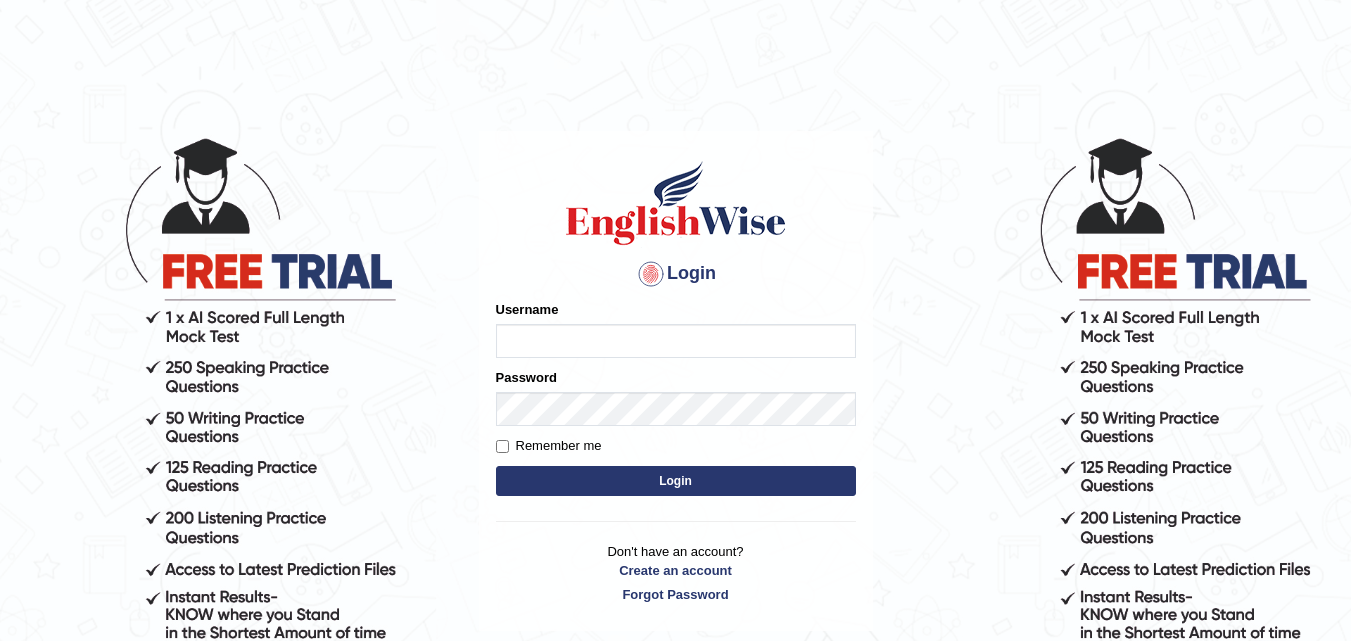 scroll, scrollTop: 0, scrollLeft: 0, axis: both 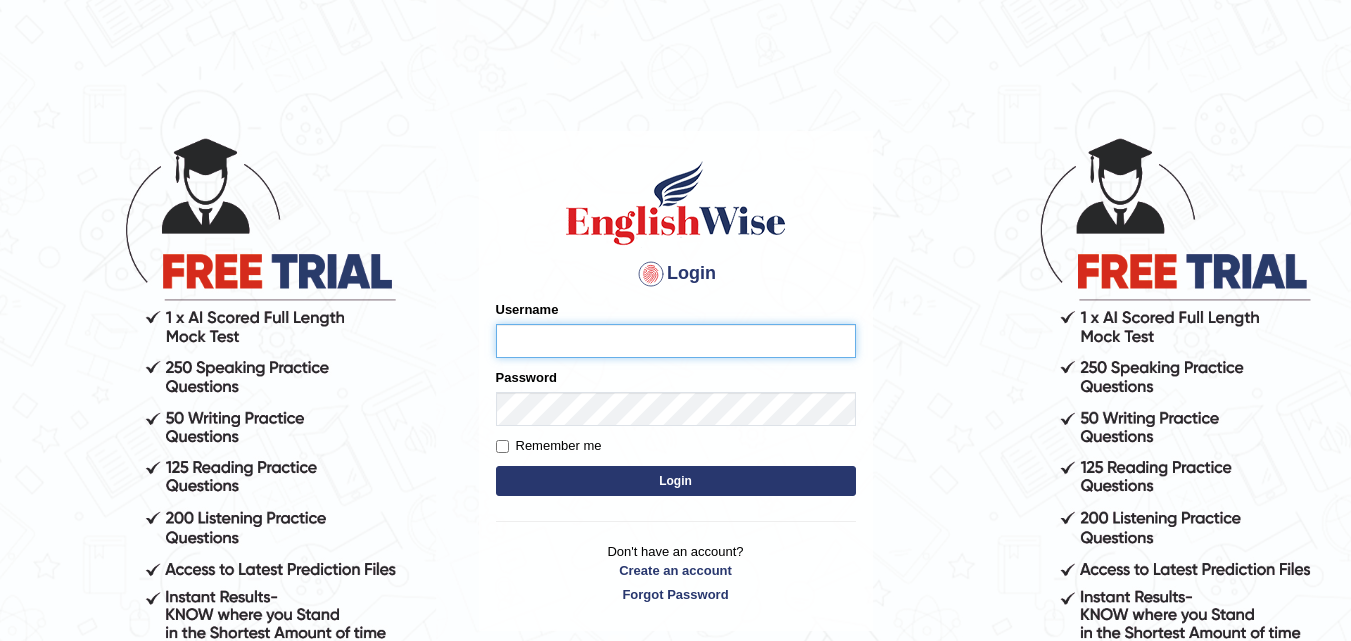 click on "Username" at bounding box center [676, 341] 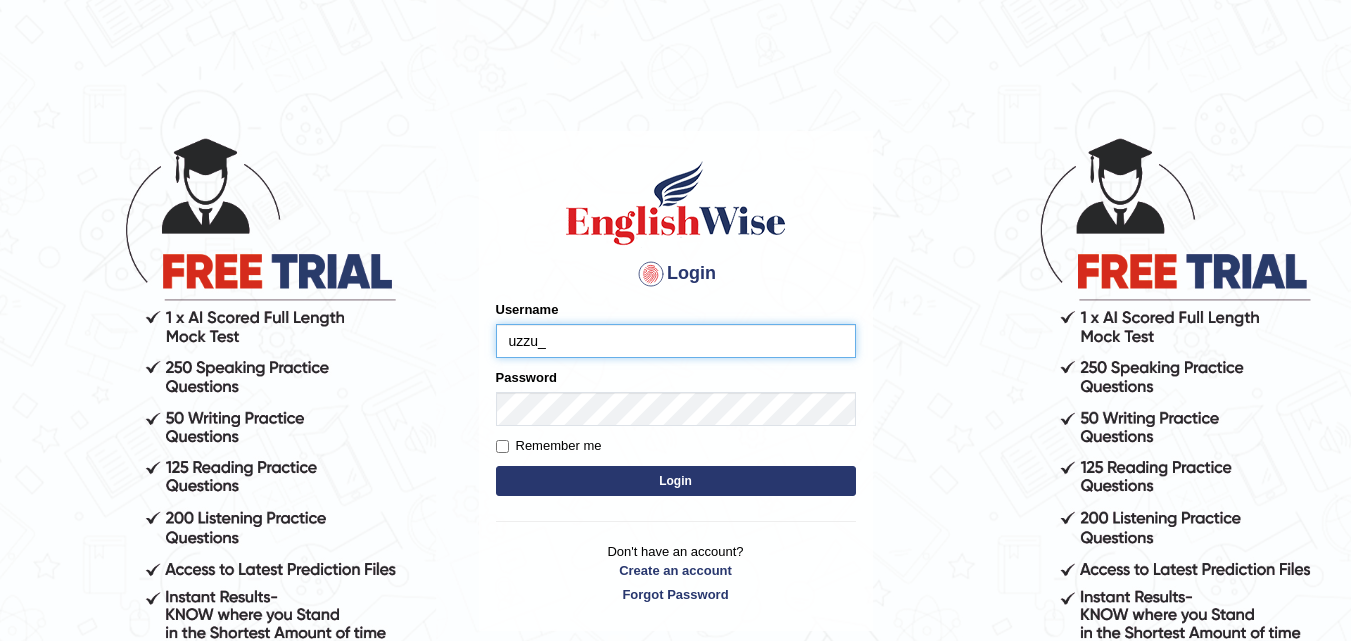 type on "uzzu_" 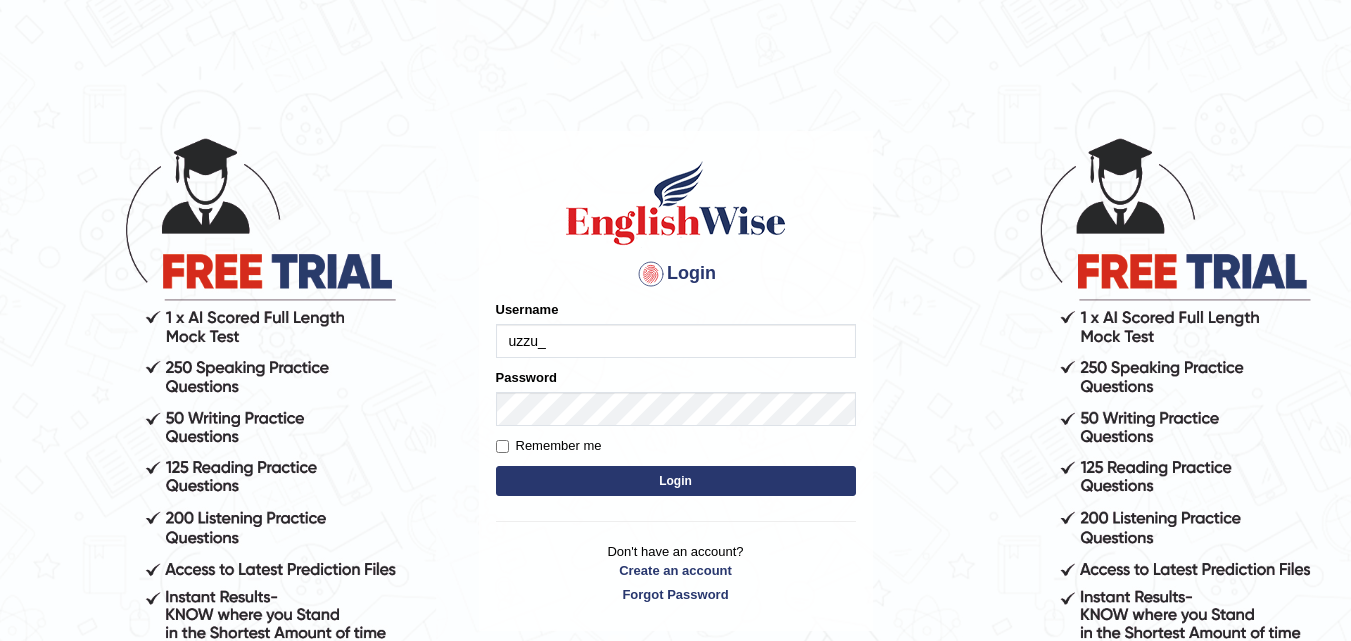 click on "Please fix the following errors:
Username
uzzu_
Password
Remember me
Login" at bounding box center [676, 400] 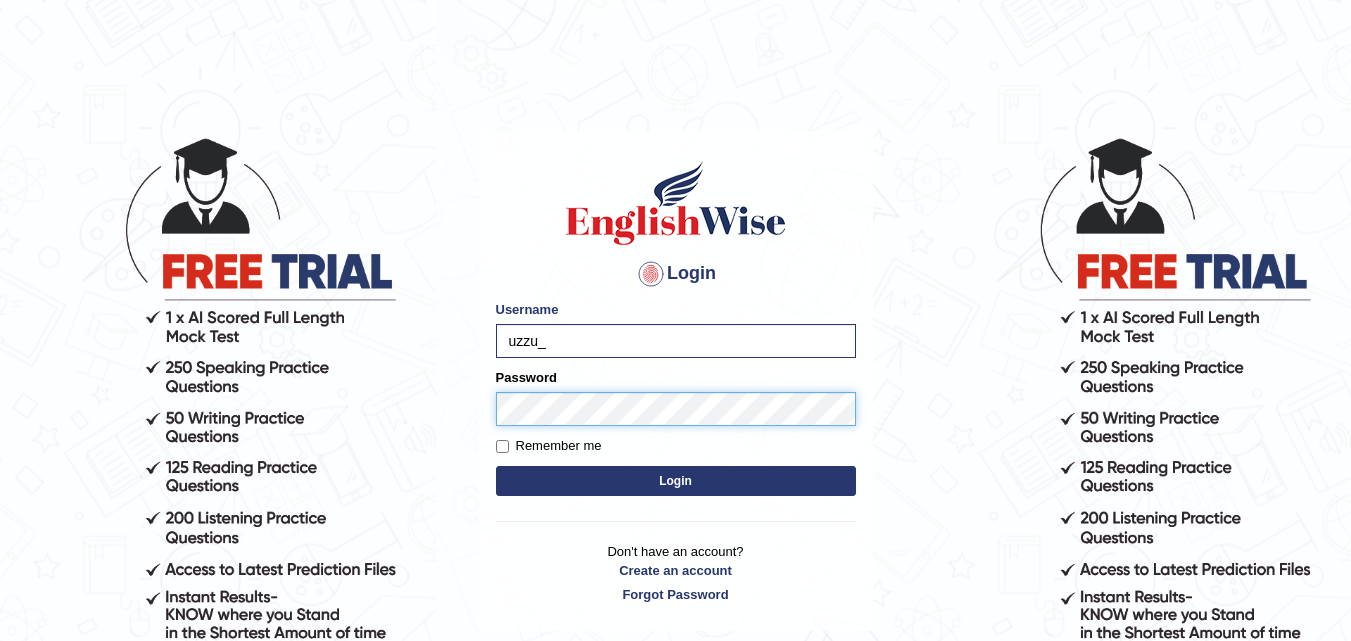 click on "Login" at bounding box center (676, 481) 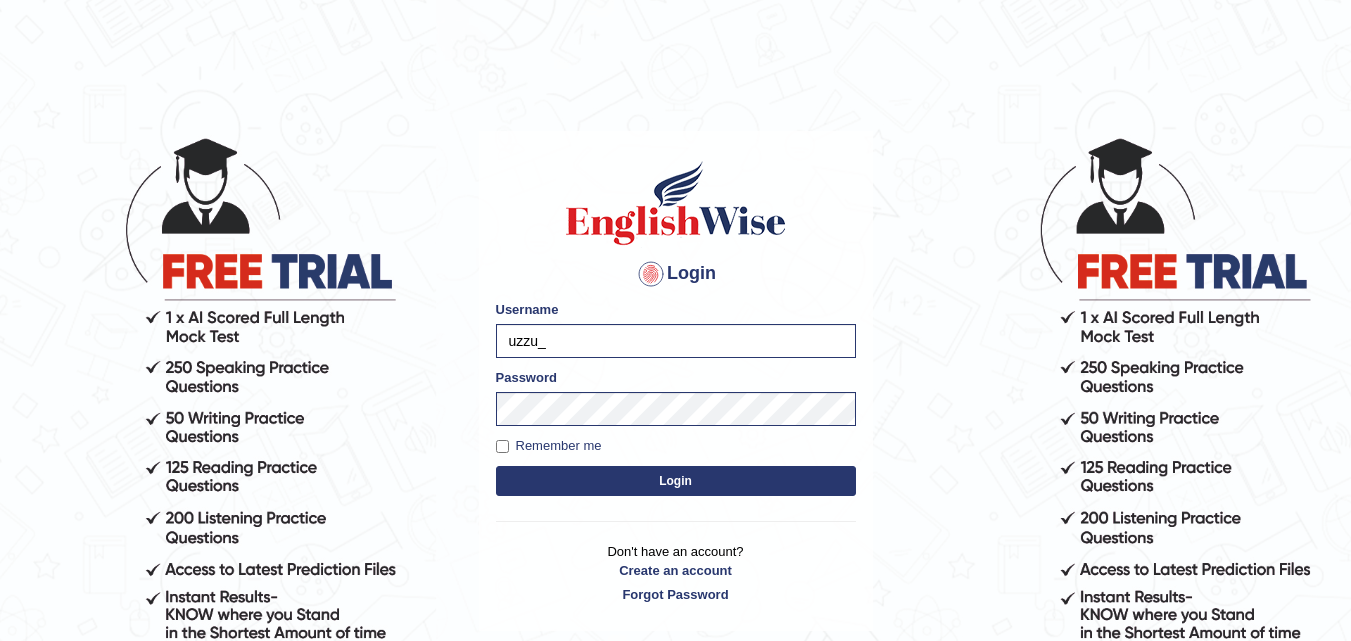 click on "Login" at bounding box center (676, 481) 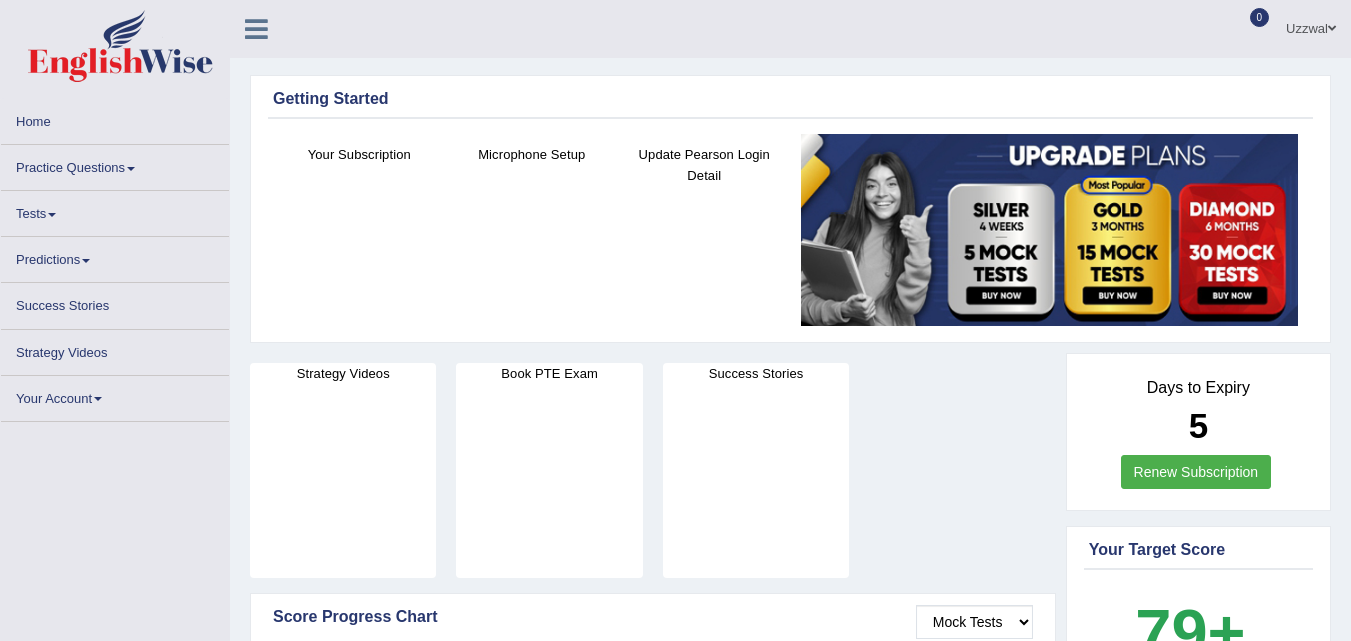 scroll, scrollTop: 0, scrollLeft: 0, axis: both 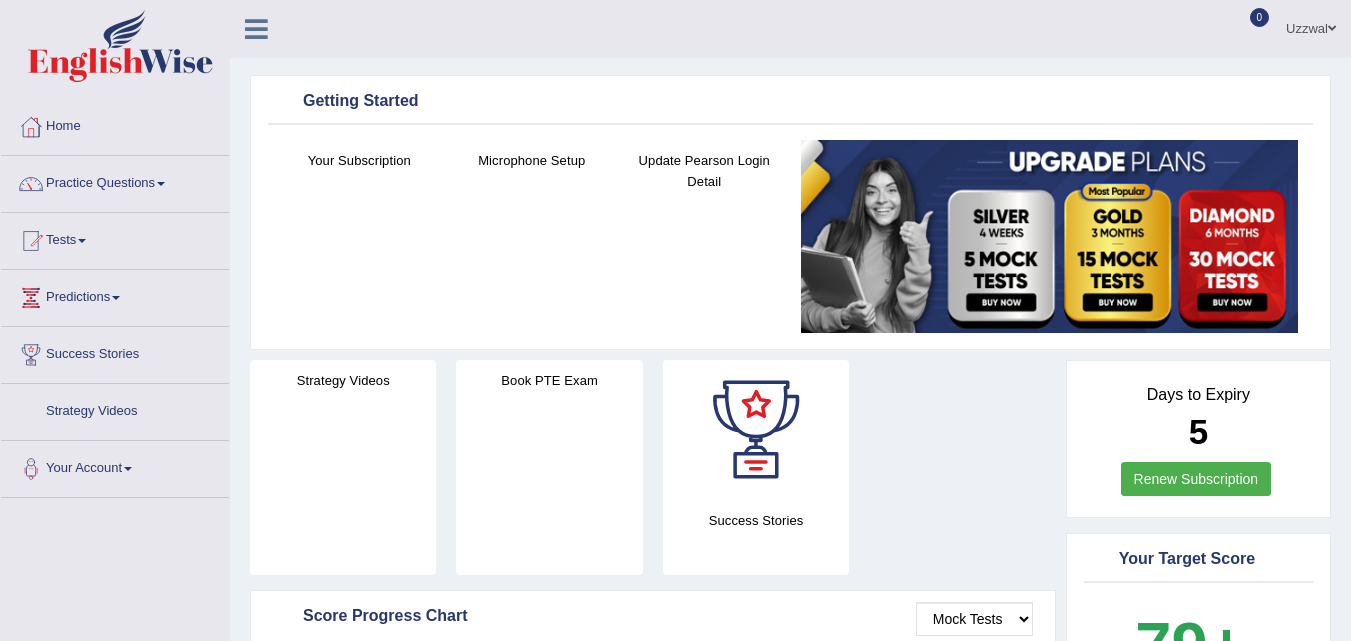 click on "Practice Questions" at bounding box center [115, 181] 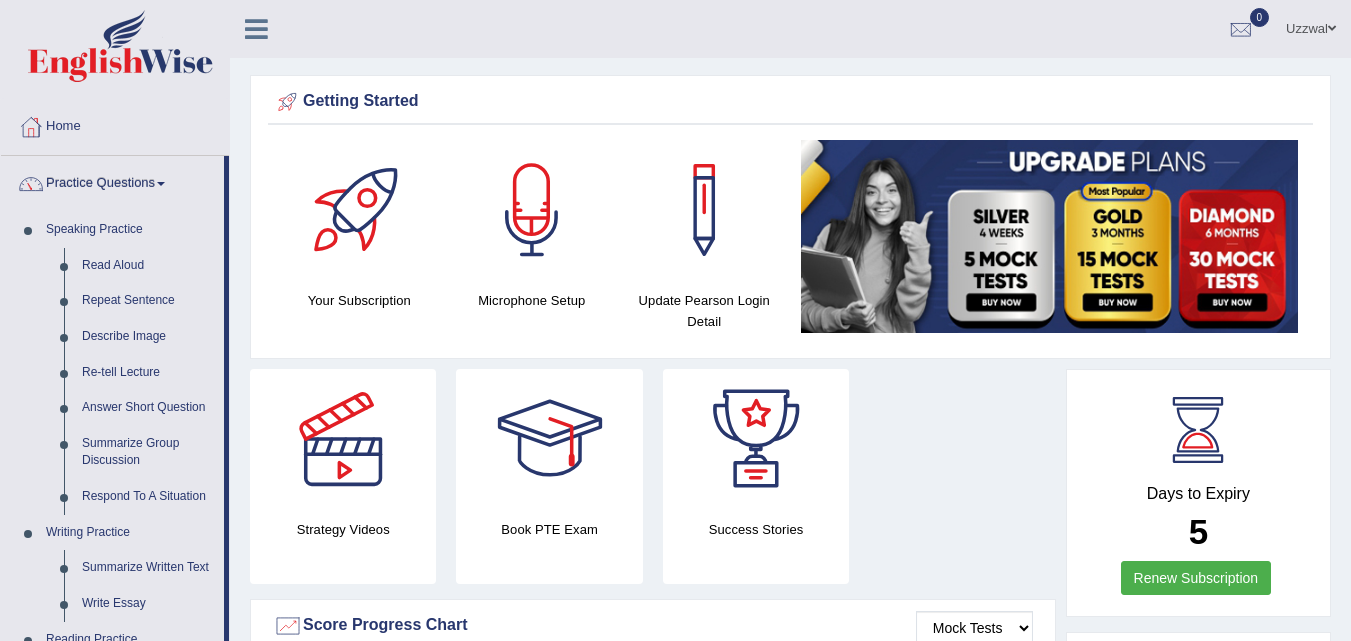scroll, scrollTop: 0, scrollLeft: 0, axis: both 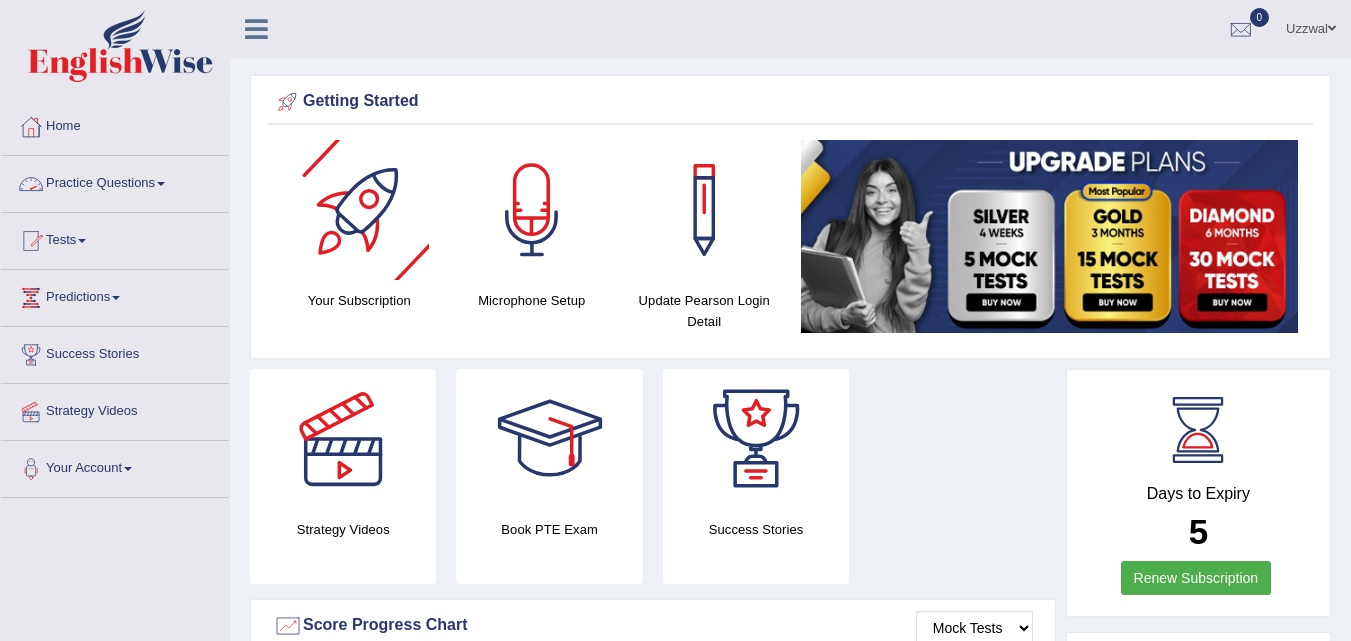 click on "Practice Questions" at bounding box center [115, 181] 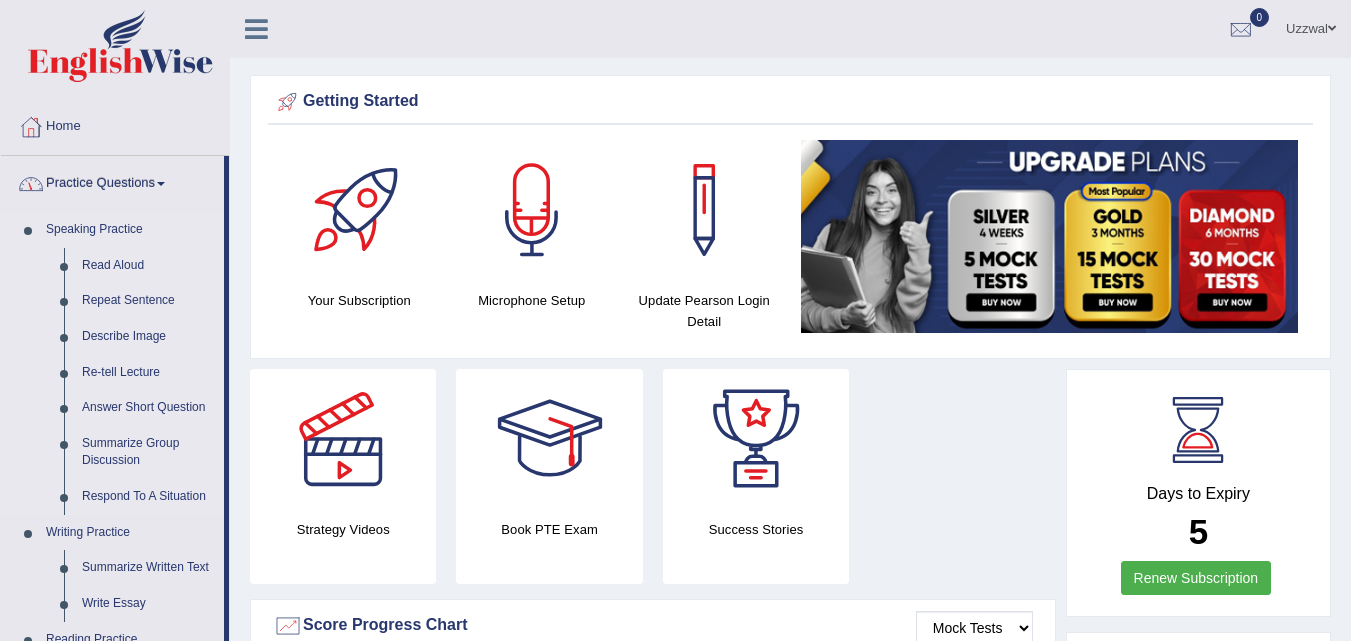 scroll, scrollTop: 100, scrollLeft: 0, axis: vertical 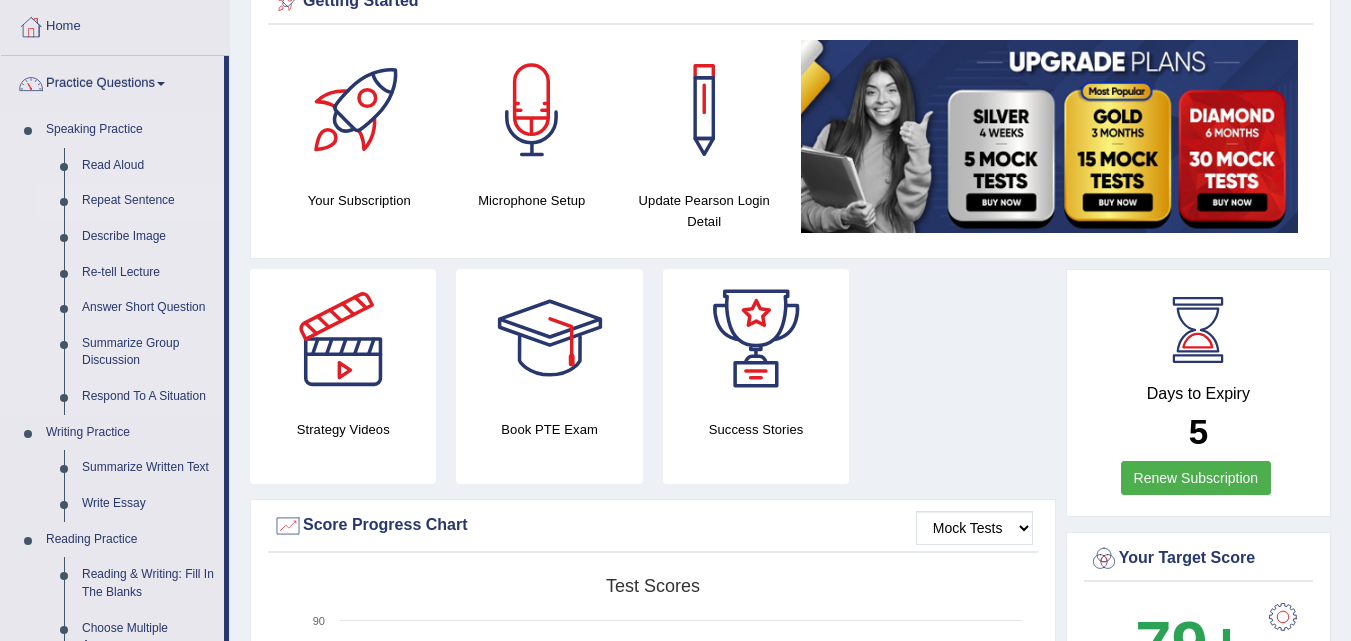 click on "Repeat Sentence" at bounding box center (148, 201) 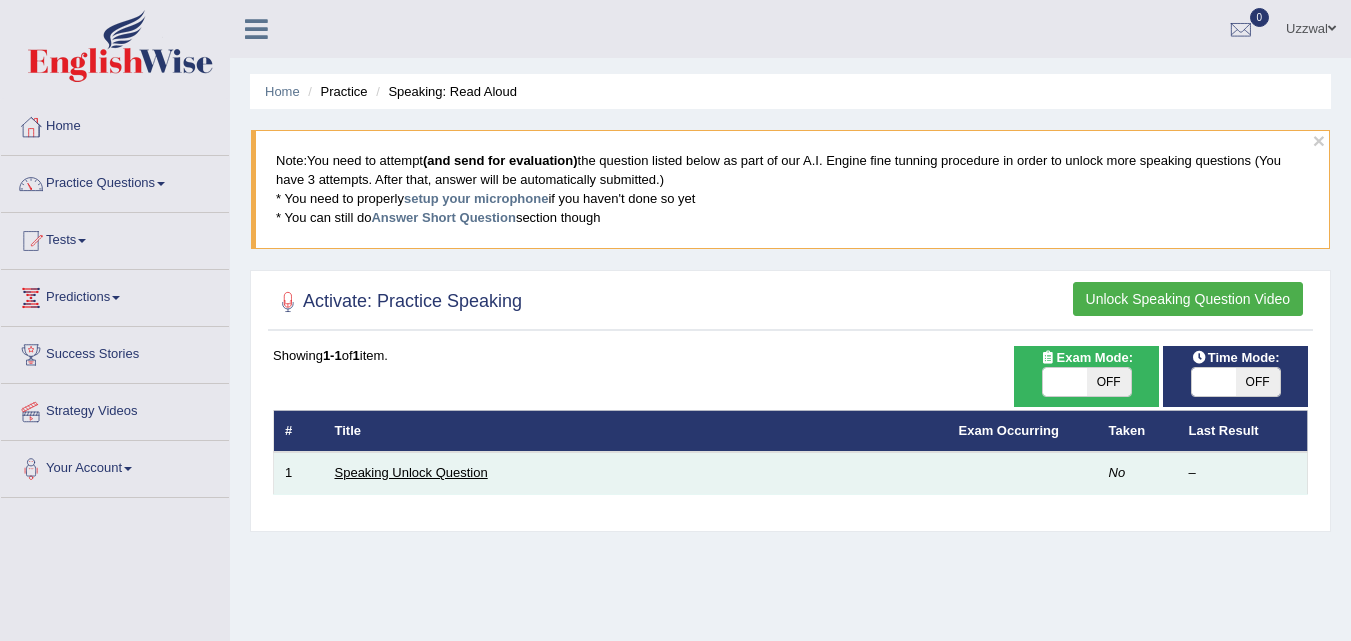 scroll, scrollTop: 0, scrollLeft: 0, axis: both 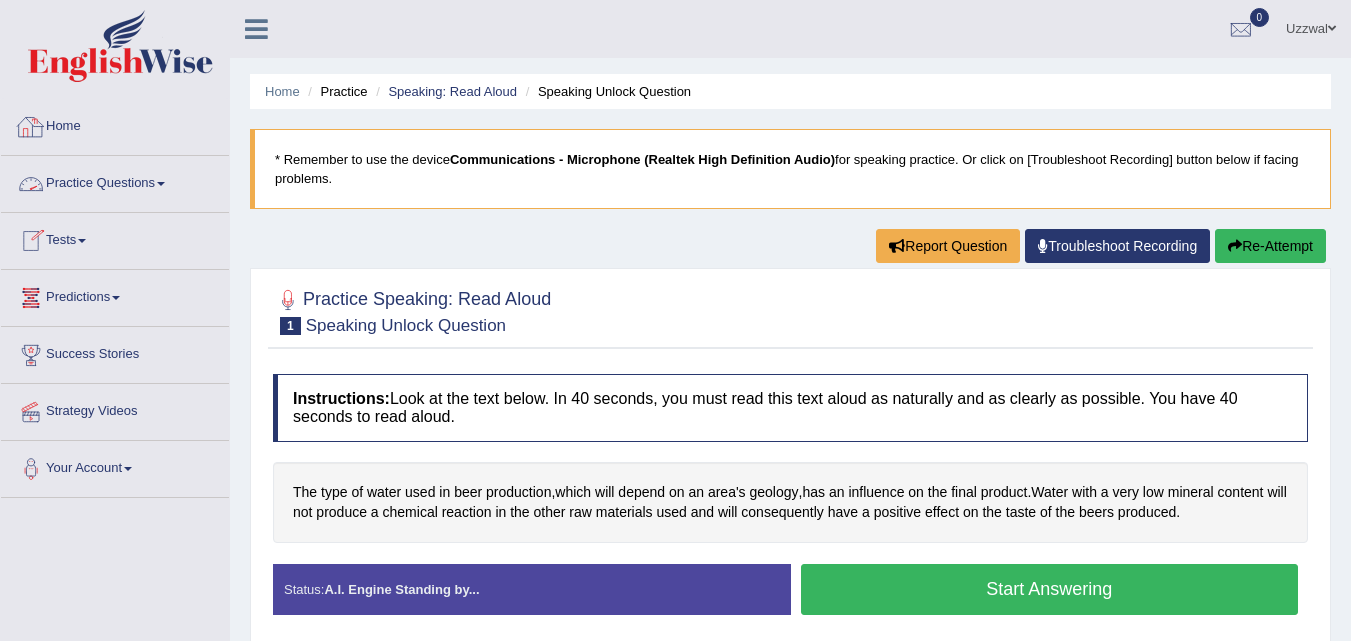 click on "Practice Questions" at bounding box center (115, 181) 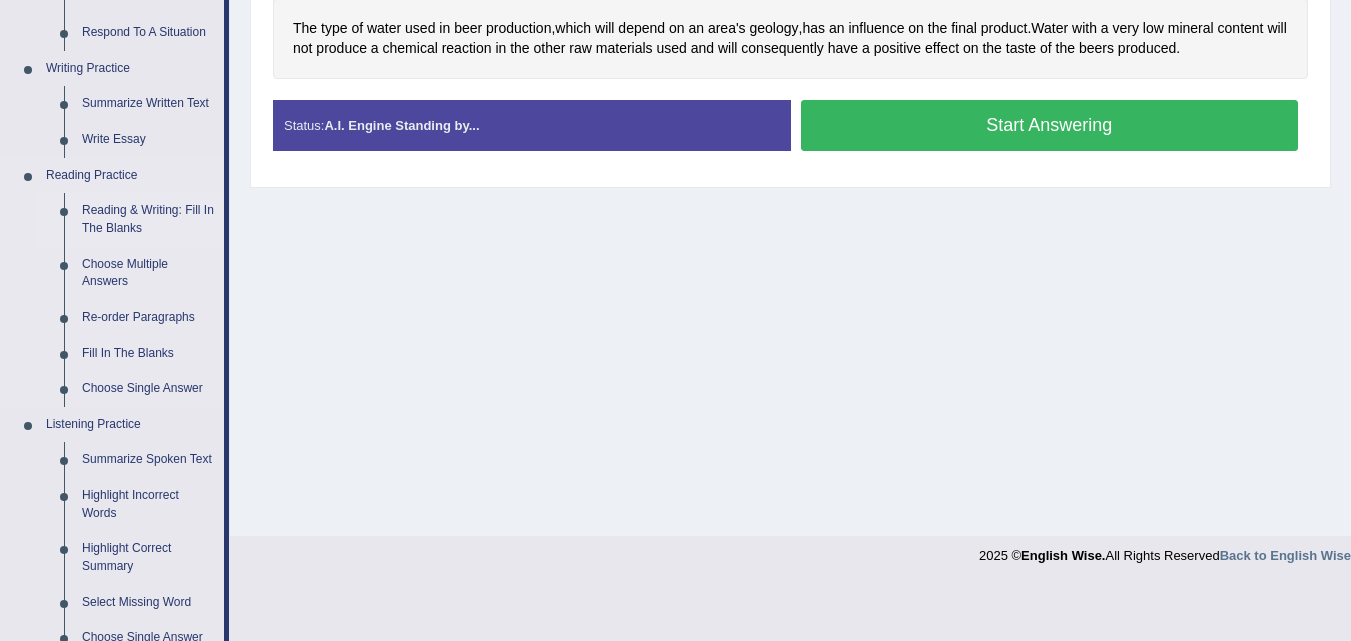 scroll, scrollTop: 500, scrollLeft: 0, axis: vertical 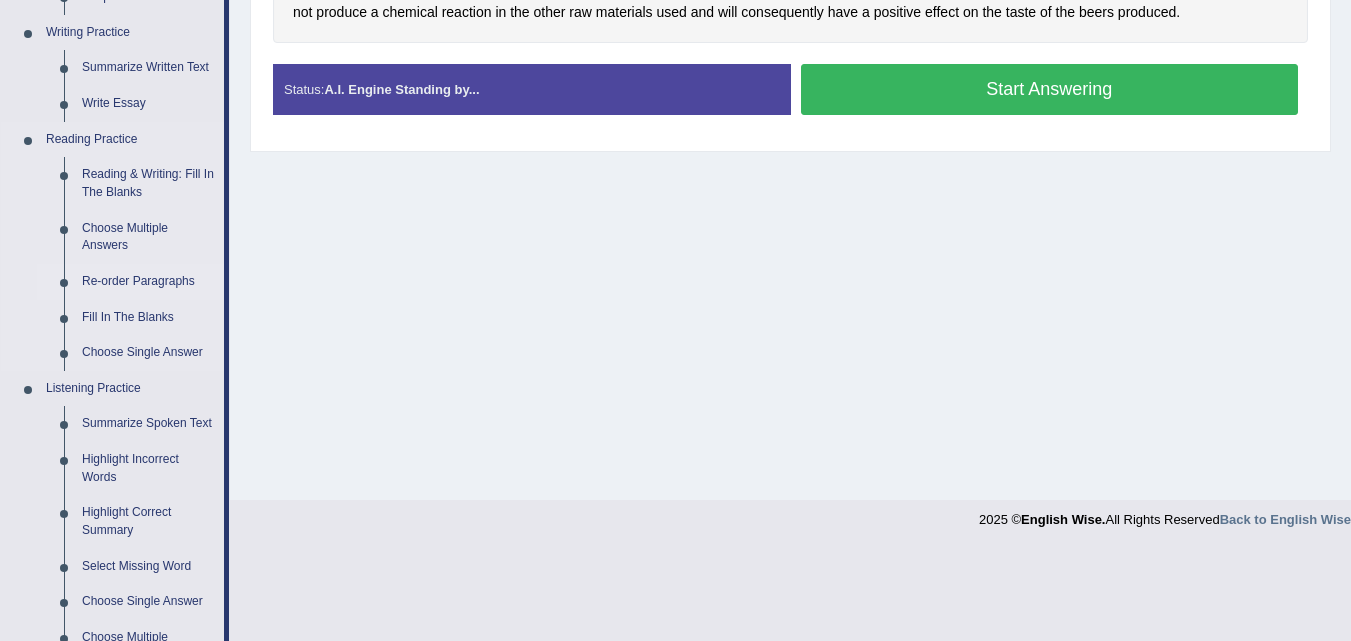 click on "Re-order Paragraphs" at bounding box center (148, 282) 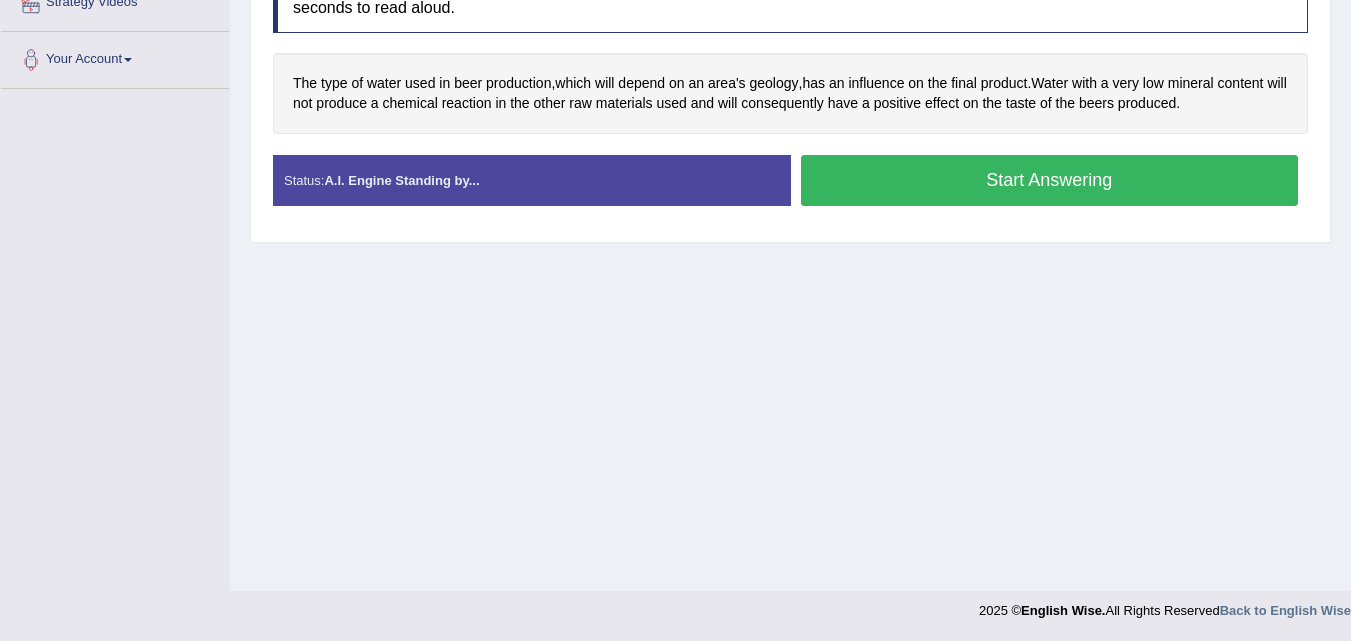 scroll, scrollTop: 392, scrollLeft: 0, axis: vertical 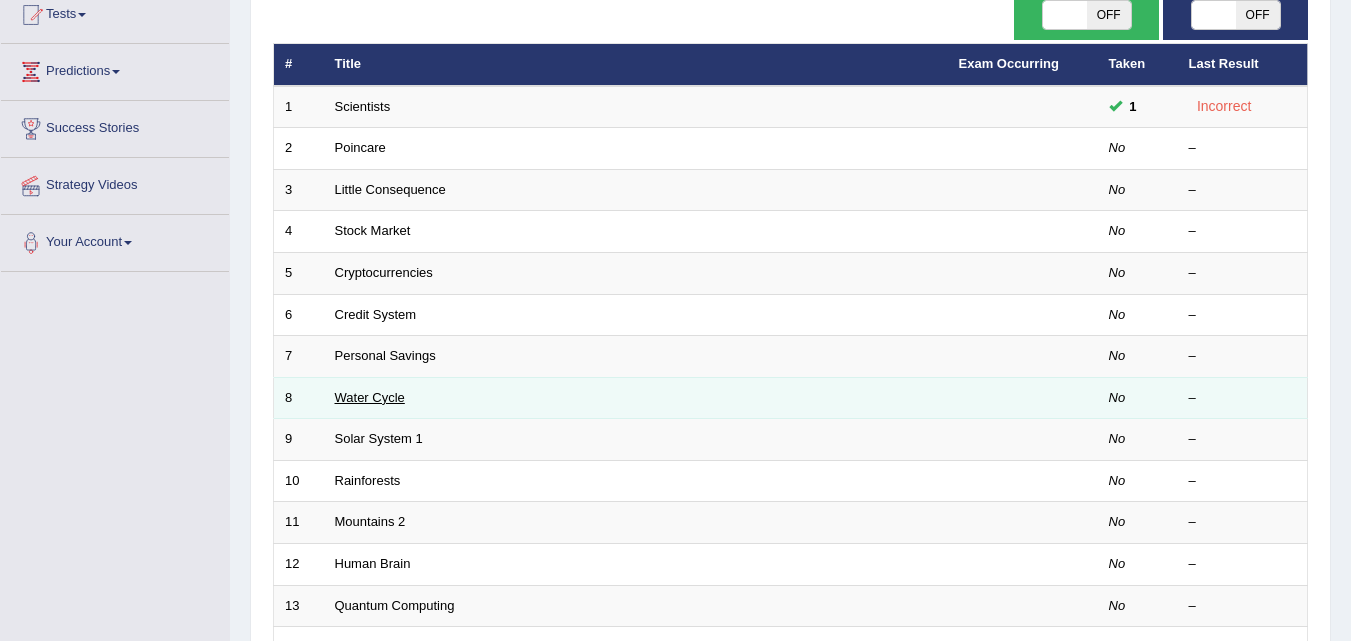 click on "Water Cycle" at bounding box center [370, 397] 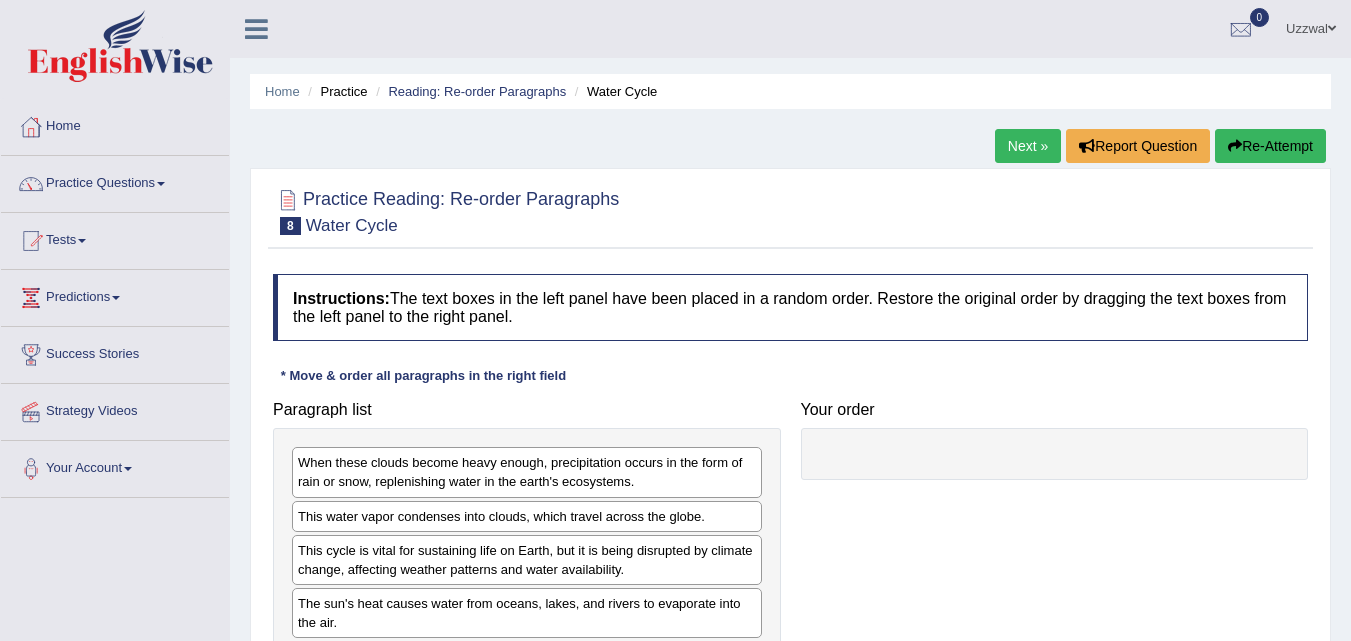 scroll, scrollTop: 200, scrollLeft: 0, axis: vertical 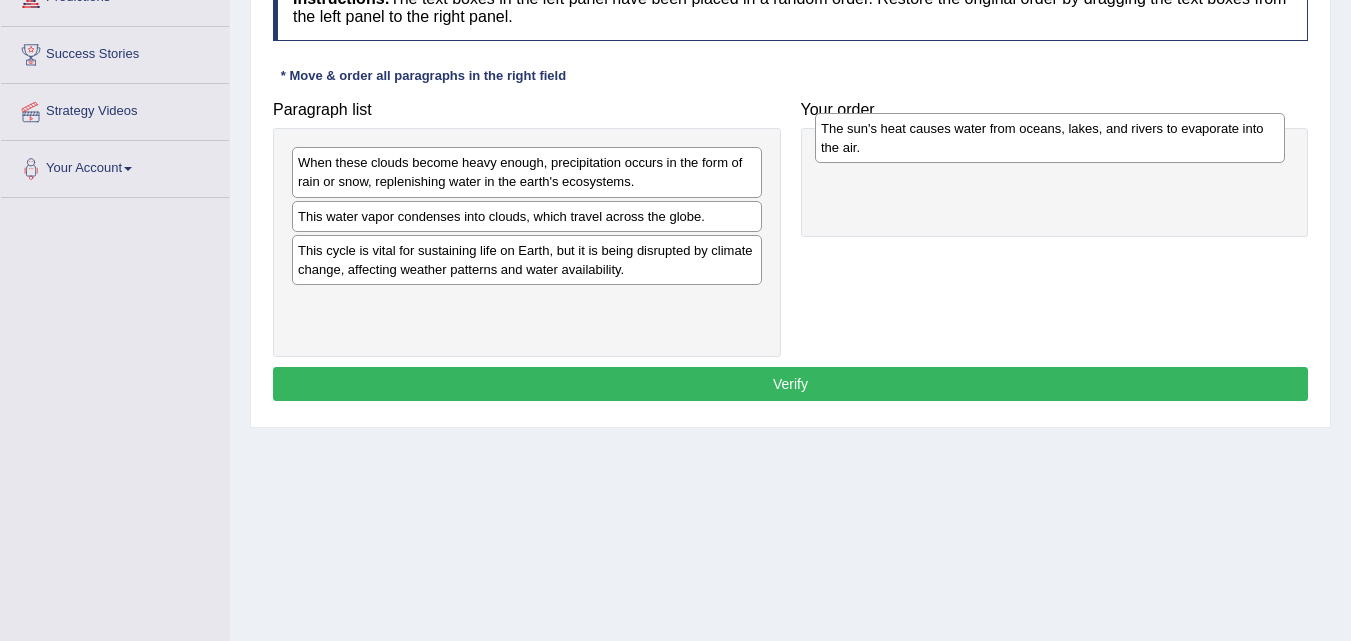 drag, startPoint x: 467, startPoint y: 312, endPoint x: 990, endPoint y: 137, distance: 551.5016 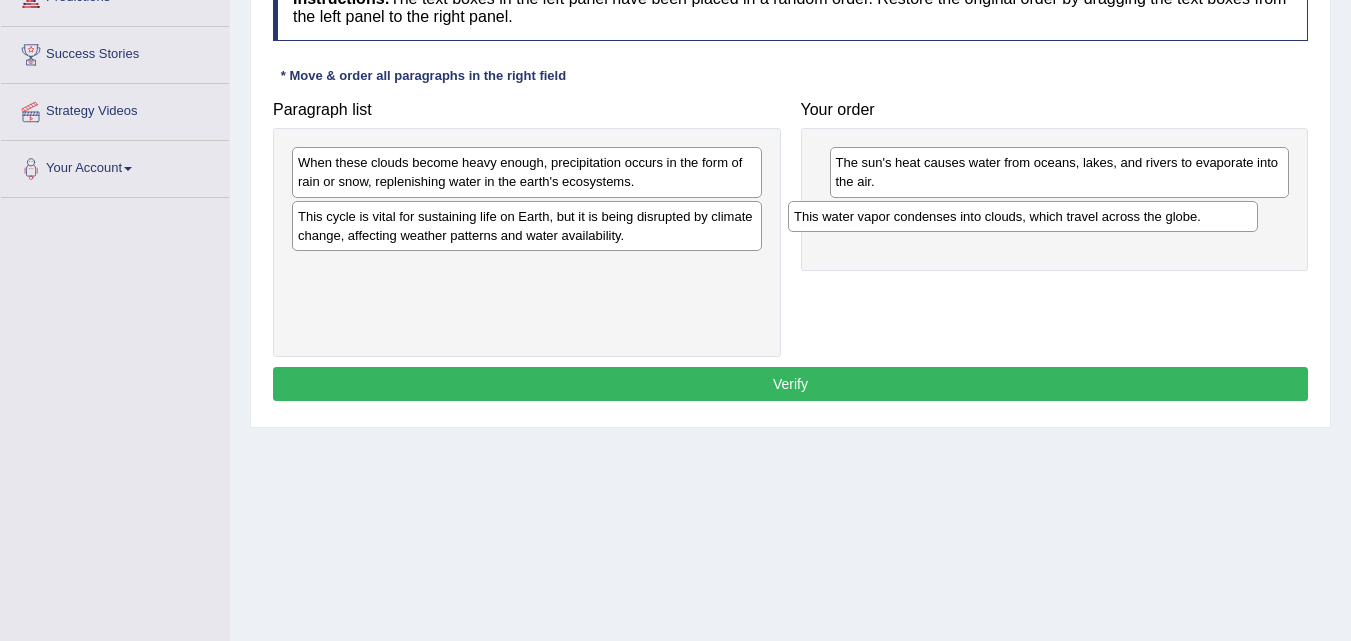 drag, startPoint x: 347, startPoint y: 230, endPoint x: 843, endPoint y: 230, distance: 496 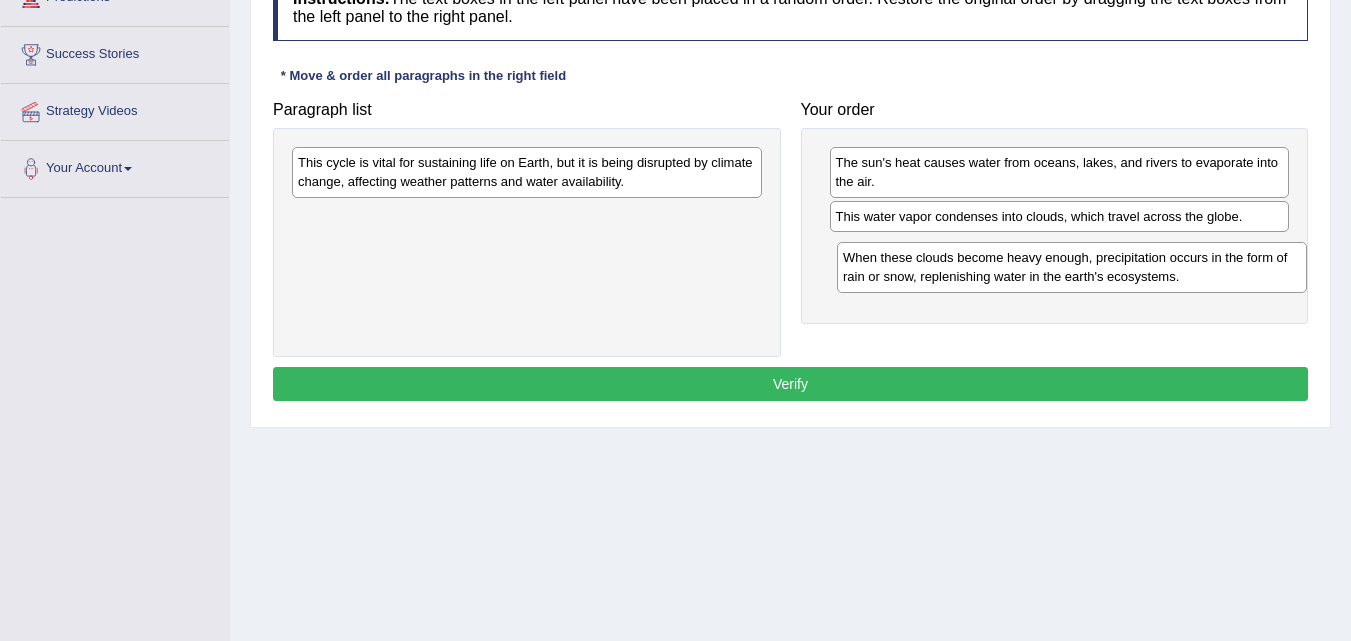 drag, startPoint x: 385, startPoint y: 187, endPoint x: 930, endPoint y: 282, distance: 553.21783 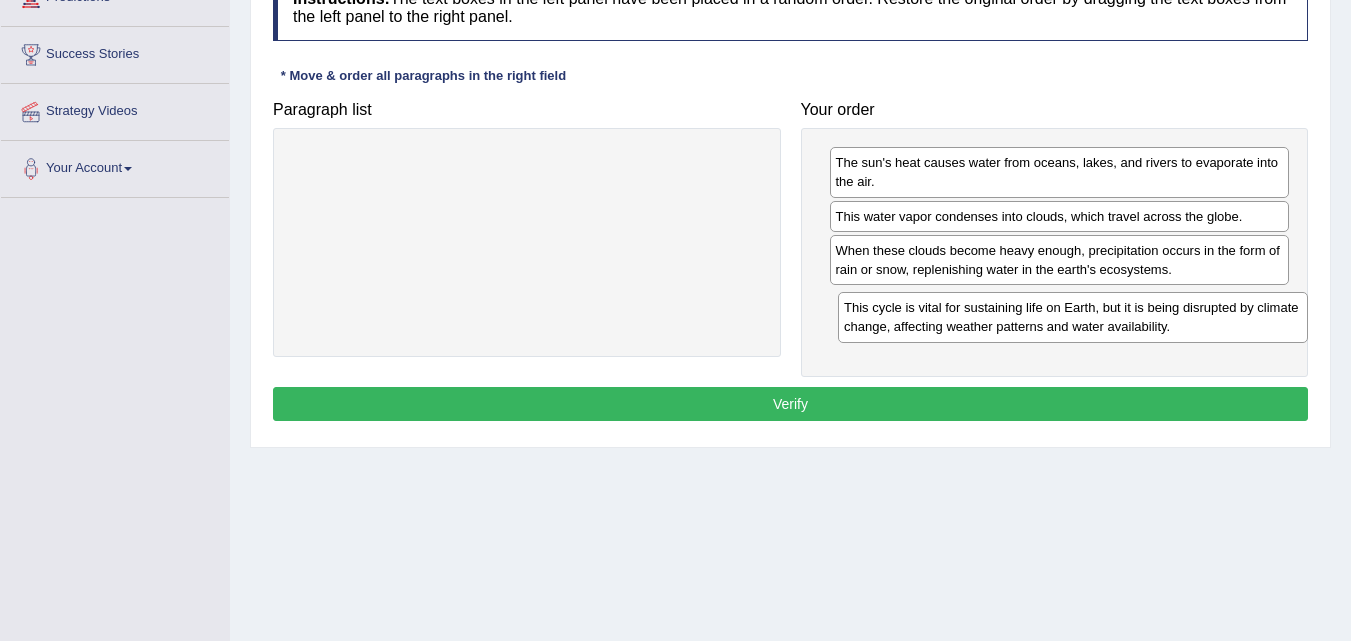 drag, startPoint x: 345, startPoint y: 175, endPoint x: 891, endPoint y: 320, distance: 564.92566 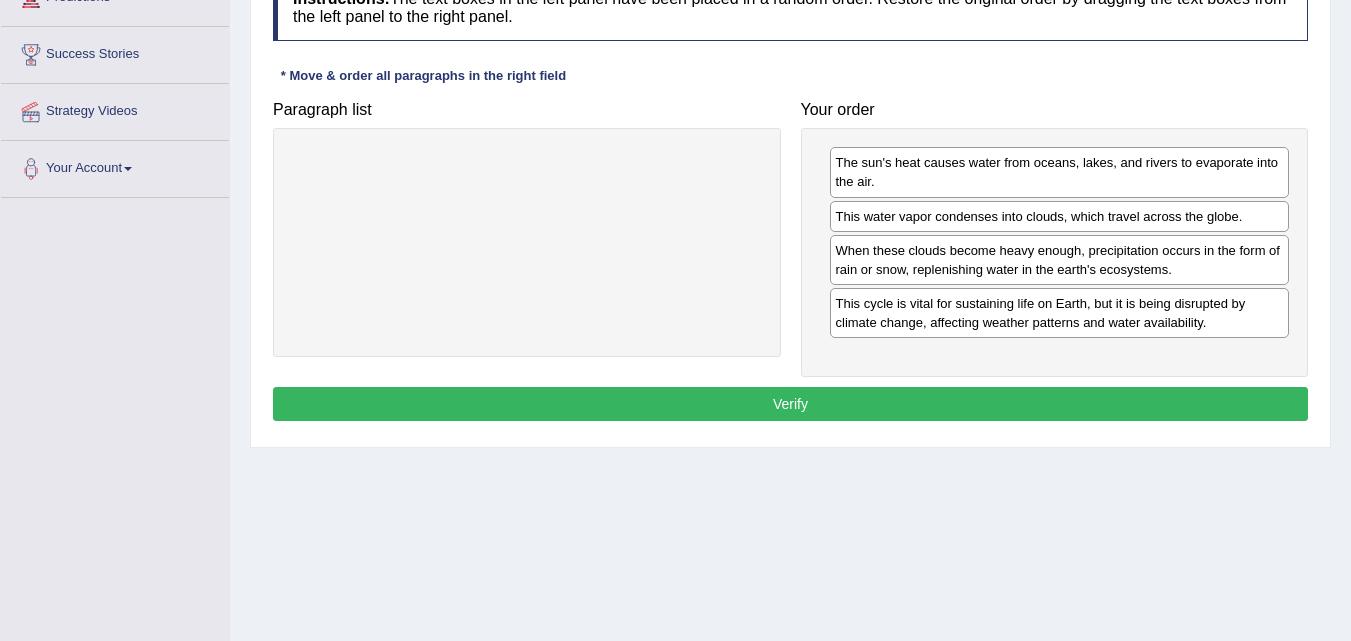 click on "Verify" at bounding box center (790, 404) 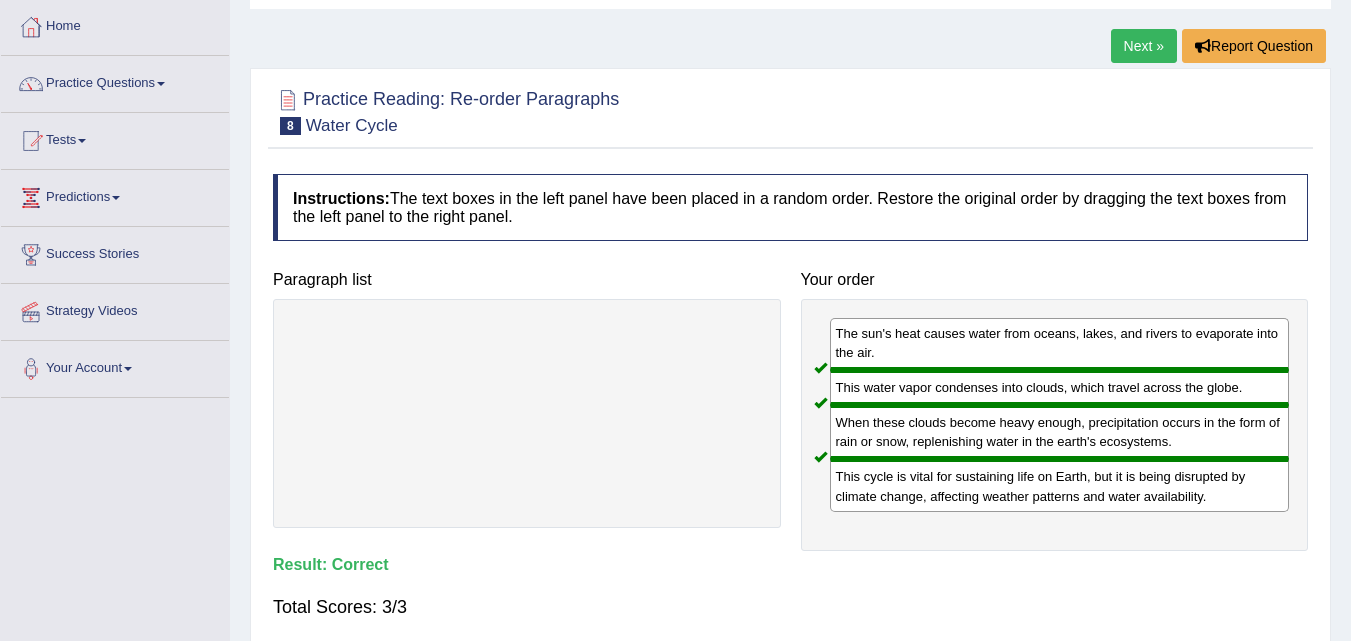 scroll, scrollTop: 0, scrollLeft: 0, axis: both 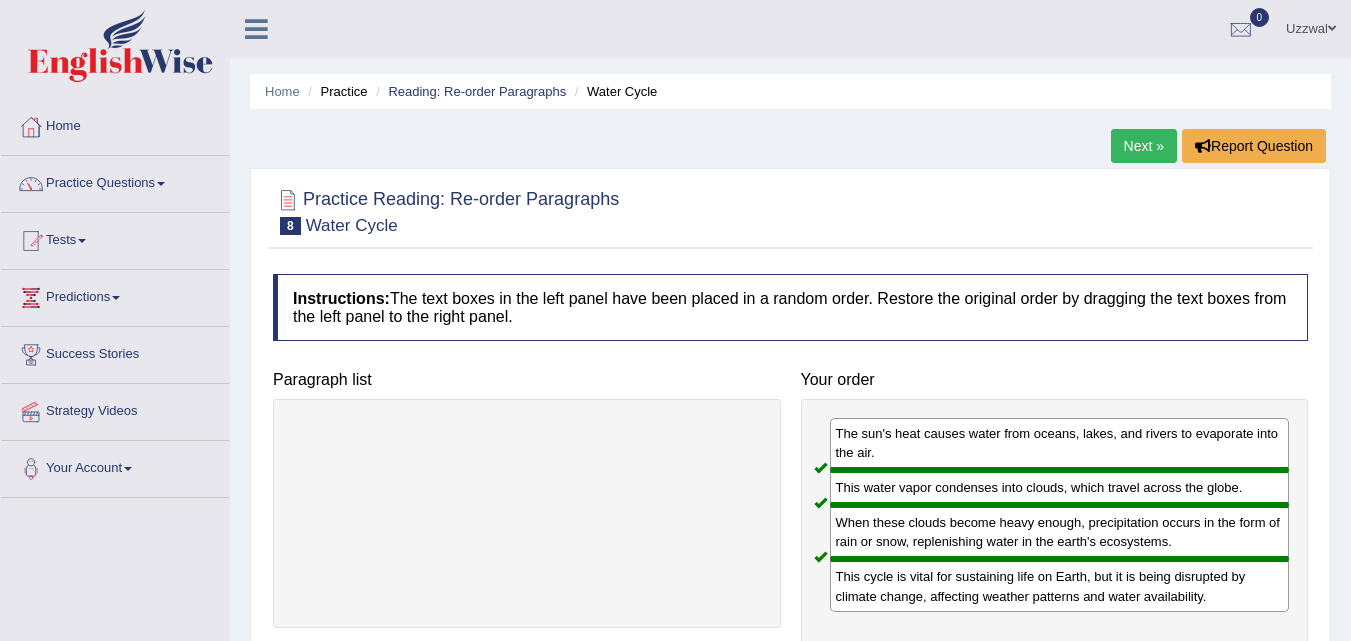 click on "Next »" at bounding box center (1144, 146) 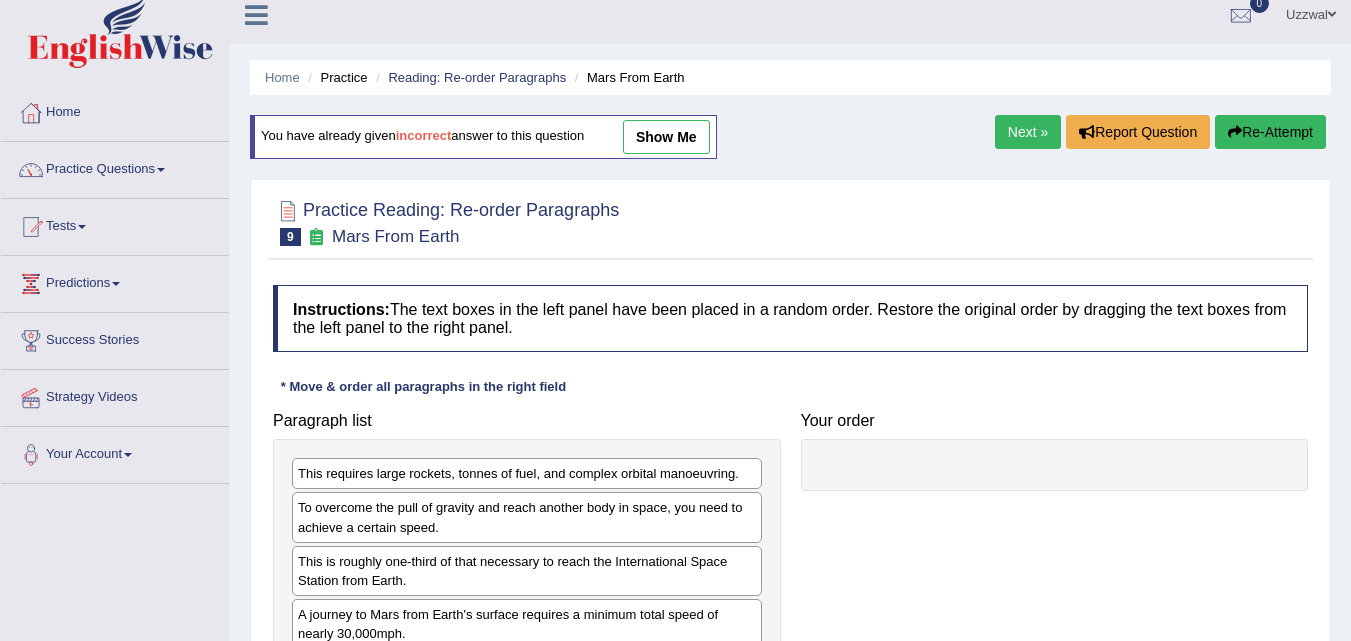scroll, scrollTop: 200, scrollLeft: 0, axis: vertical 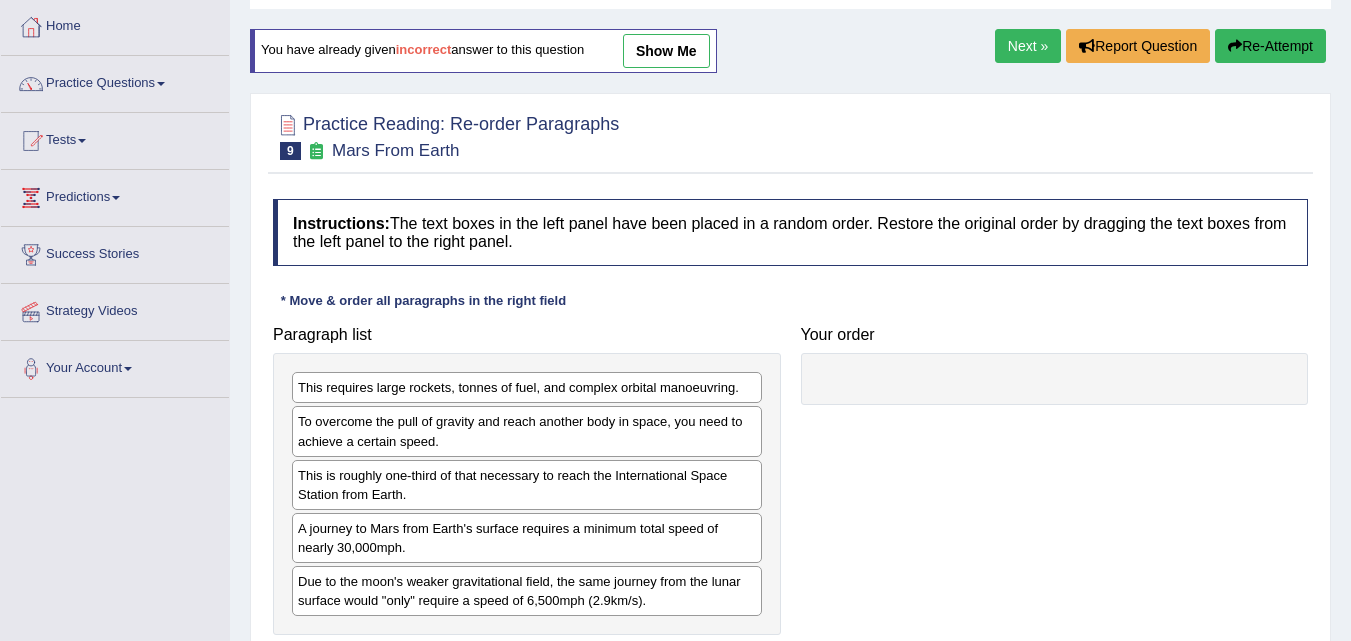 click on "show me" at bounding box center [666, 51] 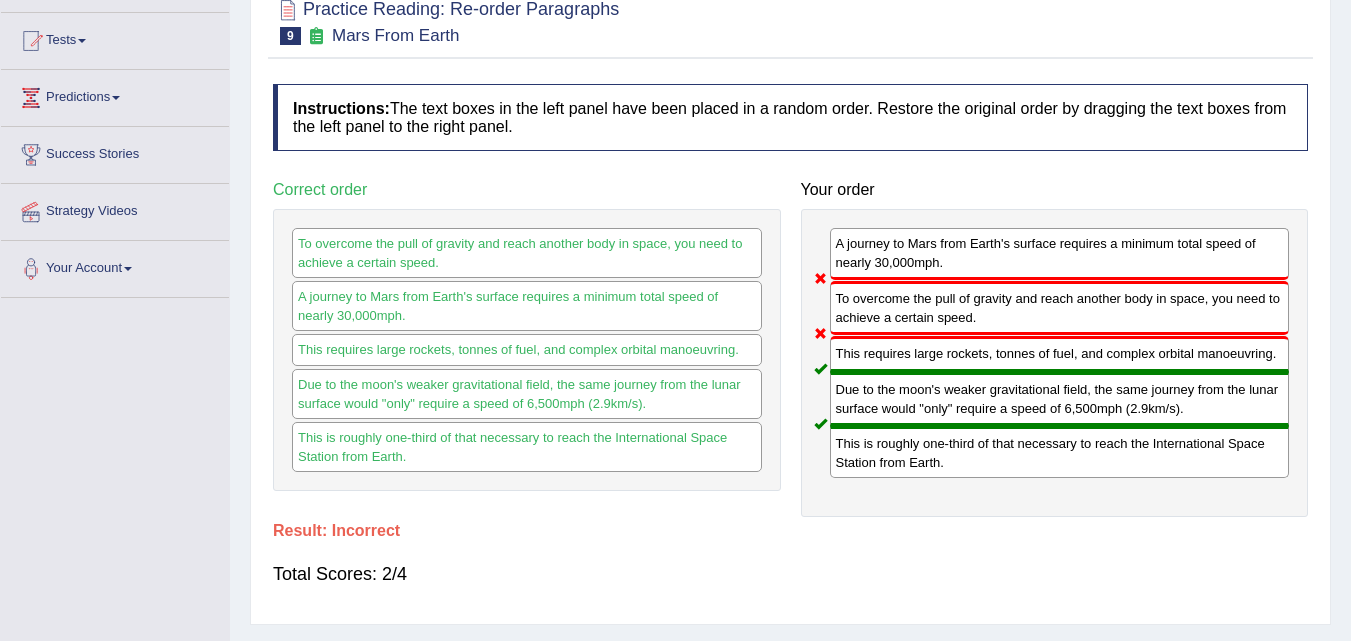 scroll, scrollTop: 0, scrollLeft: 0, axis: both 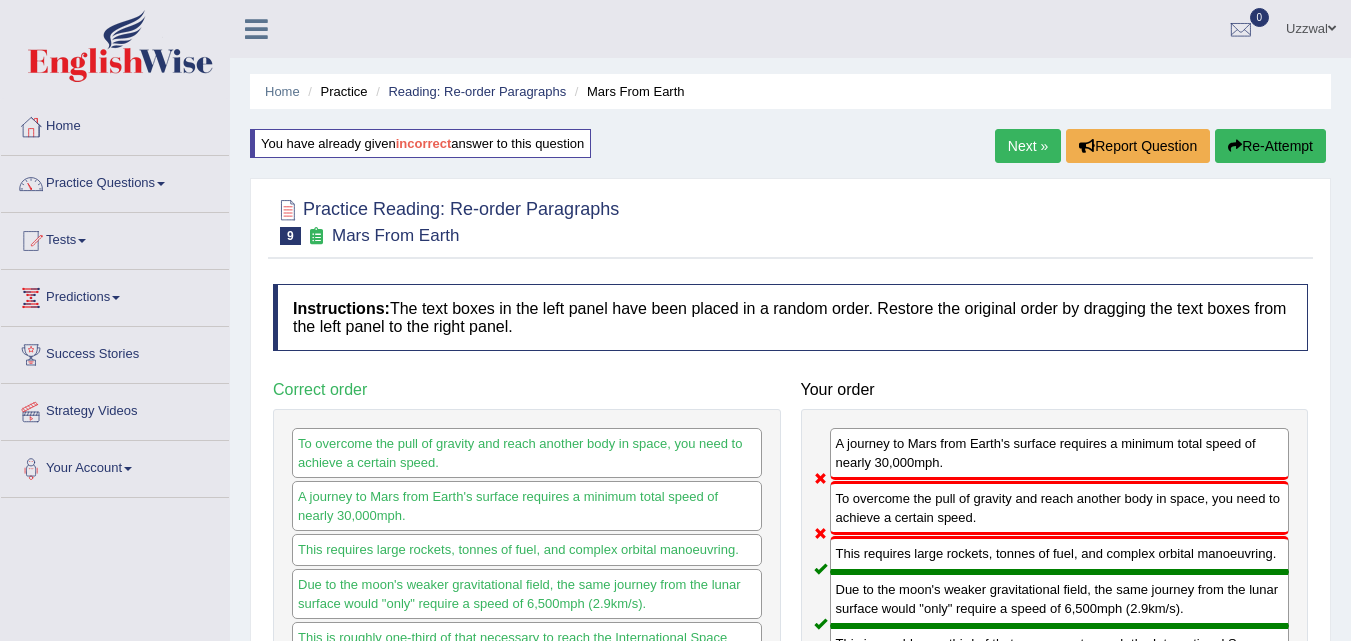 click on "Next »" at bounding box center (1028, 146) 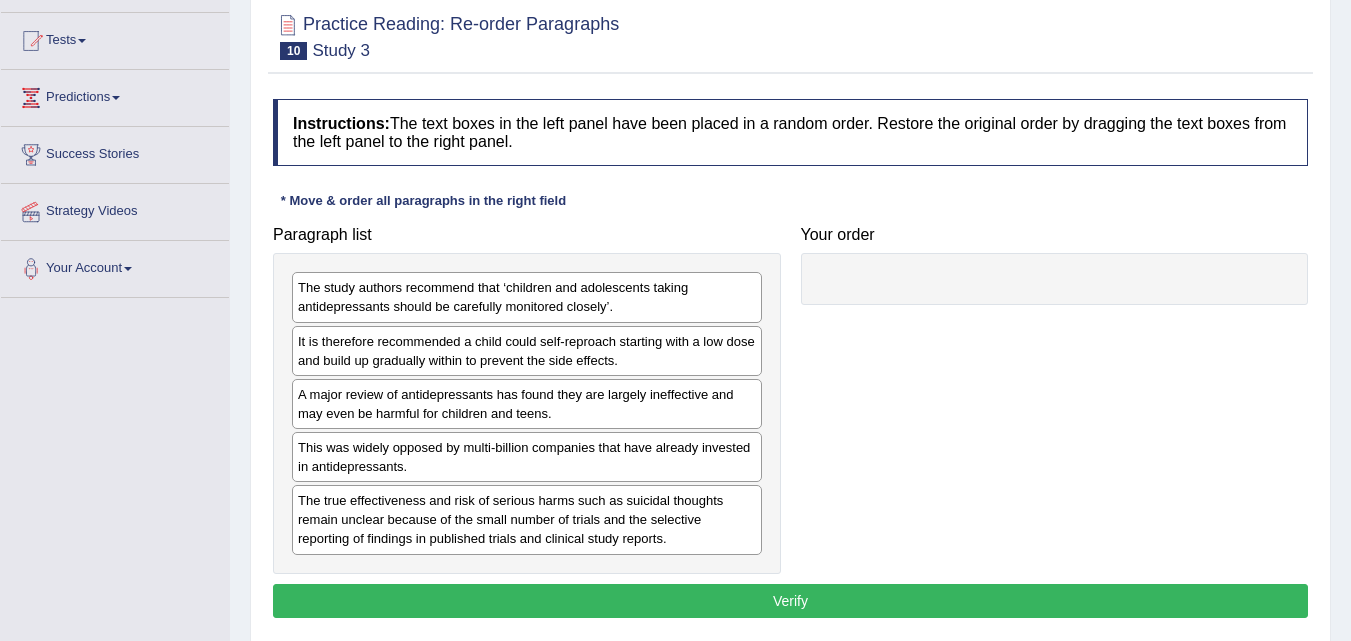 scroll, scrollTop: 200, scrollLeft: 0, axis: vertical 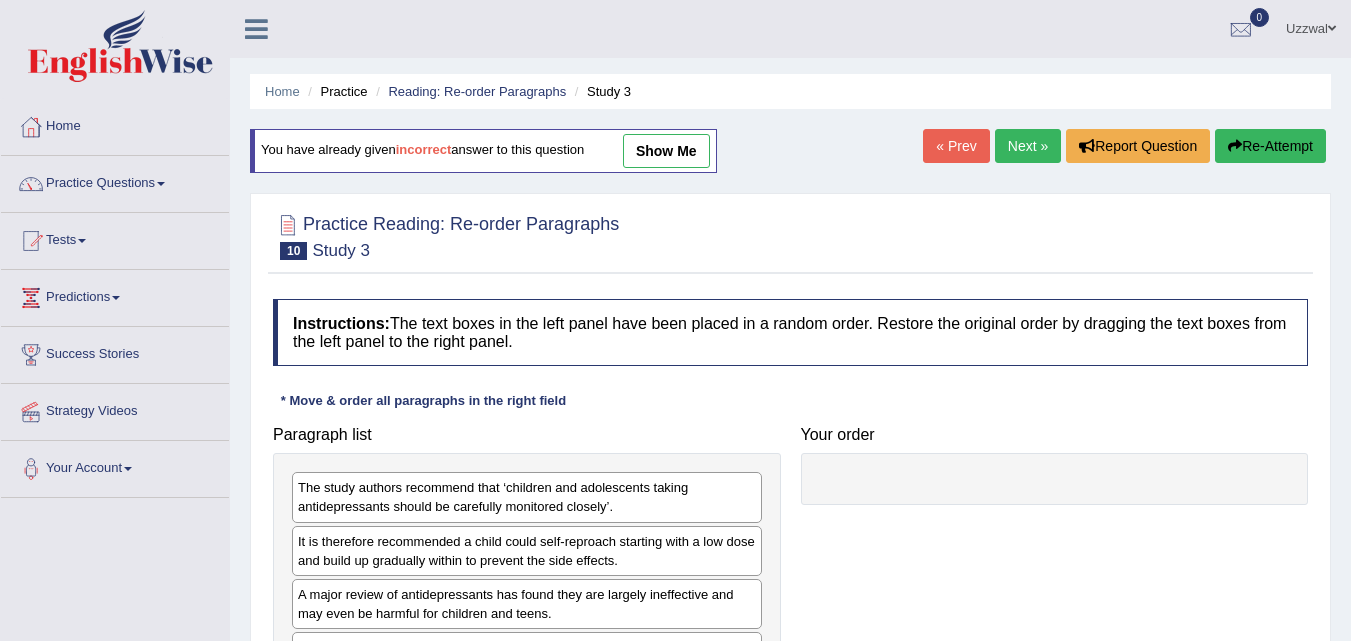 click on "Next »" at bounding box center (1028, 146) 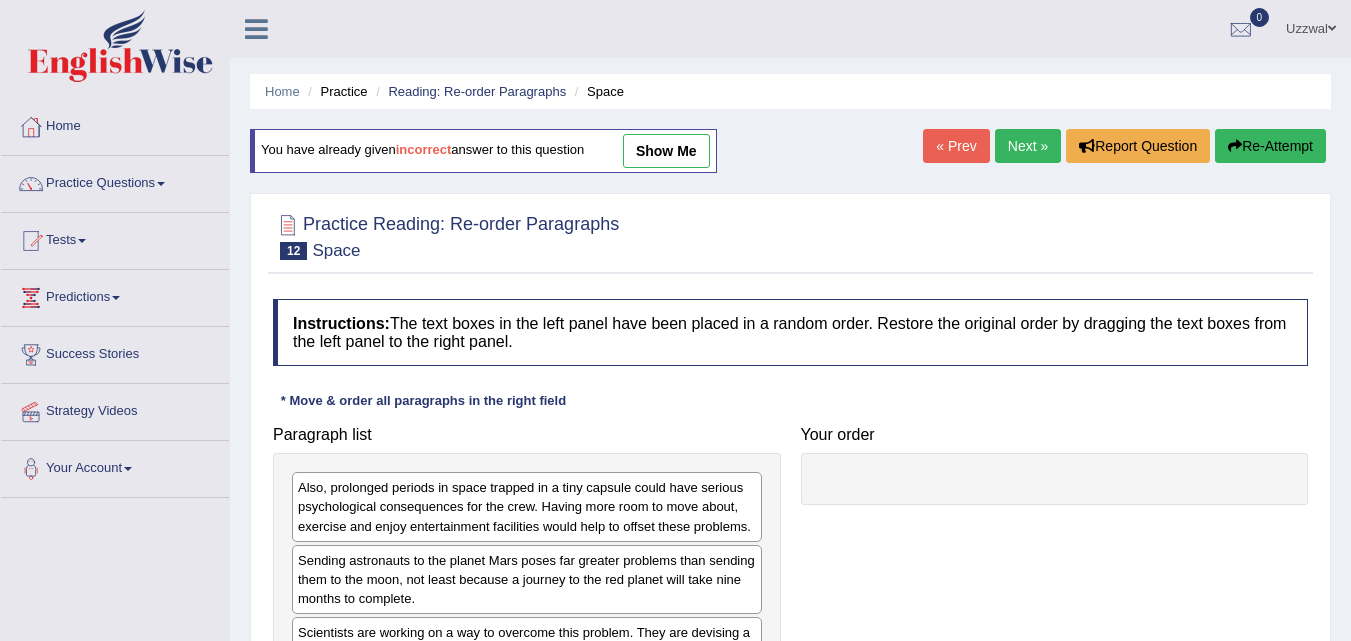 scroll, scrollTop: 0, scrollLeft: 0, axis: both 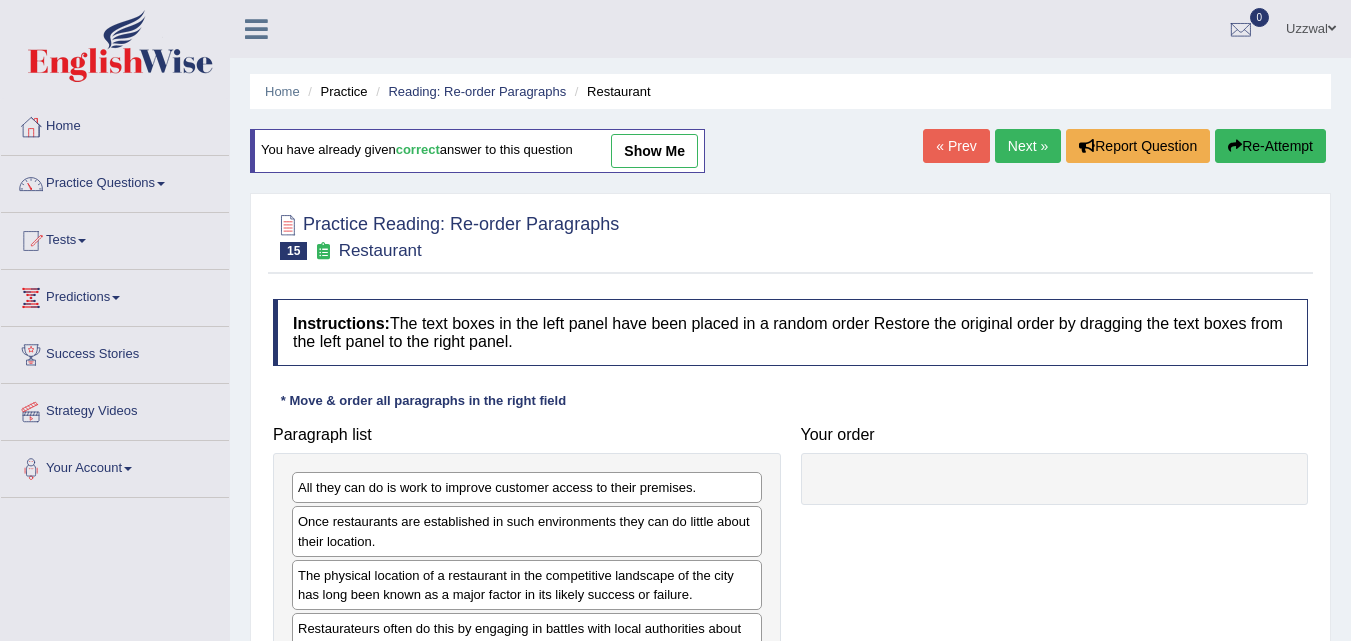 click on "Next »" at bounding box center (1028, 146) 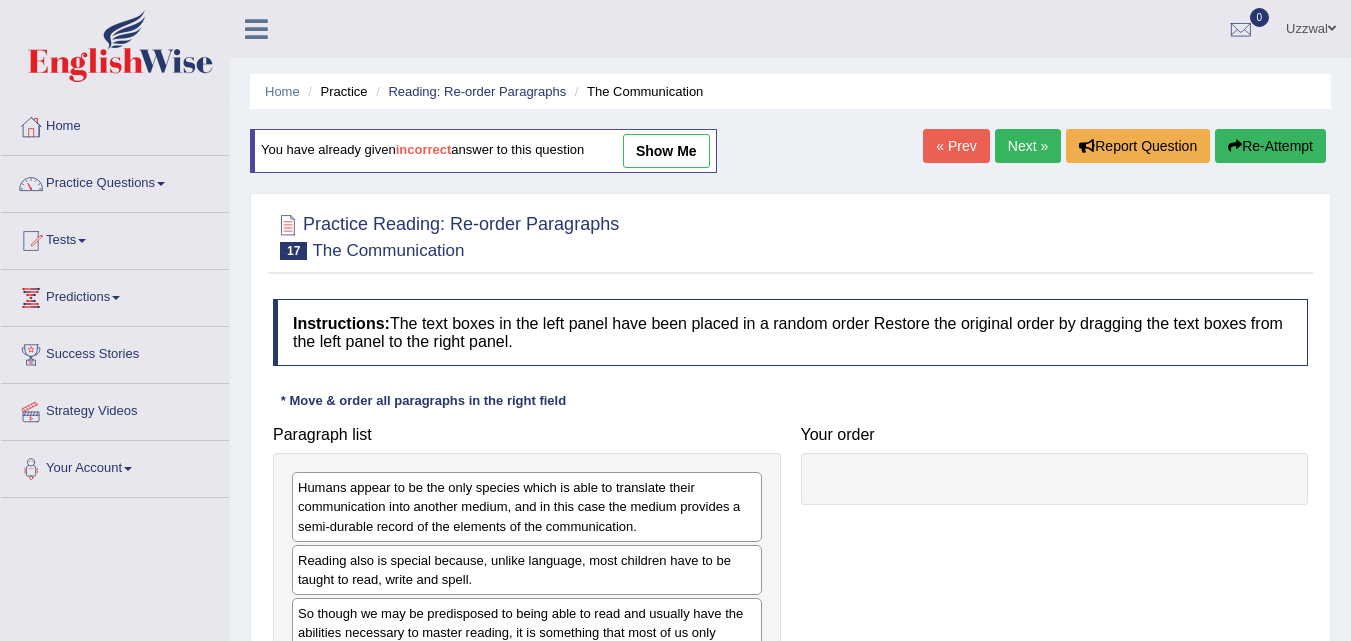 click on "Next »" at bounding box center (1028, 146) 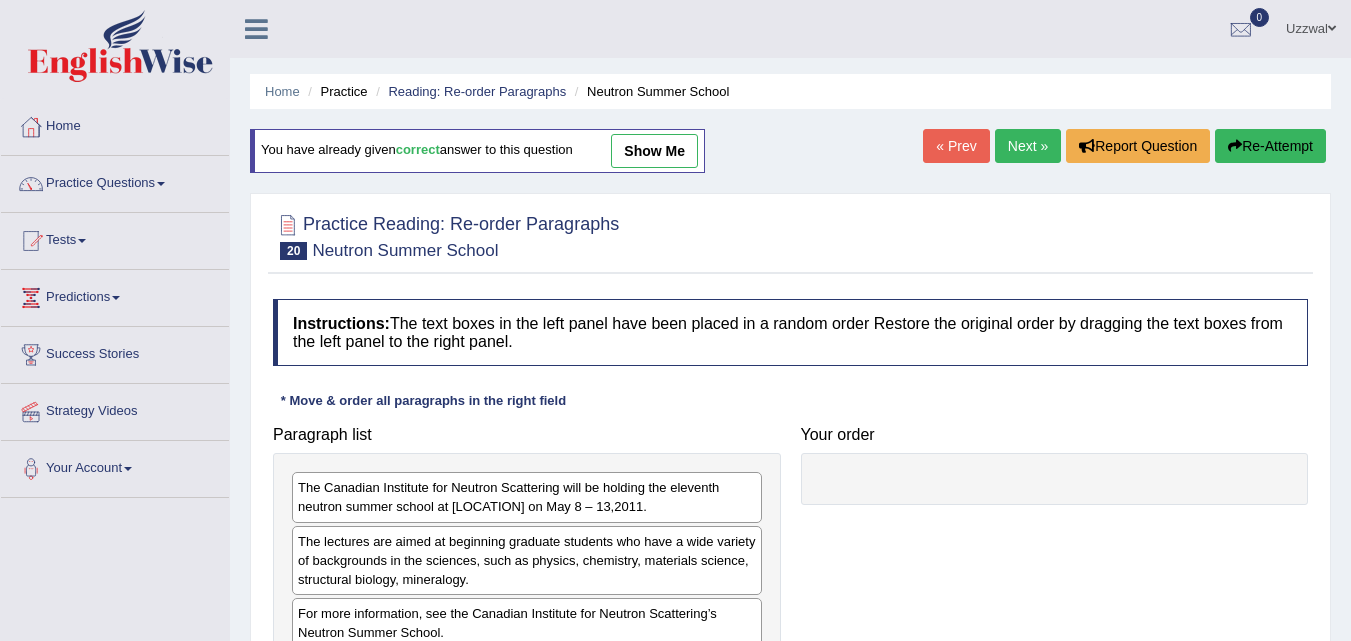 scroll, scrollTop: 0, scrollLeft: 0, axis: both 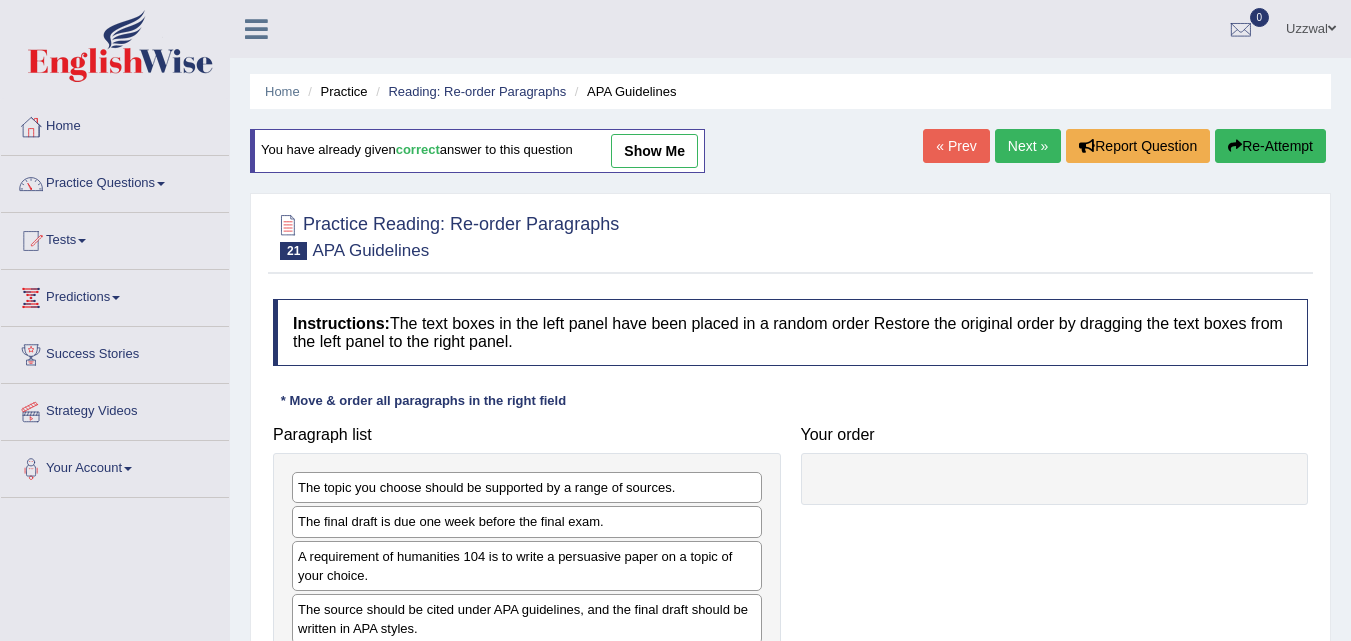 click on "Next »" at bounding box center [1028, 146] 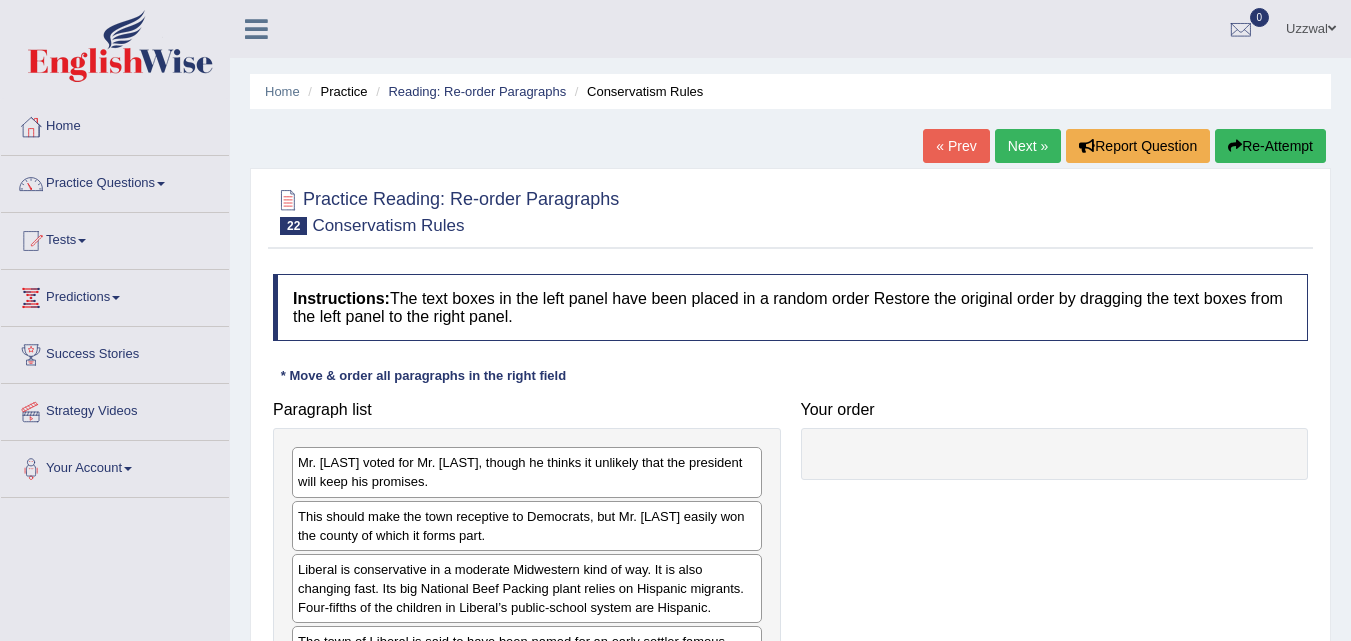 scroll, scrollTop: 0, scrollLeft: 0, axis: both 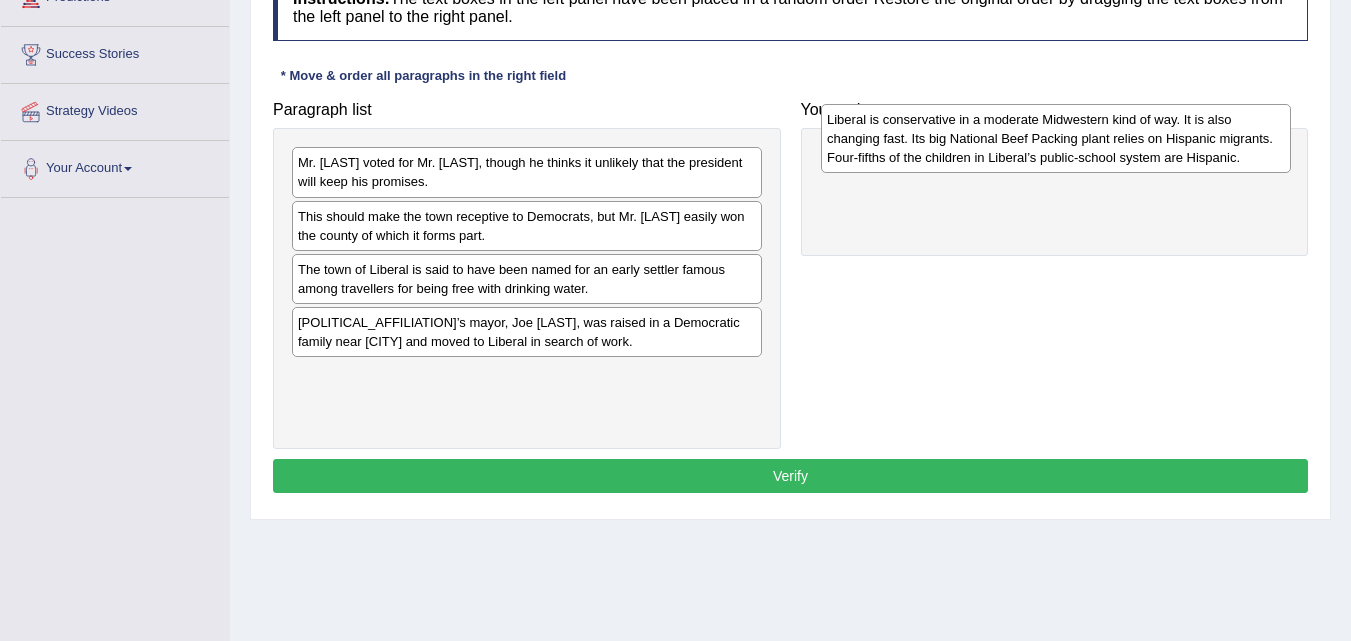 drag, startPoint x: 319, startPoint y: 281, endPoint x: 848, endPoint y: 131, distance: 549.8554 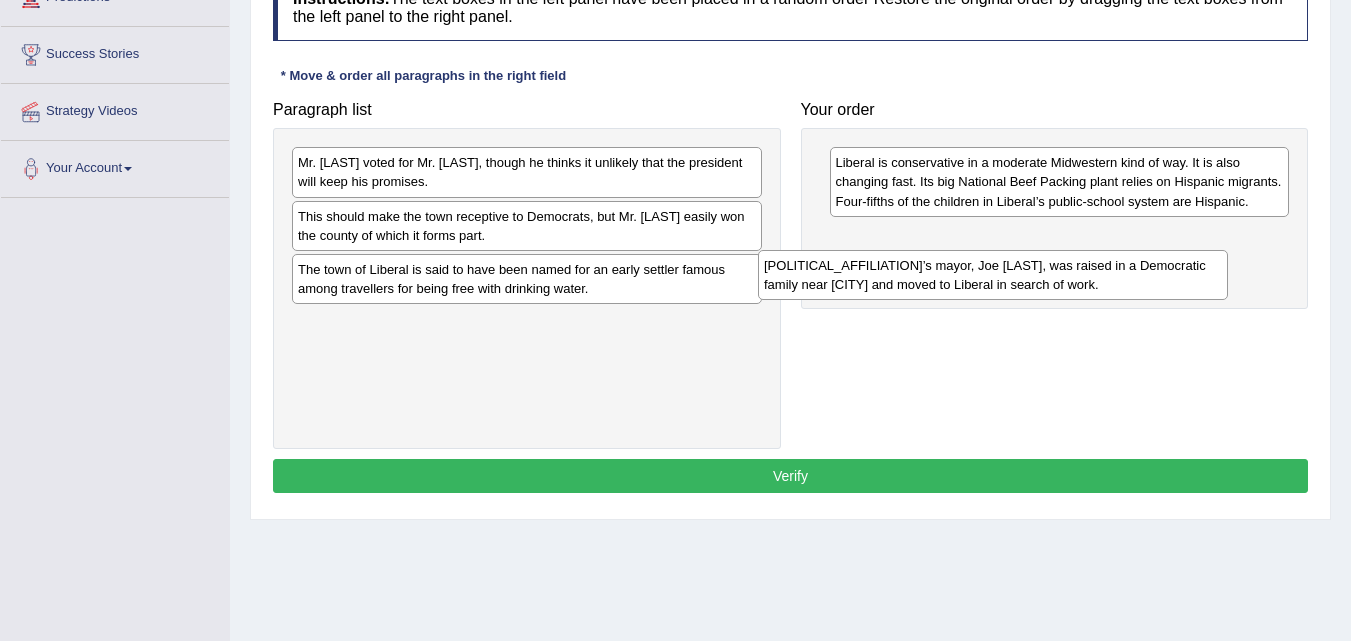 drag, startPoint x: 369, startPoint y: 346, endPoint x: 835, endPoint y: 289, distance: 469.4731 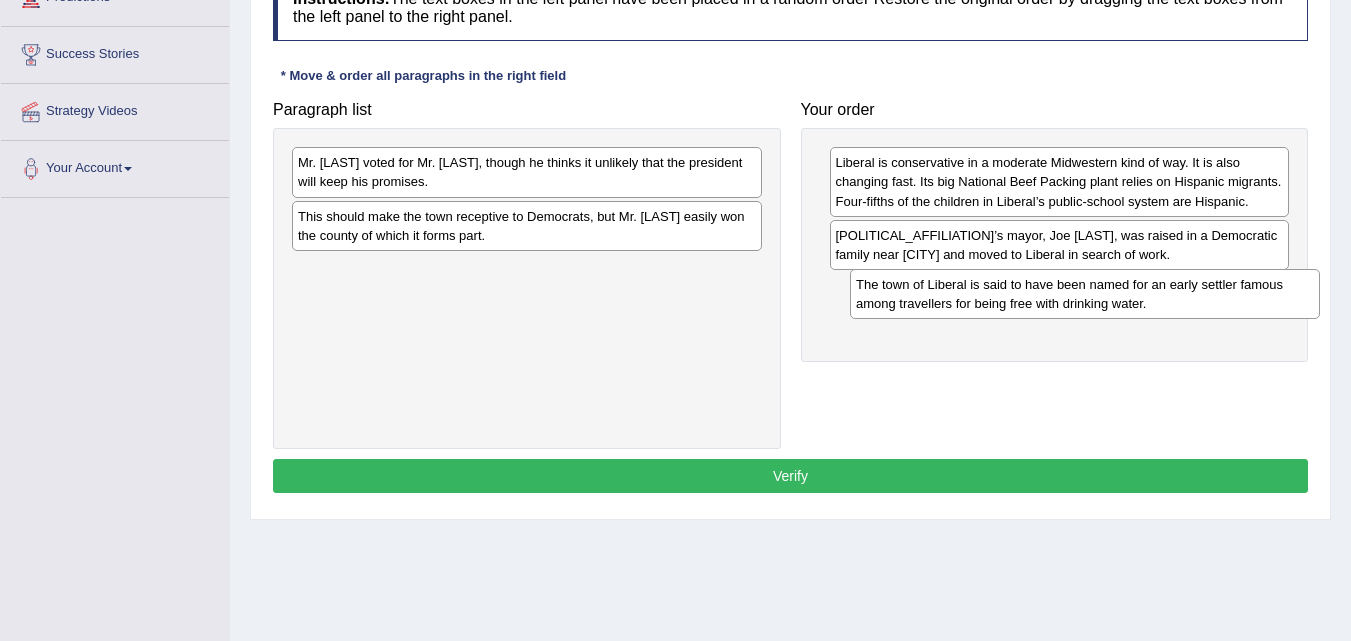 drag, startPoint x: 400, startPoint y: 286, endPoint x: 958, endPoint y: 301, distance: 558.2016 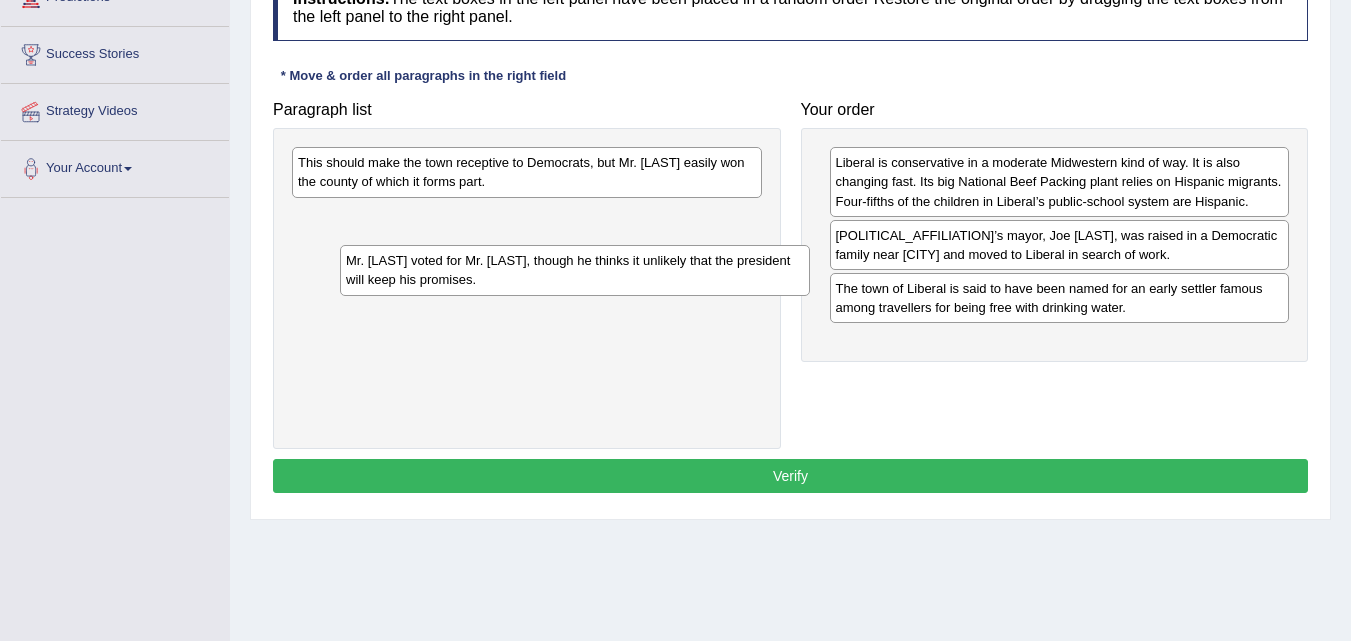 drag, startPoint x: 381, startPoint y: 161, endPoint x: 429, endPoint y: 259, distance: 109.12378 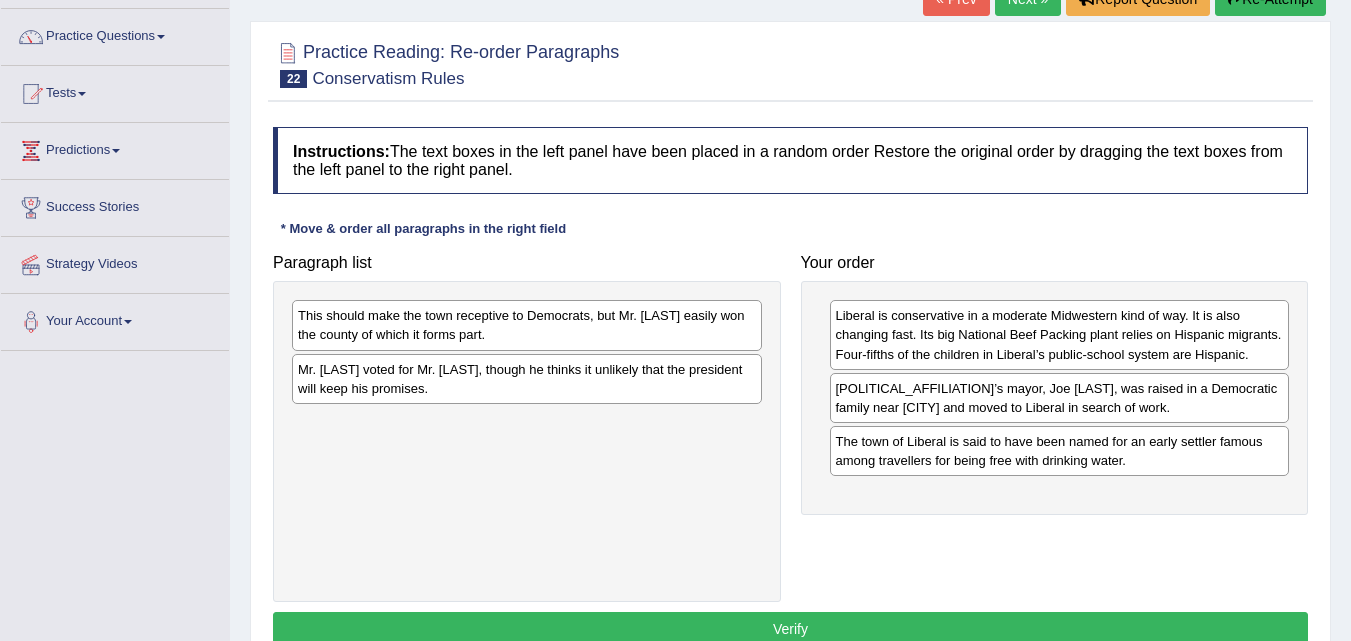 scroll, scrollTop: 200, scrollLeft: 0, axis: vertical 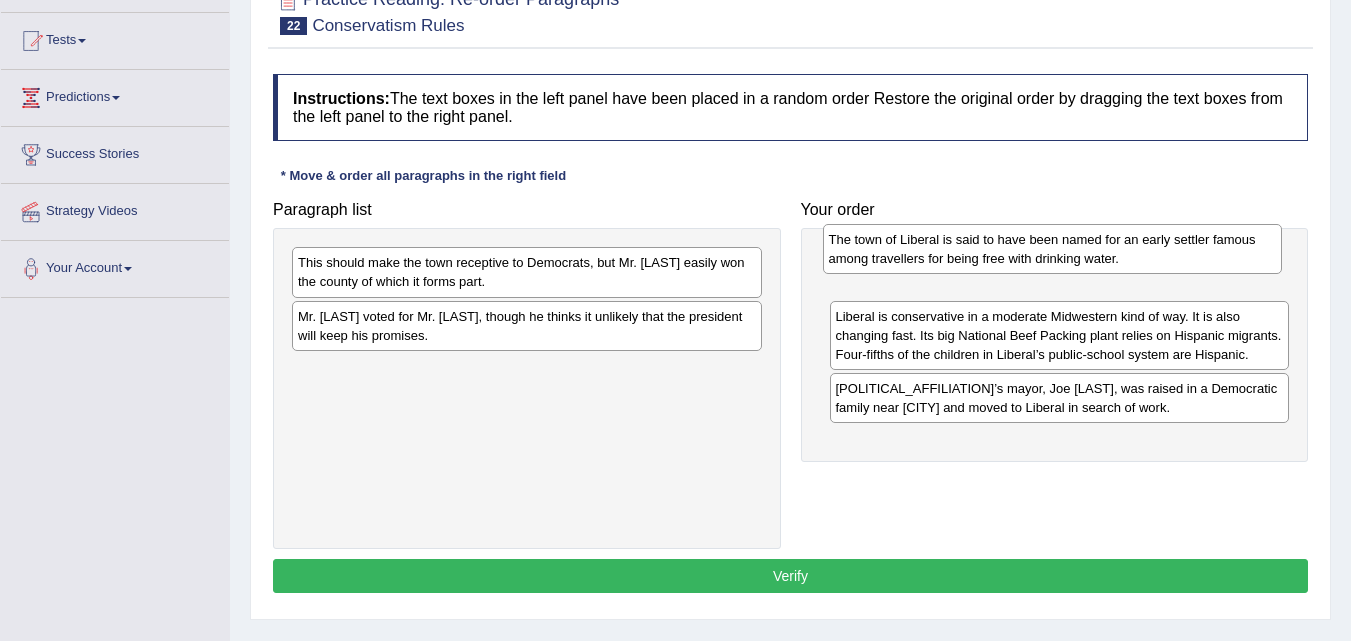 drag, startPoint x: 862, startPoint y: 413, endPoint x: 855, endPoint y: 264, distance: 149.16434 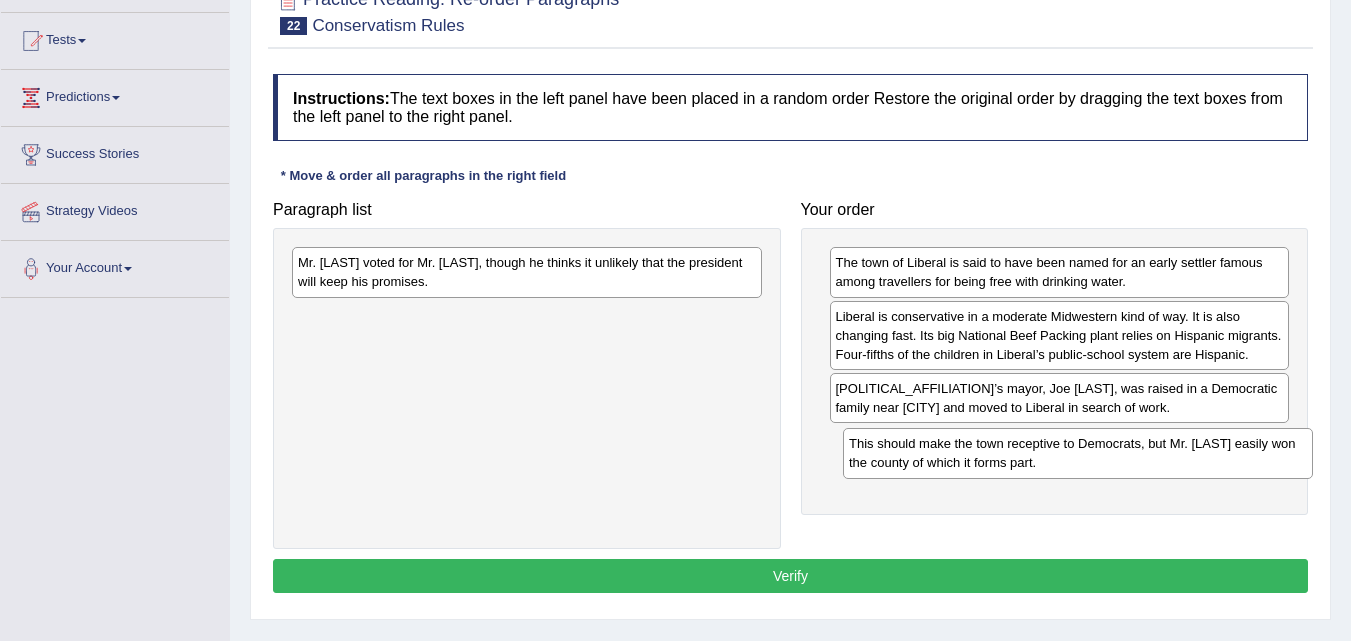 drag, startPoint x: 306, startPoint y: 280, endPoint x: 857, endPoint y: 461, distance: 579.9672 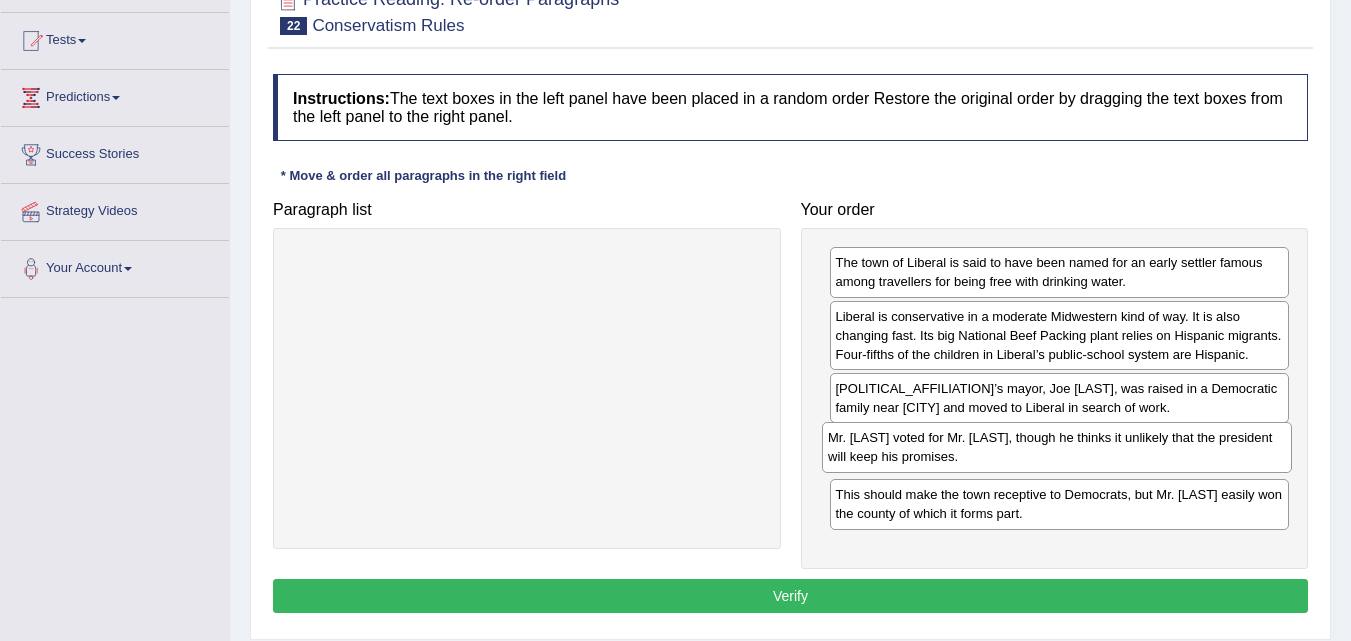 drag, startPoint x: 395, startPoint y: 284, endPoint x: 925, endPoint y: 459, distance: 558.1442 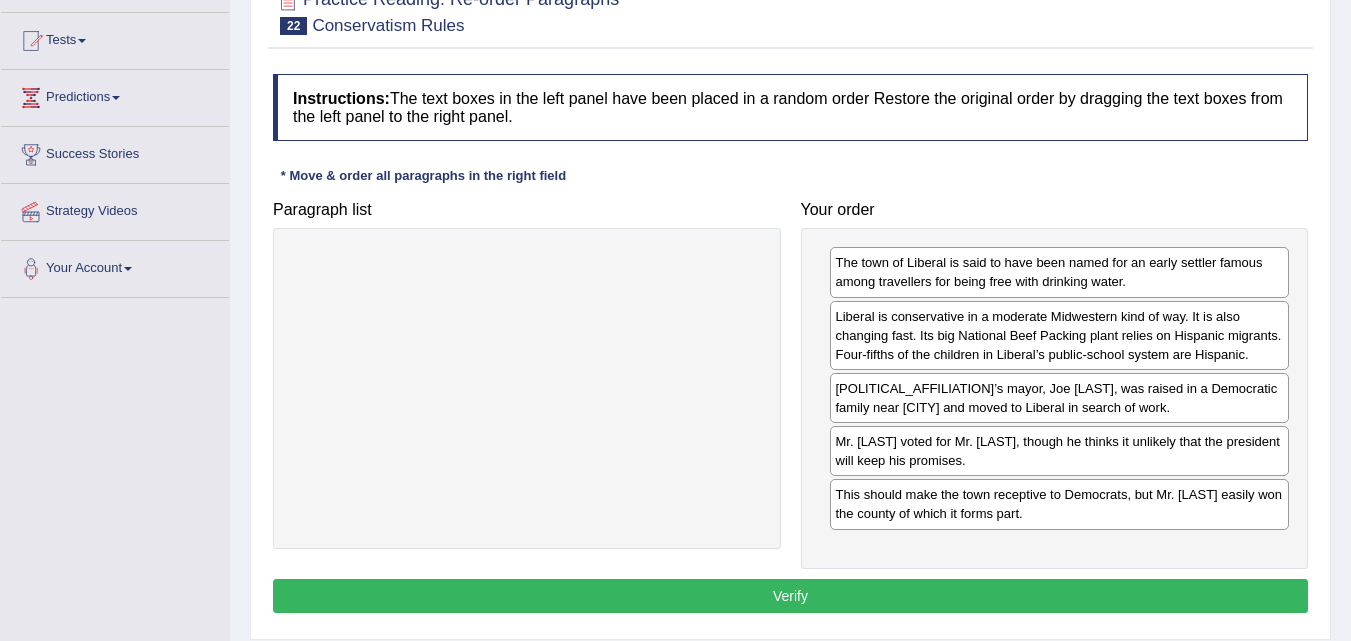 click on "Verify" at bounding box center [790, 596] 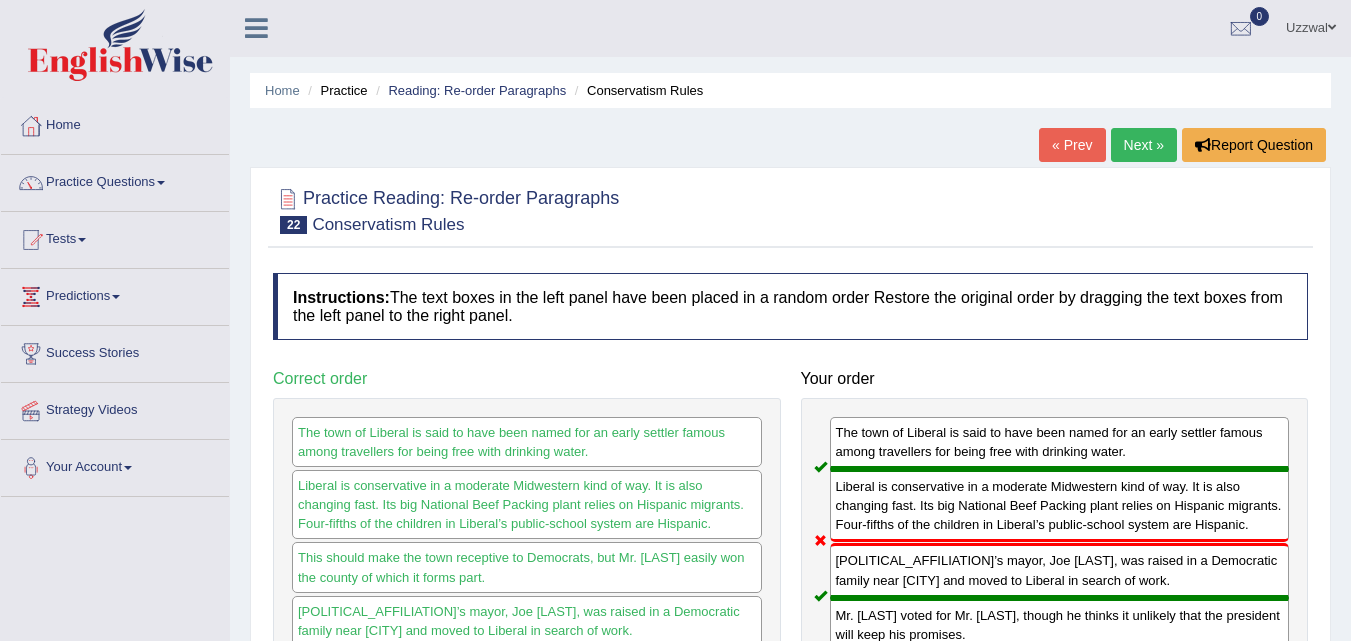 scroll, scrollTop: 0, scrollLeft: 0, axis: both 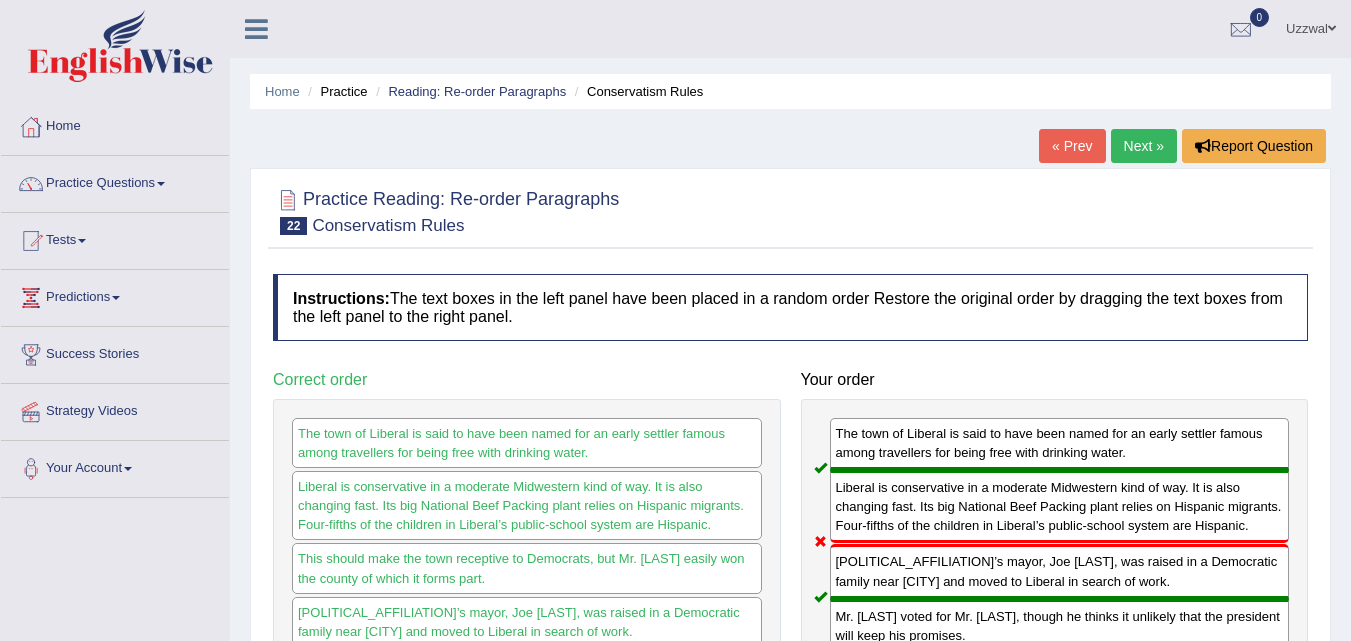 click on "Next »" at bounding box center (1144, 146) 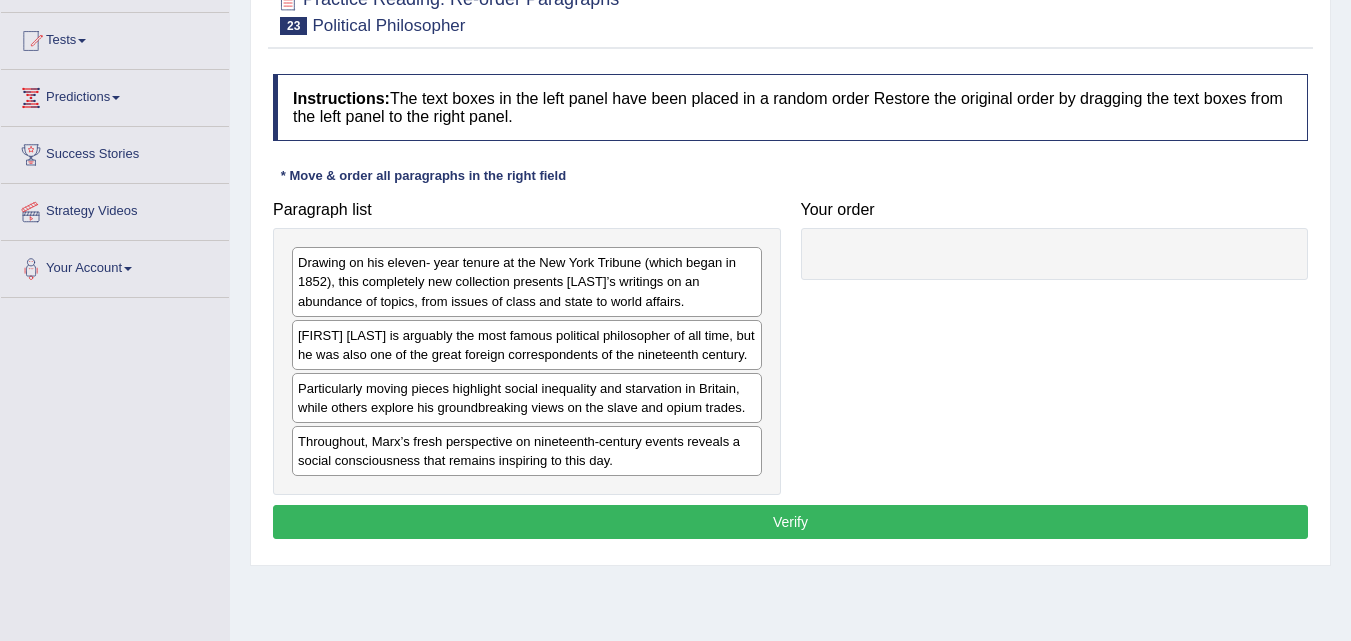 scroll, scrollTop: 200, scrollLeft: 0, axis: vertical 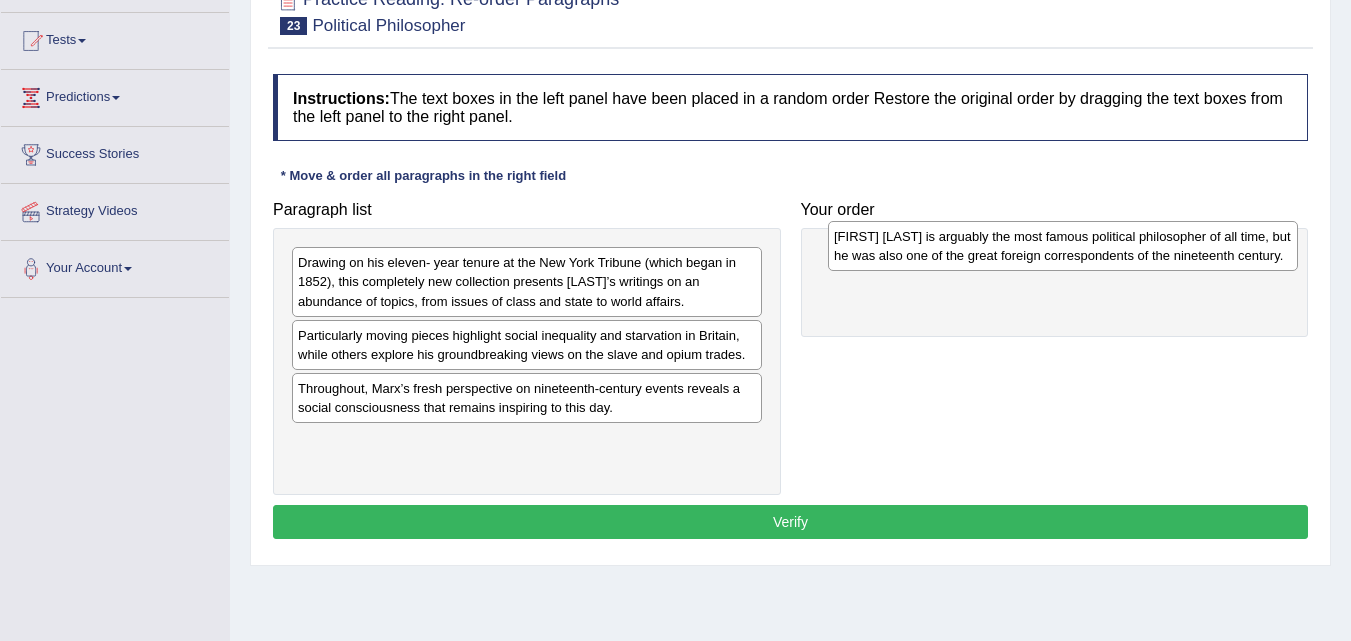 drag, startPoint x: 345, startPoint y: 349, endPoint x: 881, endPoint y: 250, distance: 545.06604 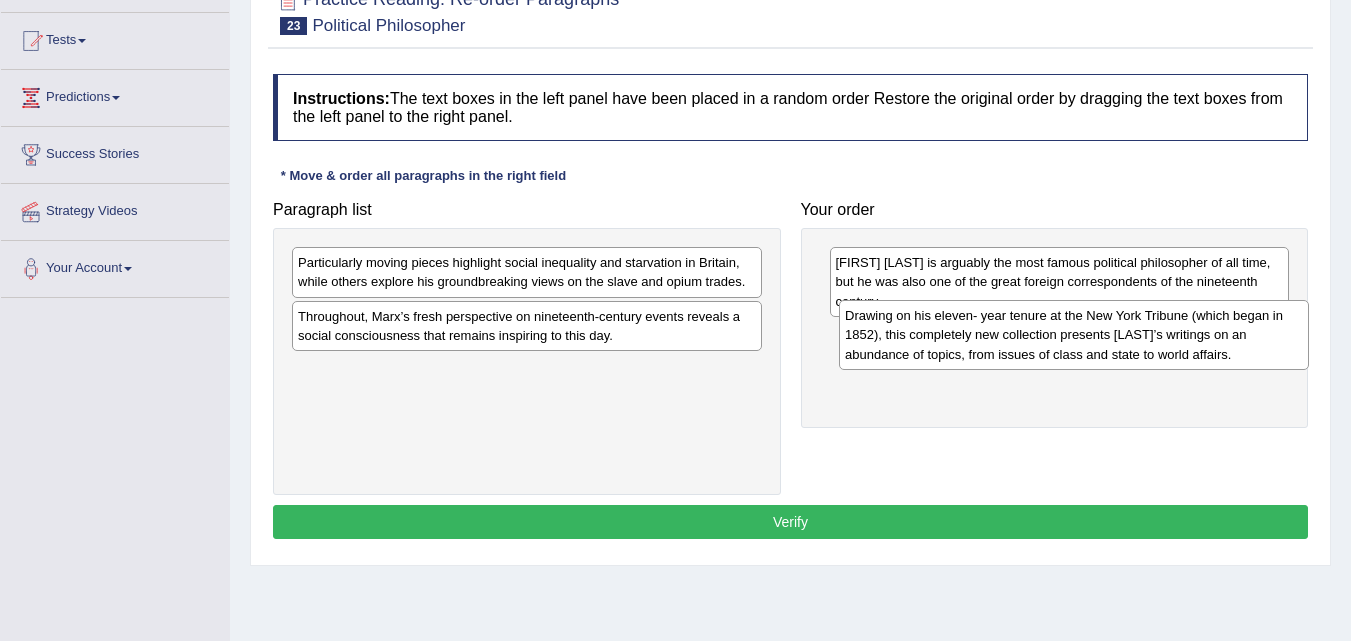 drag, startPoint x: 371, startPoint y: 289, endPoint x: 918, endPoint y: 342, distance: 549.56165 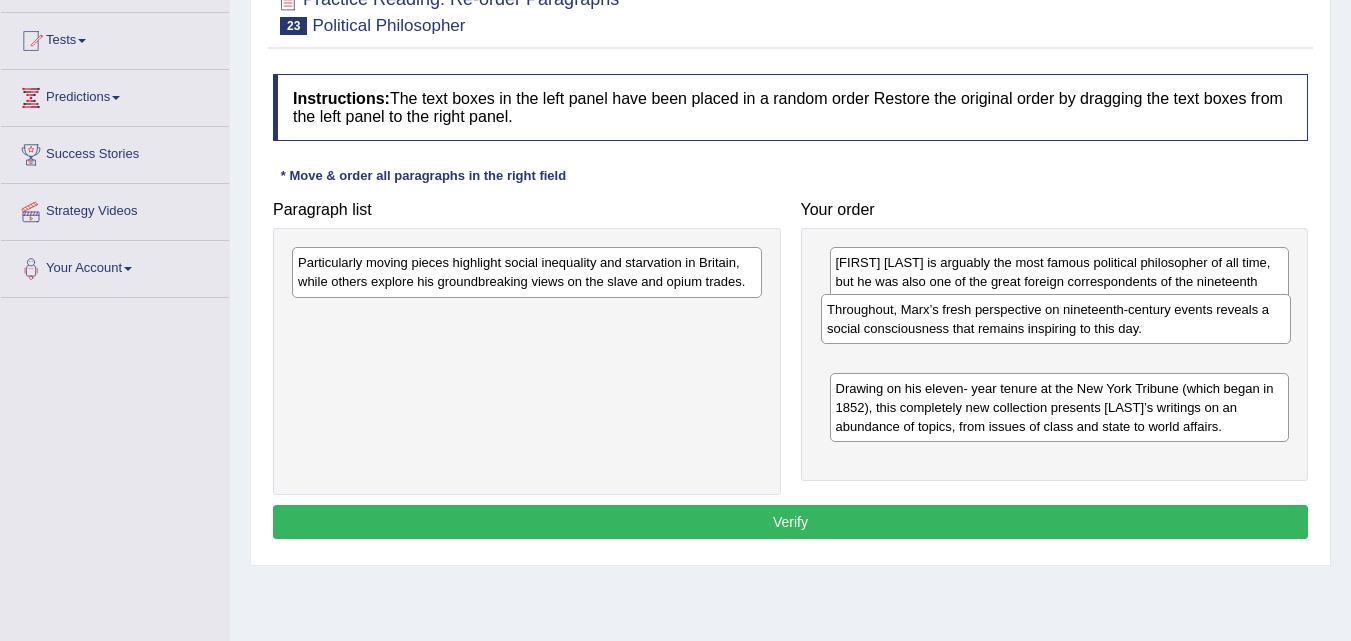 drag, startPoint x: 691, startPoint y: 337, endPoint x: 1220, endPoint y: 330, distance: 529.0463 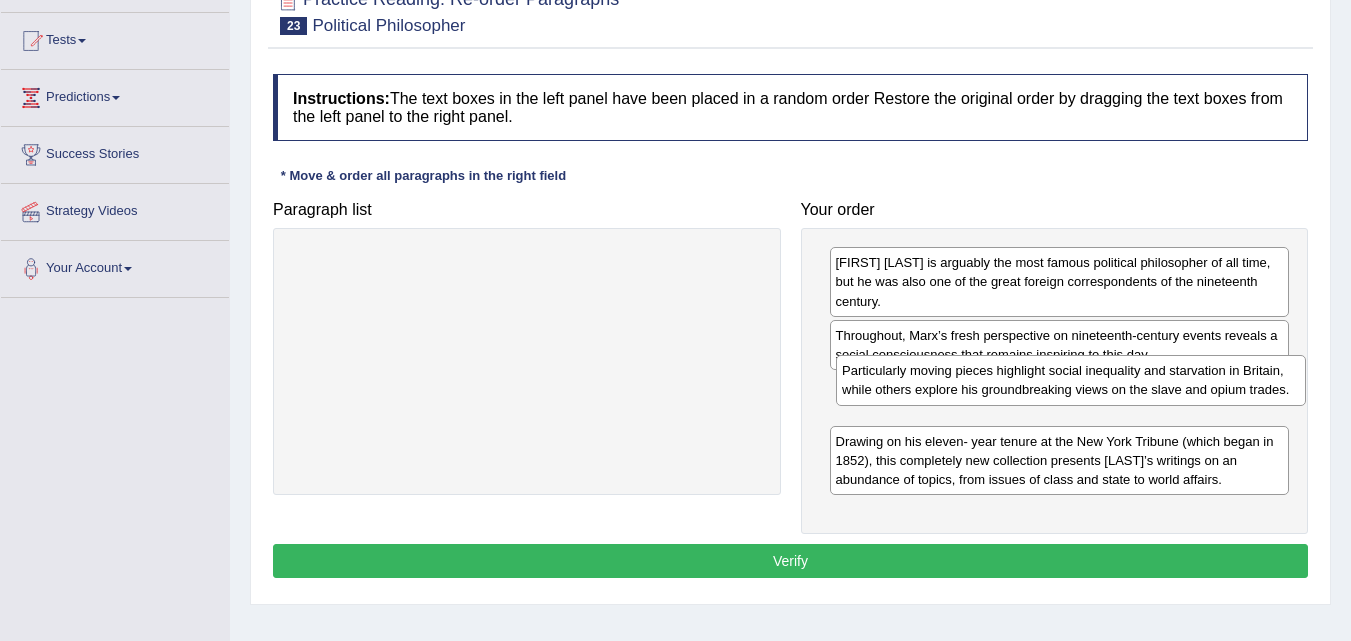 drag, startPoint x: 304, startPoint y: 282, endPoint x: 848, endPoint y: 390, distance: 554.617 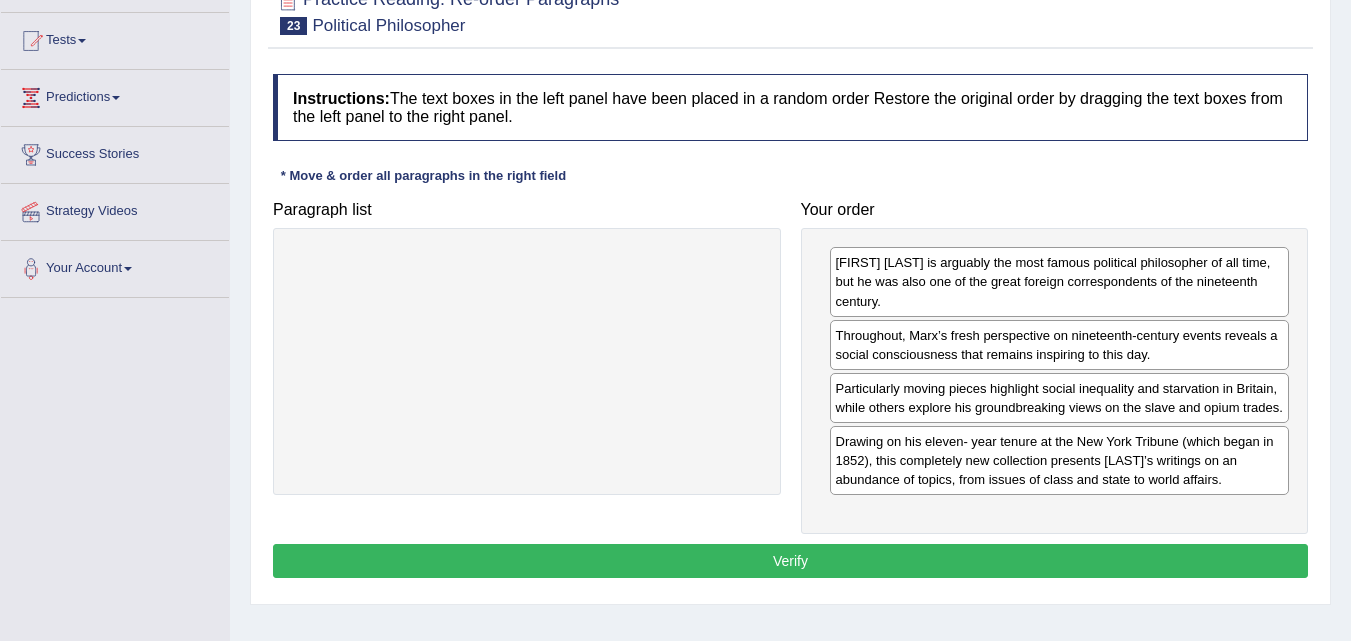 click on "Verify" at bounding box center (790, 561) 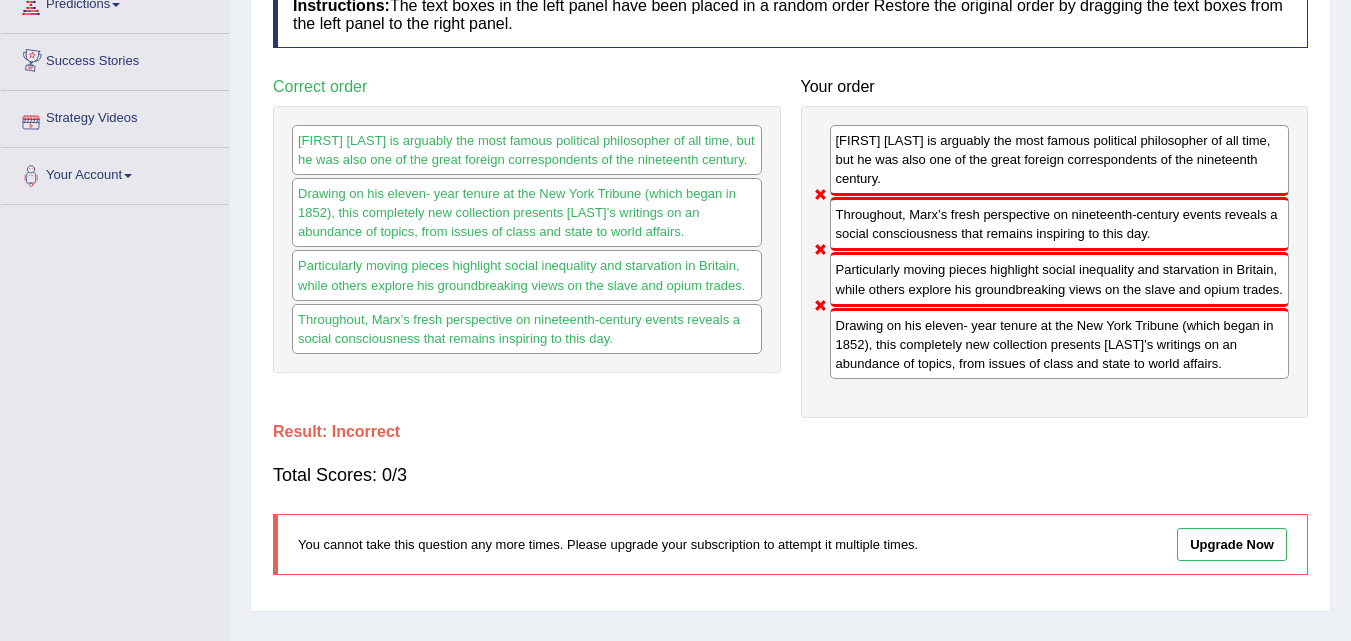 scroll, scrollTop: 109, scrollLeft: 0, axis: vertical 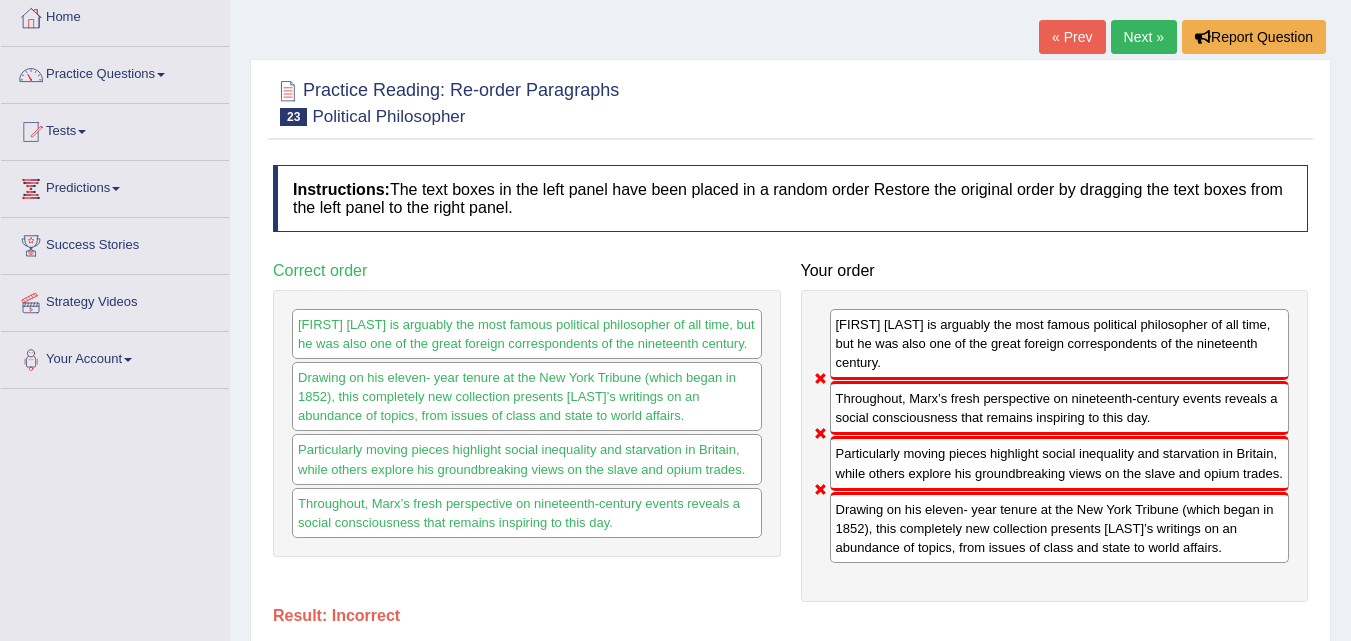 click on "Next »" at bounding box center [1144, 37] 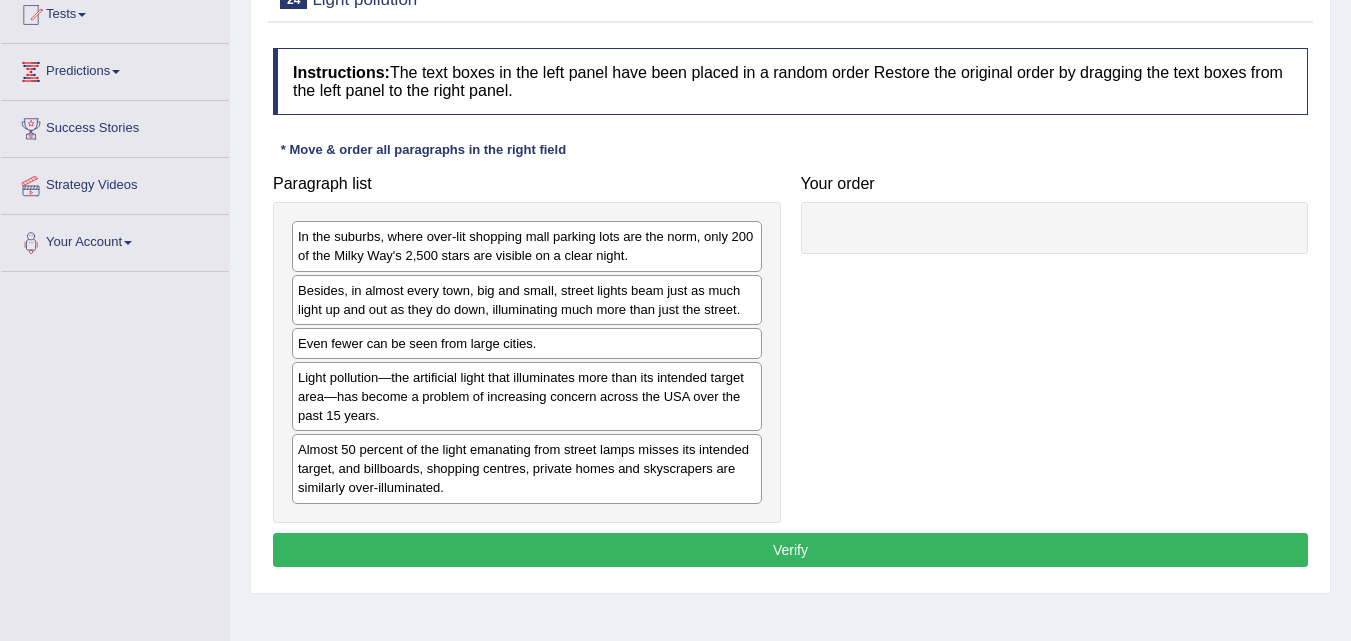 scroll, scrollTop: 226, scrollLeft: 0, axis: vertical 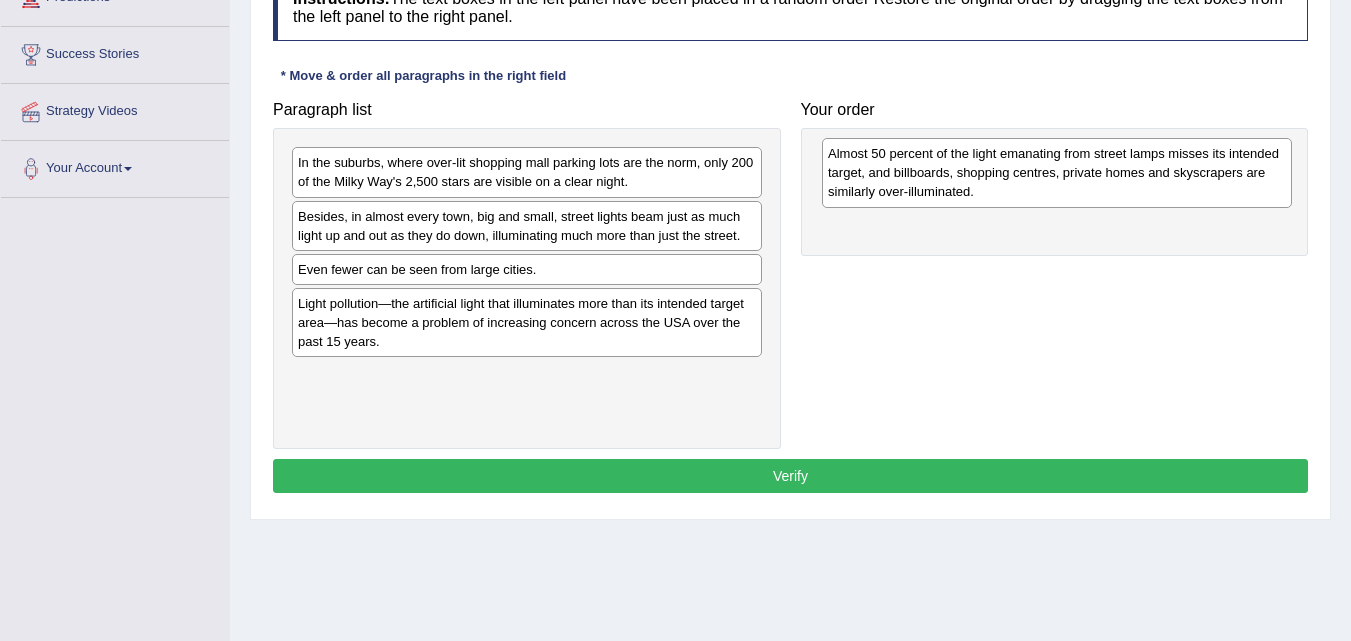 drag, startPoint x: 515, startPoint y: 413, endPoint x: 1045, endPoint y: 191, distance: 574.6164 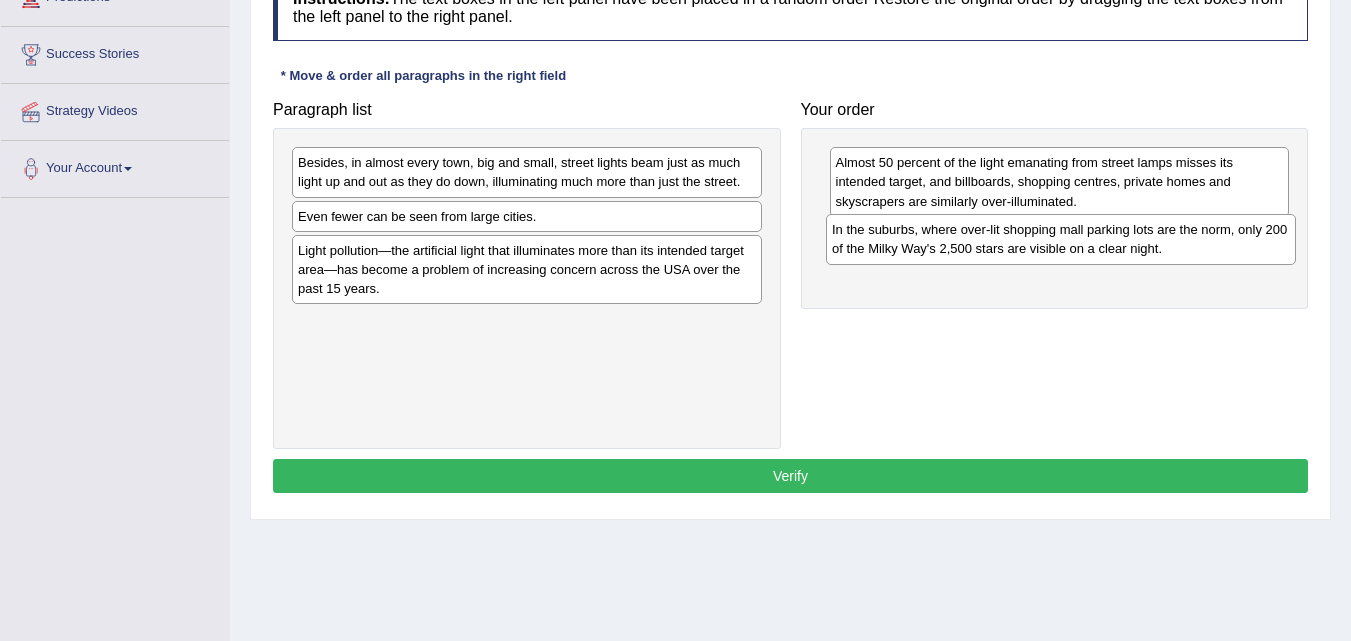 drag, startPoint x: 581, startPoint y: 186, endPoint x: 1115, endPoint y: 253, distance: 538.18677 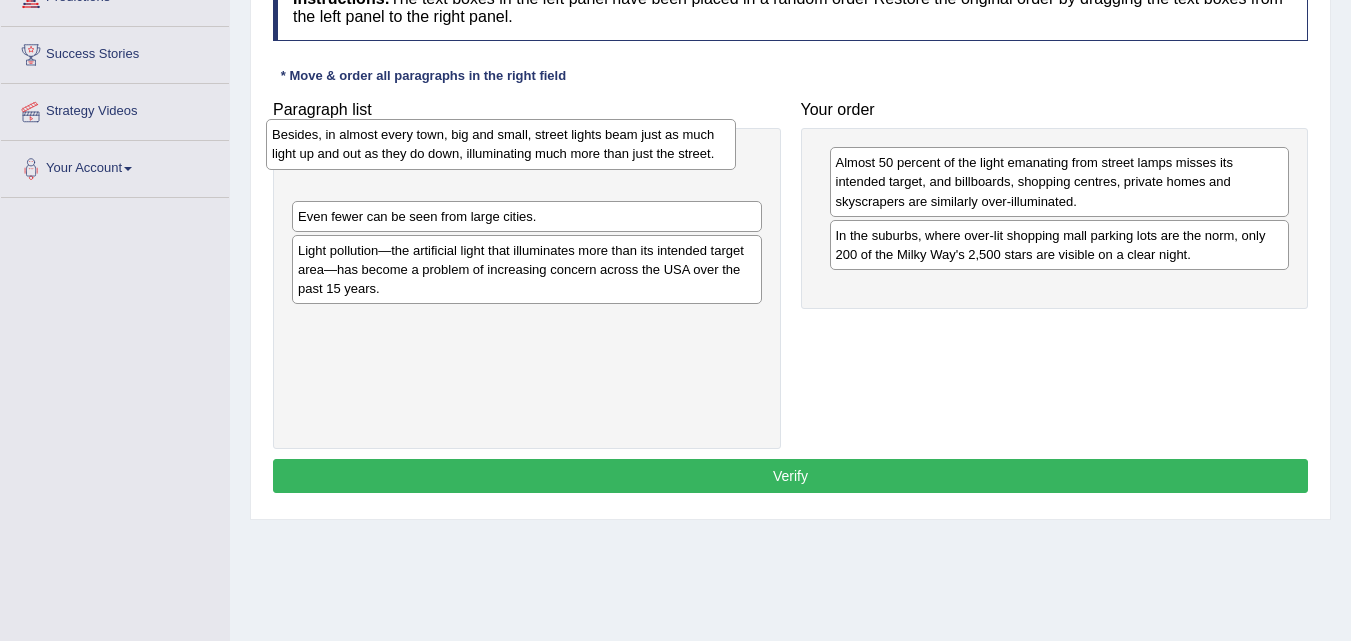 drag, startPoint x: 356, startPoint y: 187, endPoint x: 319, endPoint y: 157, distance: 47.63402 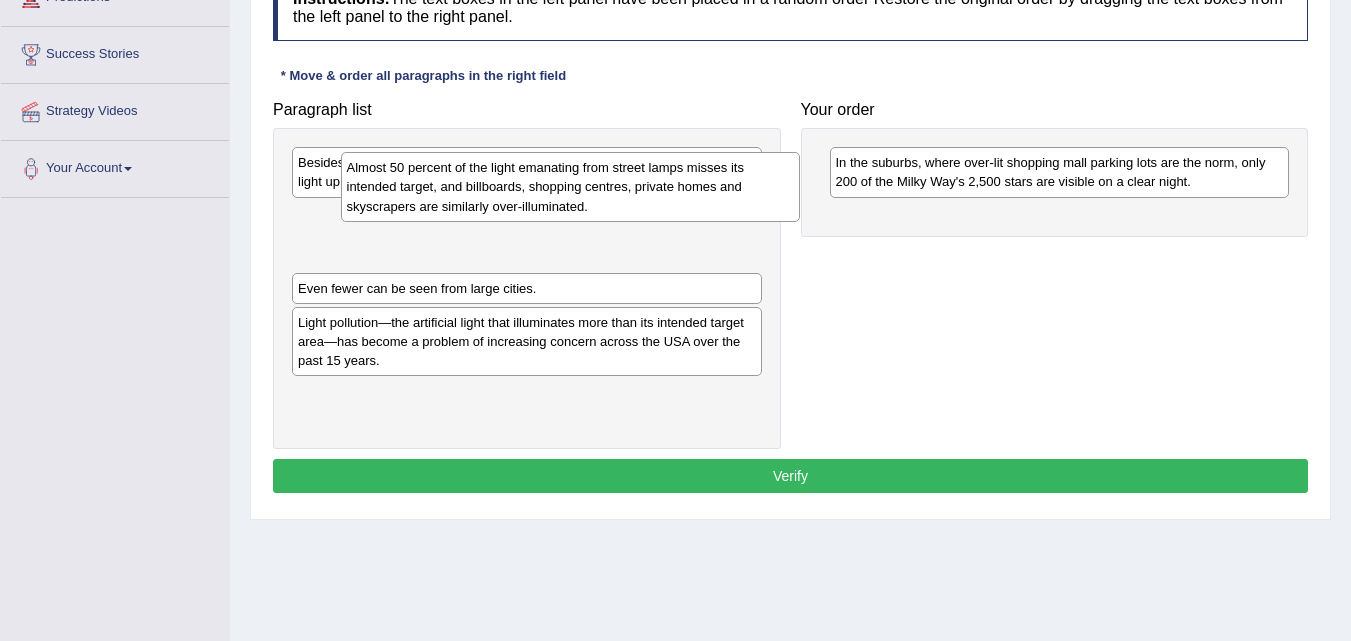 drag, startPoint x: 905, startPoint y: 184, endPoint x: 411, endPoint y: 189, distance: 494.0253 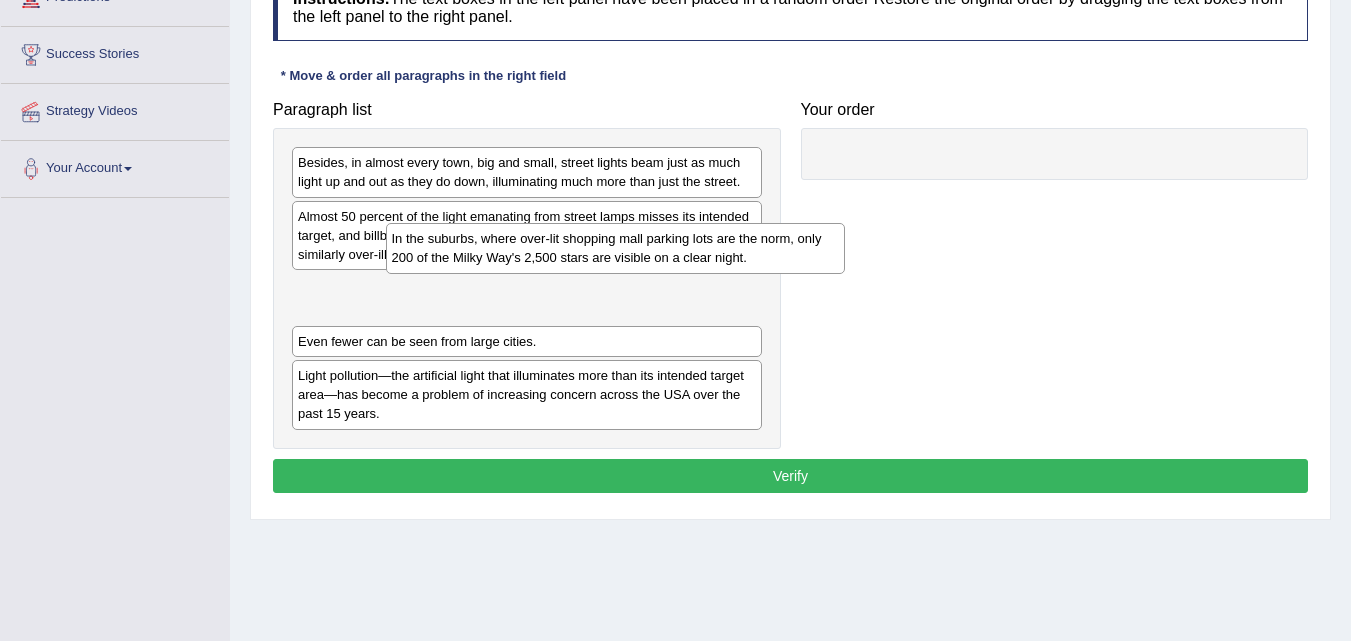 drag, startPoint x: 885, startPoint y: 174, endPoint x: 430, endPoint y: 250, distance: 461.3036 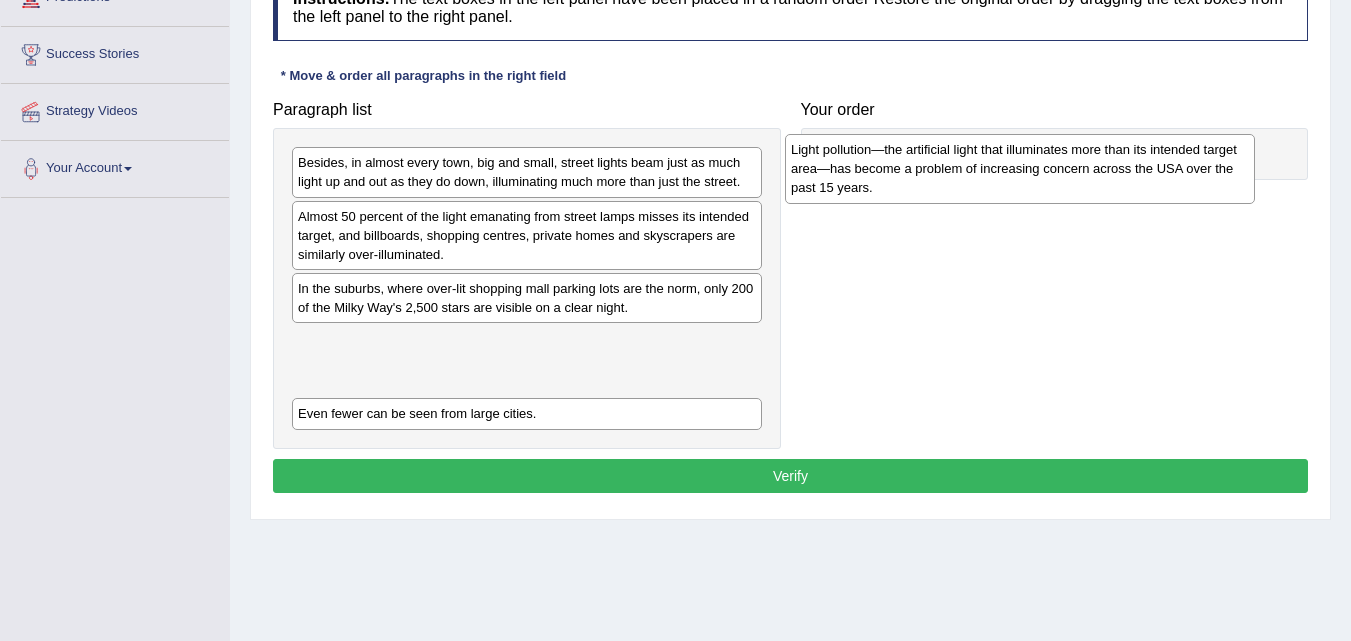 drag, startPoint x: 340, startPoint y: 412, endPoint x: 833, endPoint y: 186, distance: 542.33295 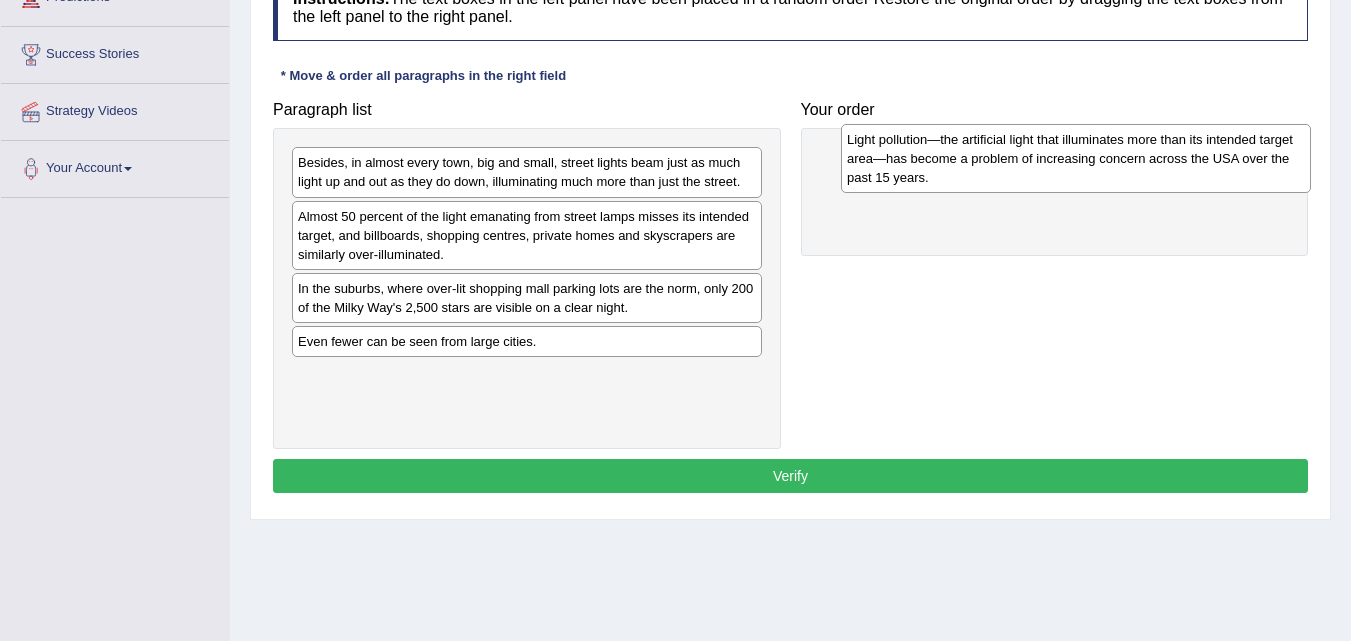 drag, startPoint x: 364, startPoint y: 365, endPoint x: 913, endPoint y: 163, distance: 584.9829 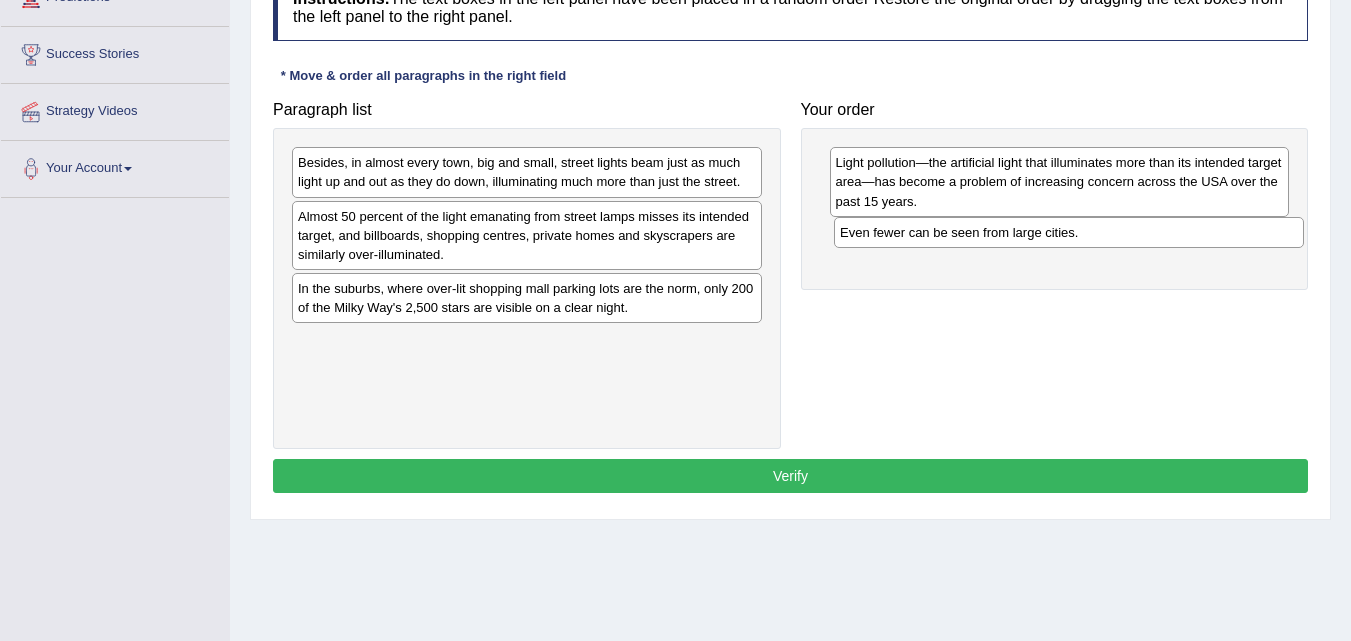 drag, startPoint x: 407, startPoint y: 351, endPoint x: 949, endPoint y: 242, distance: 552.8517 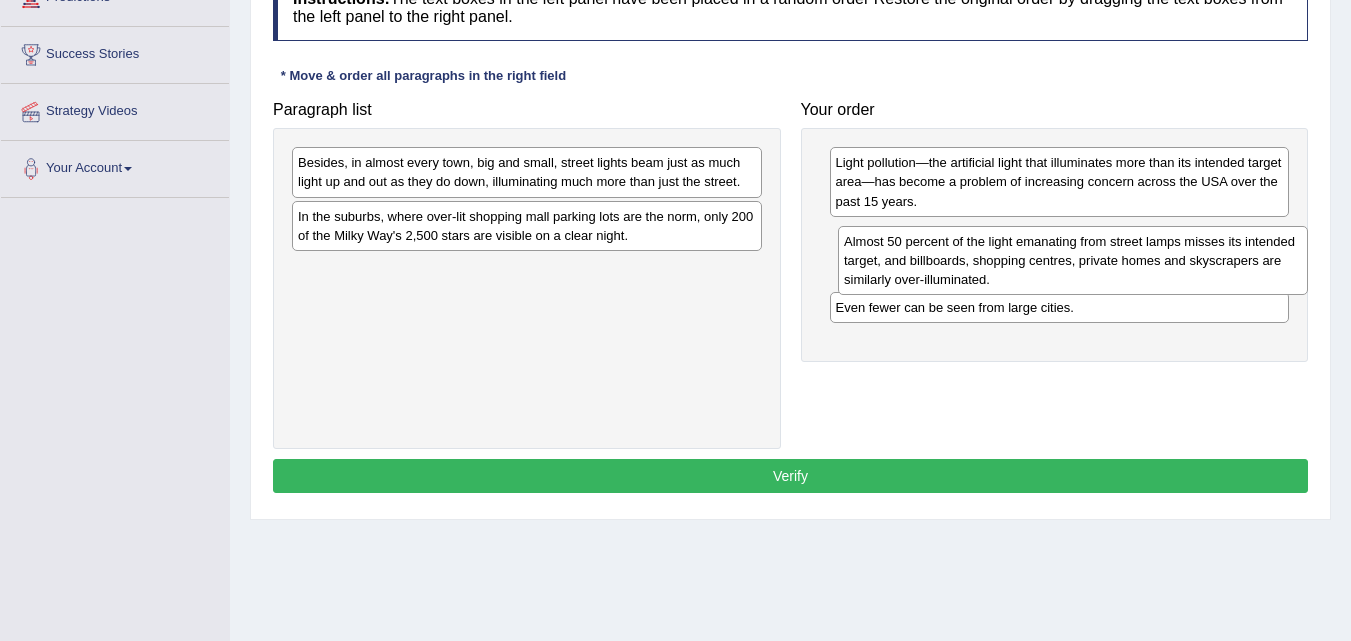 drag, startPoint x: 389, startPoint y: 244, endPoint x: 935, endPoint y: 269, distance: 546.572 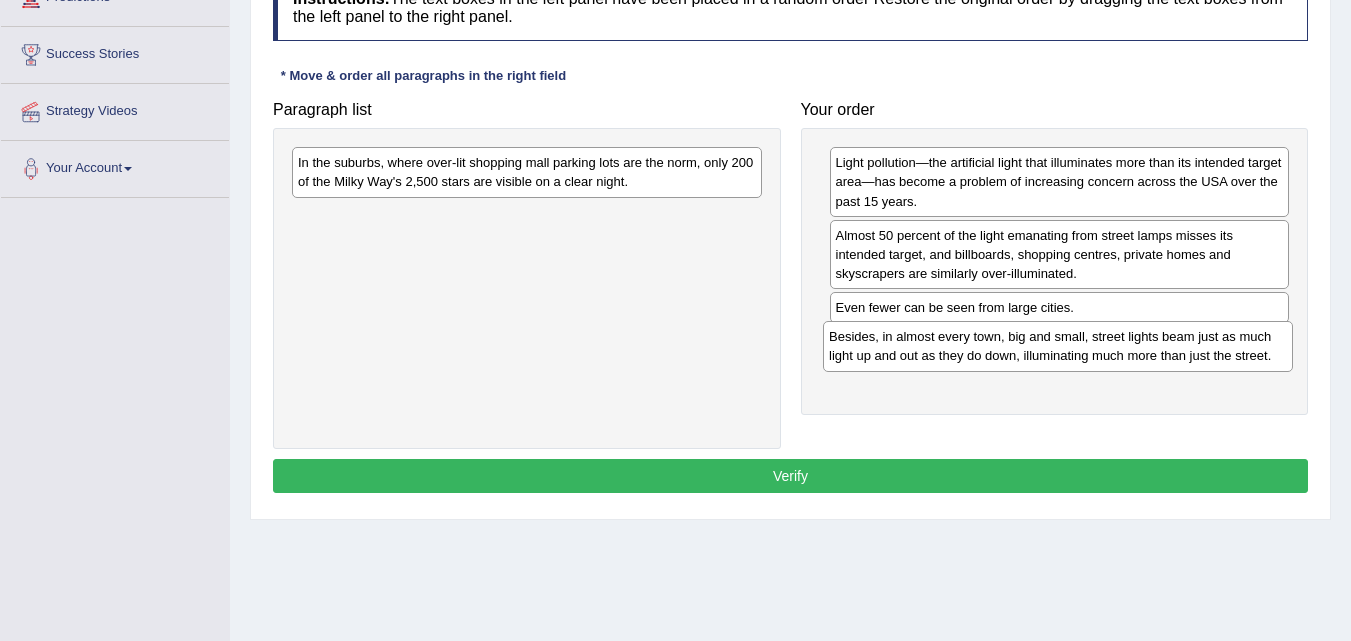 drag, startPoint x: 342, startPoint y: 170, endPoint x: 873, endPoint y: 344, distance: 558.78174 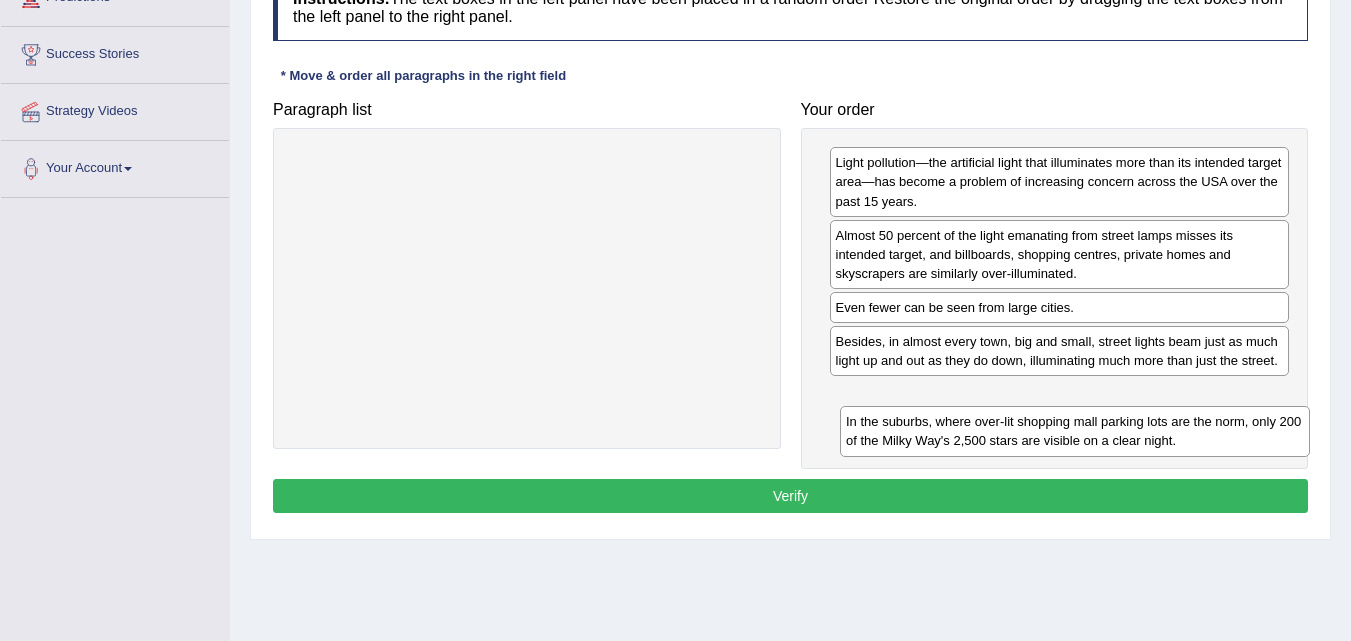 drag, startPoint x: 321, startPoint y: 171, endPoint x: 869, endPoint y: 422, distance: 602.74786 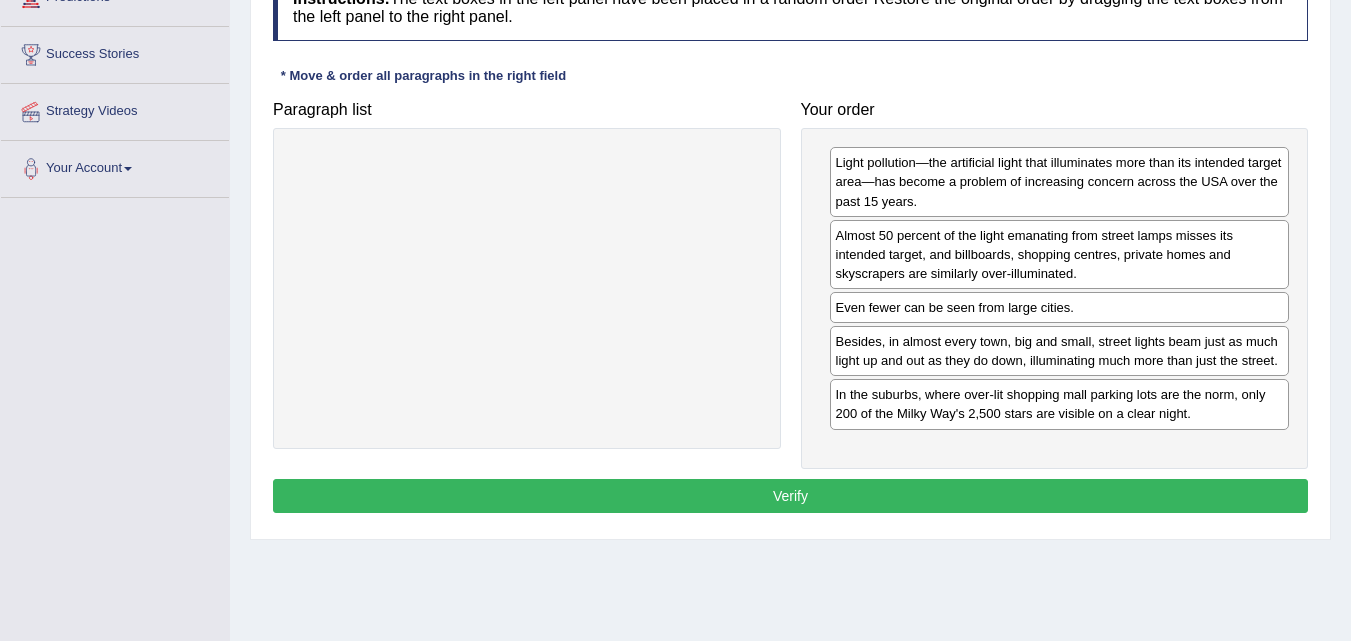 click on "Verify" at bounding box center (790, 496) 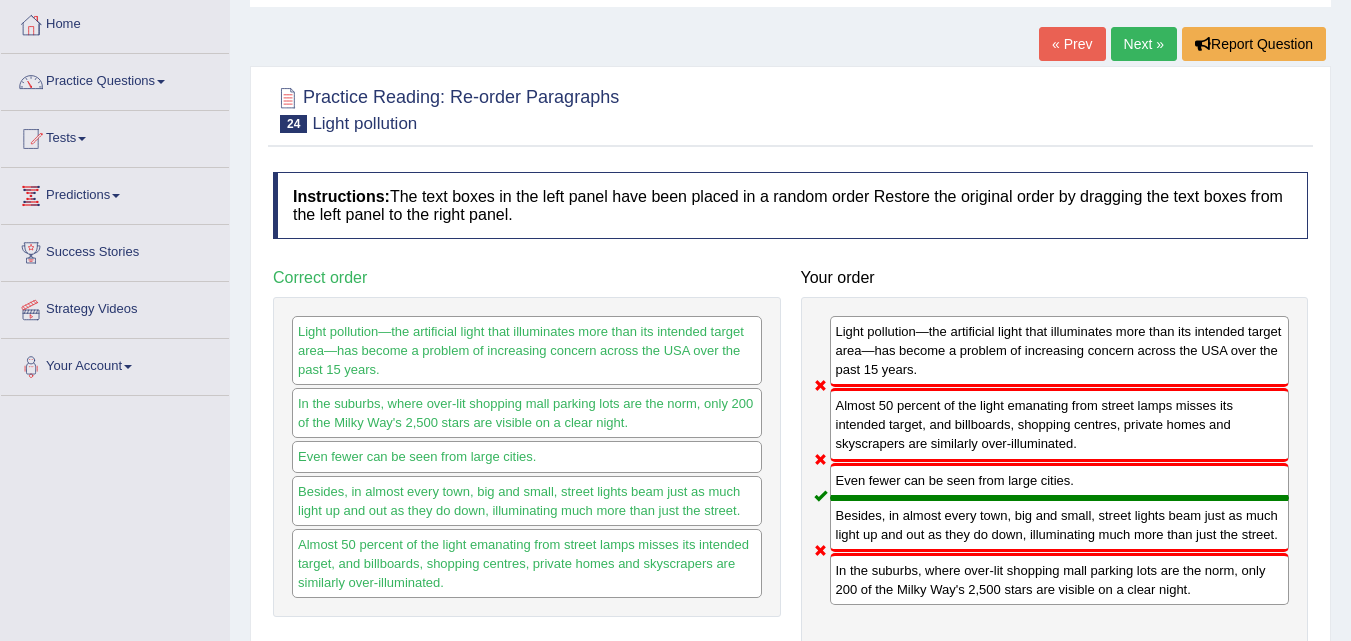 scroll, scrollTop: 100, scrollLeft: 0, axis: vertical 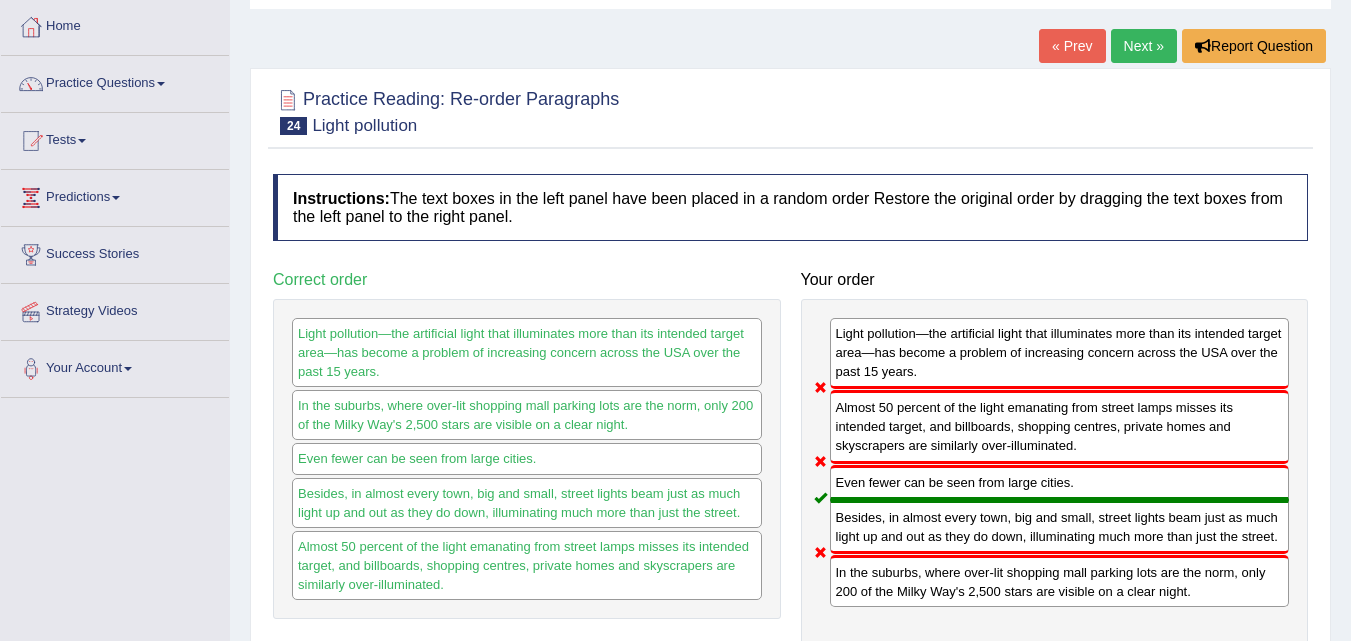 click on "Next »" at bounding box center [1144, 46] 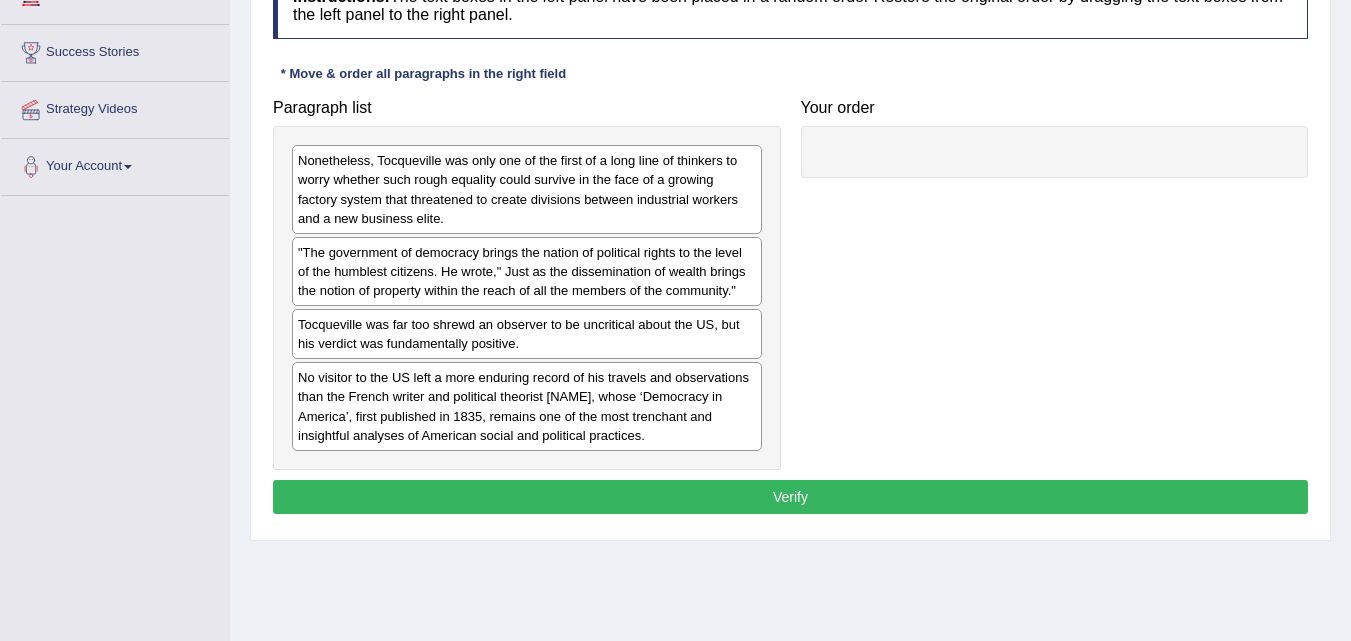 scroll, scrollTop: 409, scrollLeft: 0, axis: vertical 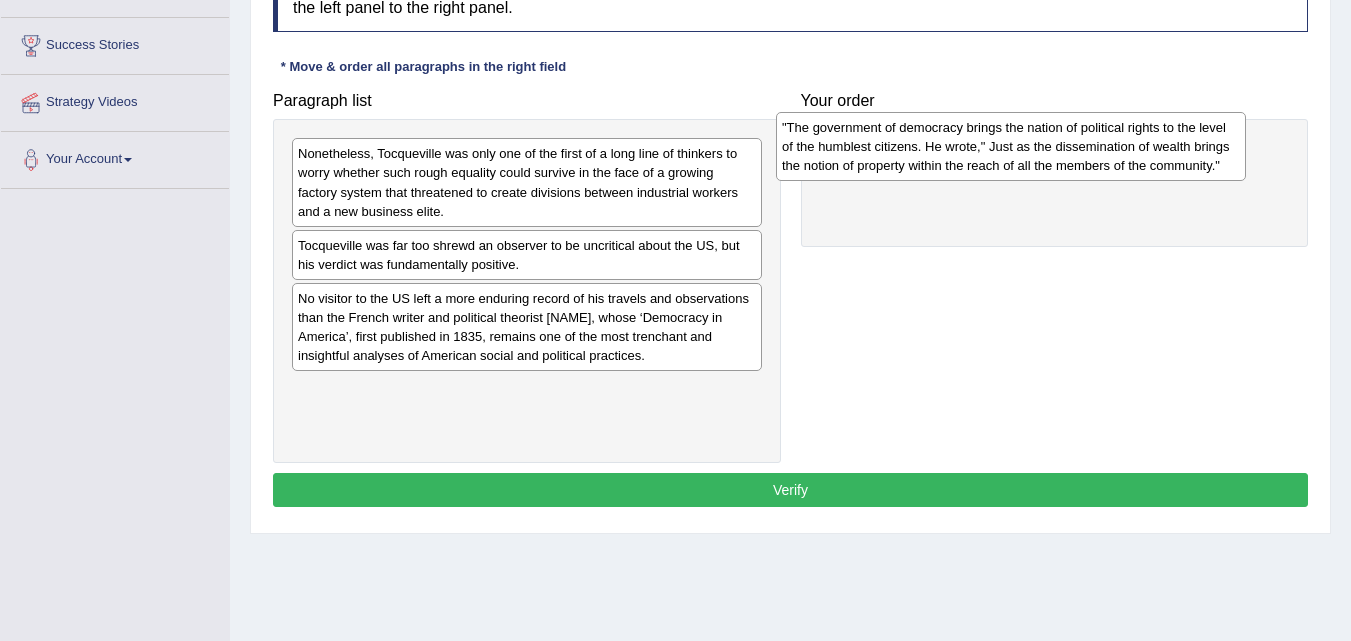 drag, startPoint x: 454, startPoint y: 258, endPoint x: 938, endPoint y: 140, distance: 498.17667 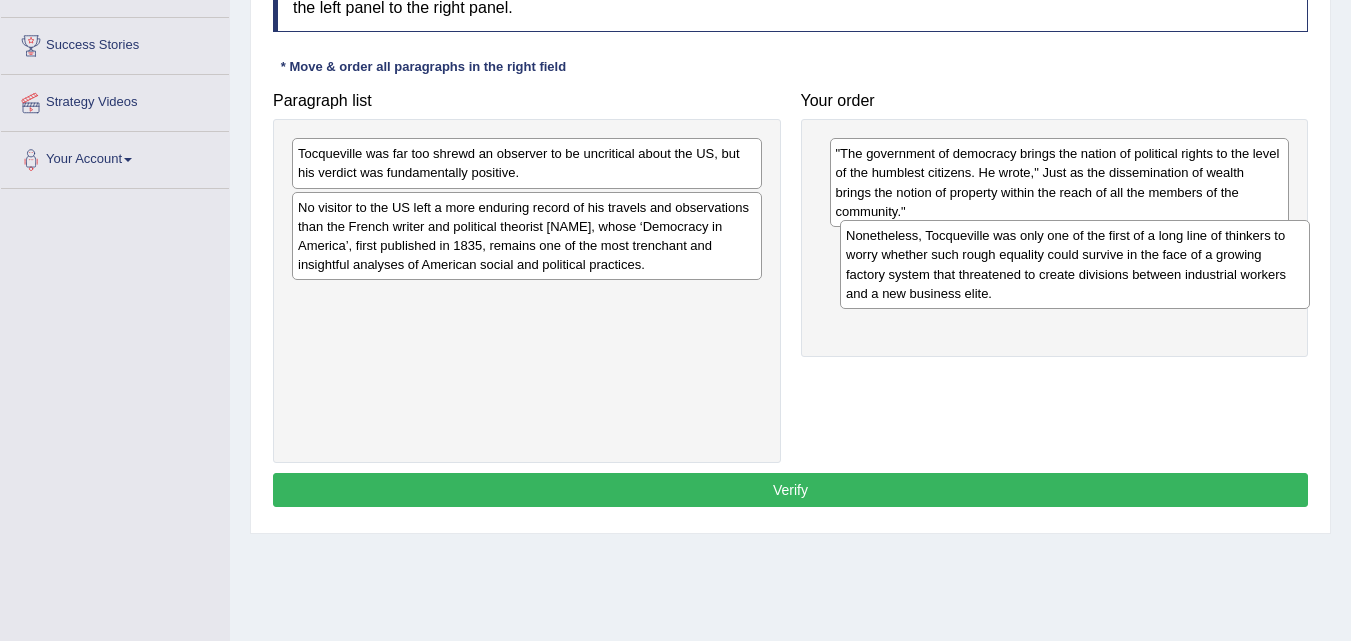 drag, startPoint x: 498, startPoint y: 194, endPoint x: 1046, endPoint y: 276, distance: 554.1011 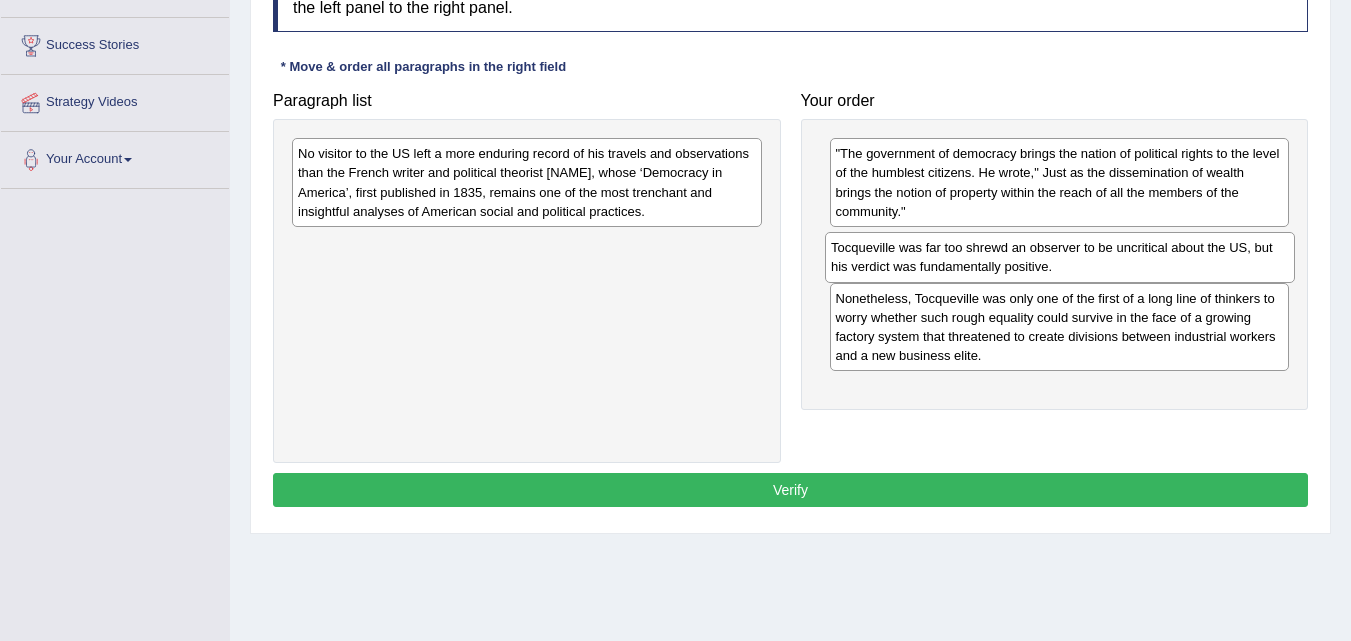 drag, startPoint x: 323, startPoint y: 172, endPoint x: 856, endPoint y: 266, distance: 541.22546 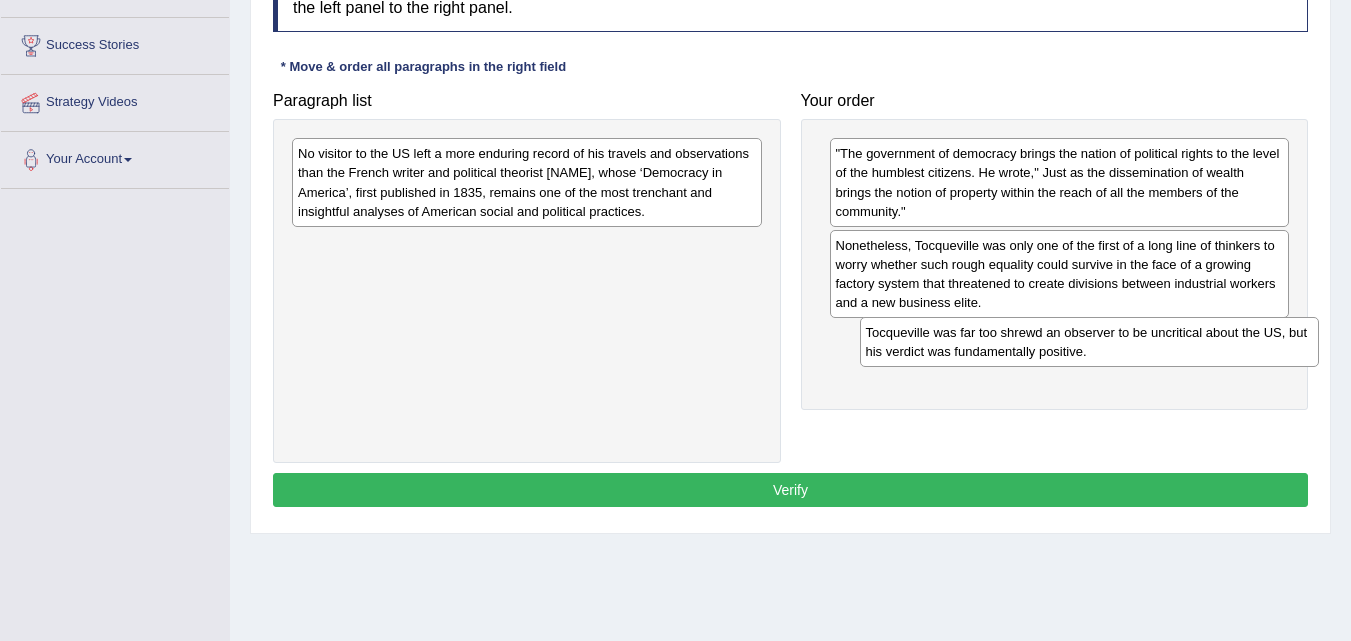 drag, startPoint x: 867, startPoint y: 260, endPoint x: 897, endPoint y: 347, distance: 92.02717 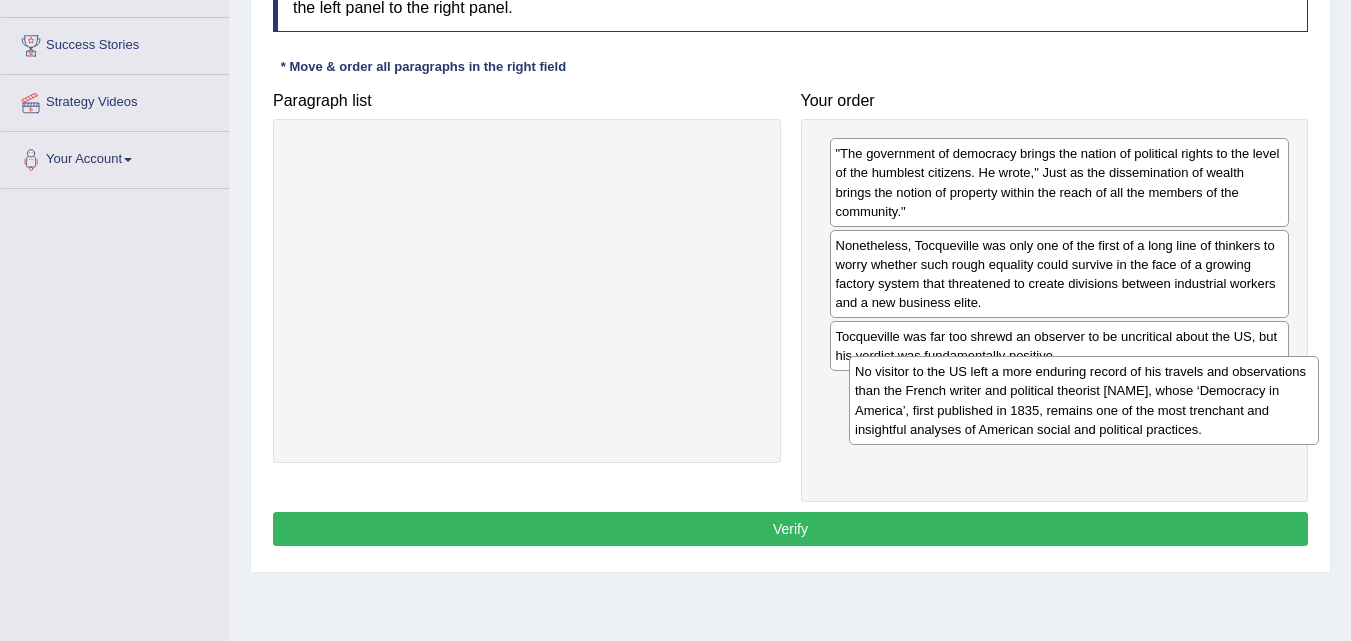 drag, startPoint x: 382, startPoint y: 174, endPoint x: 939, endPoint y: 392, distance: 598.1413 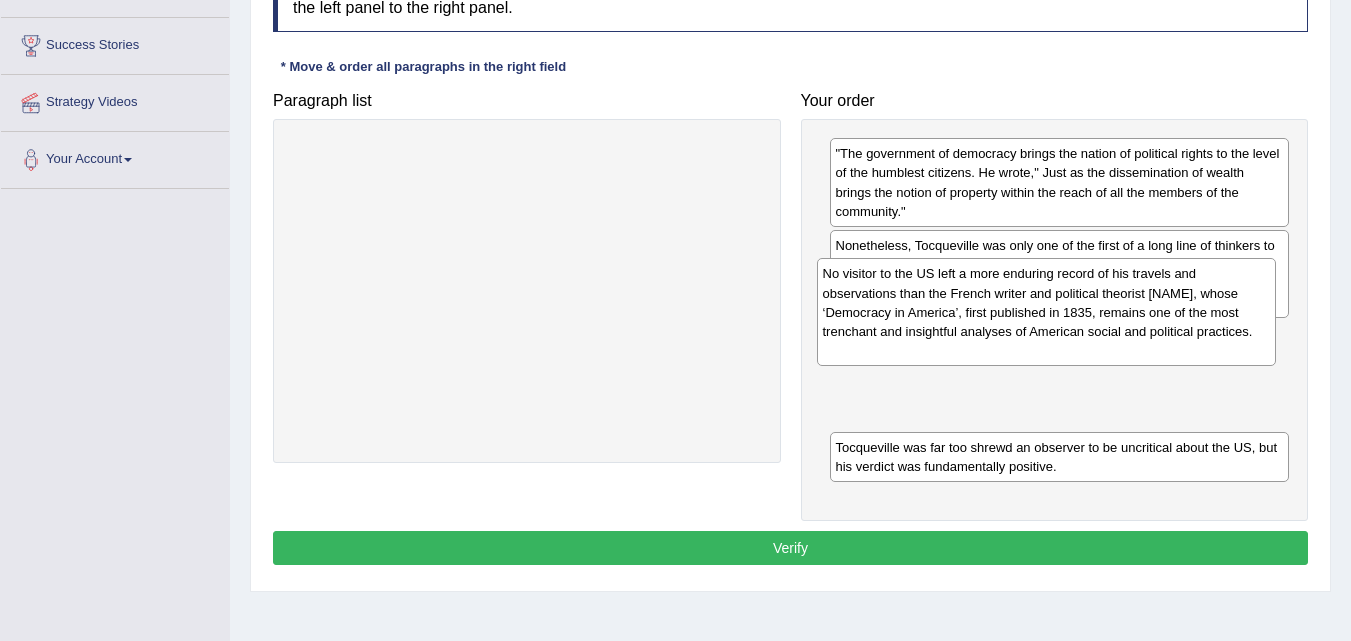 drag, startPoint x: 946, startPoint y: 449, endPoint x: 939, endPoint y: 383, distance: 66.37017 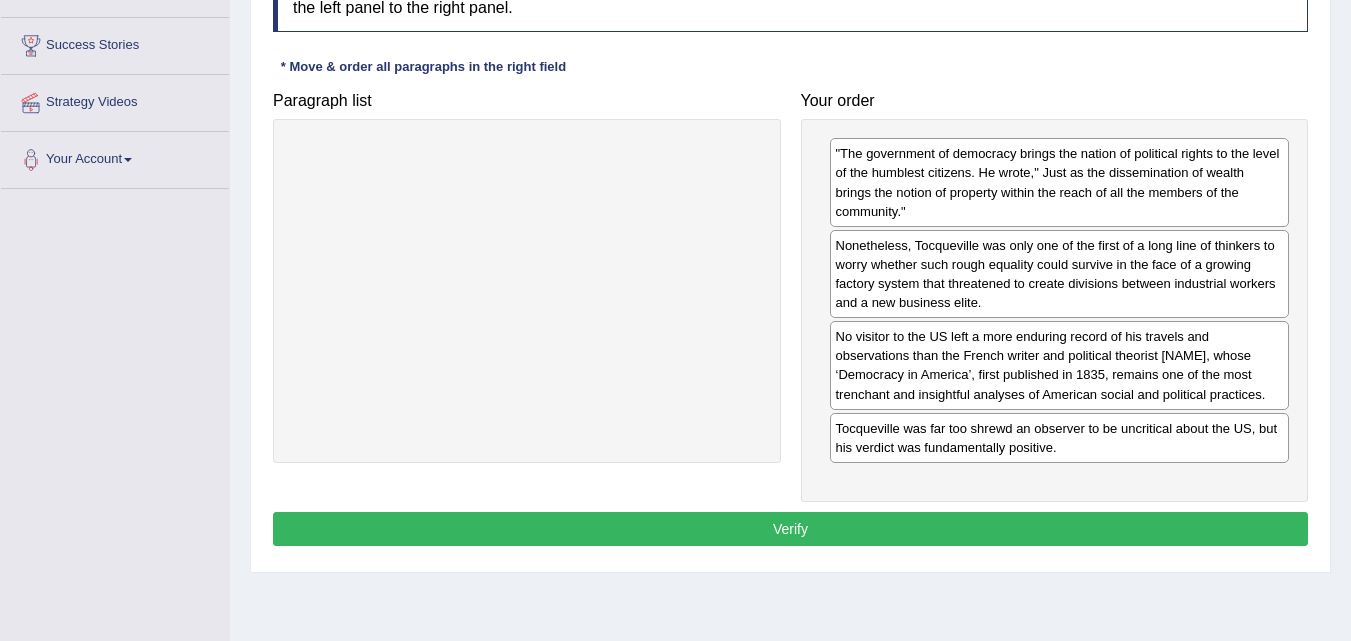 click on "Verify" at bounding box center [790, 529] 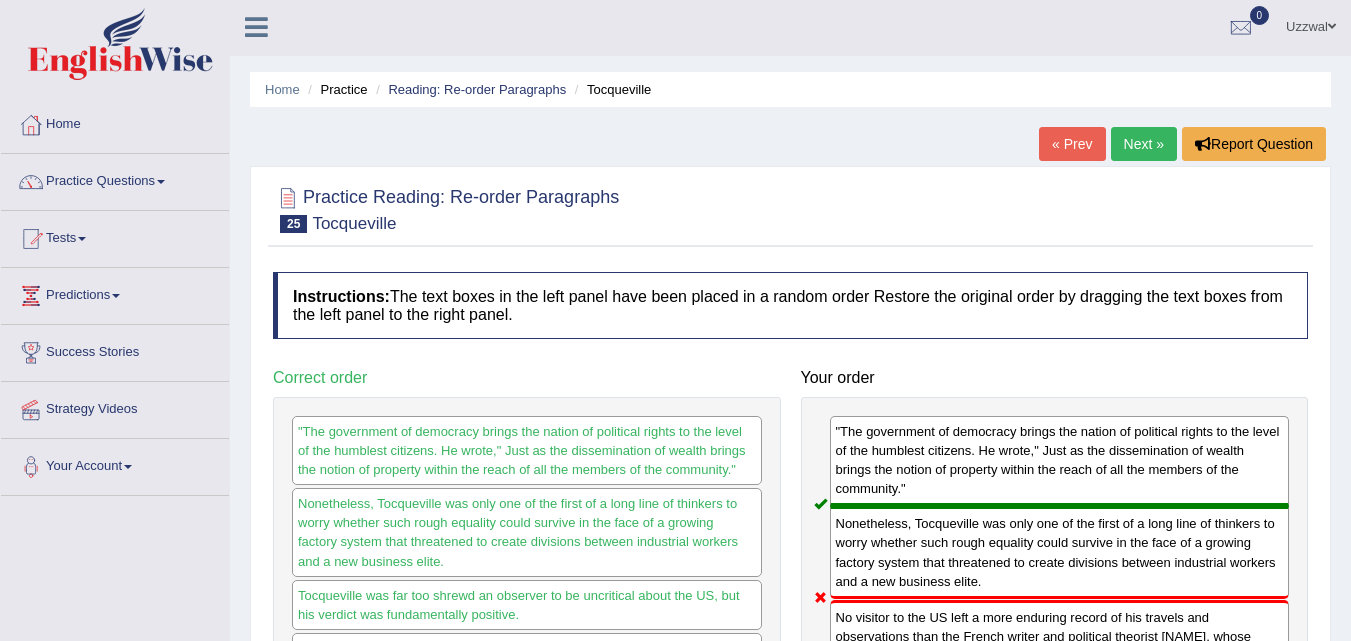 scroll, scrollTop: 0, scrollLeft: 0, axis: both 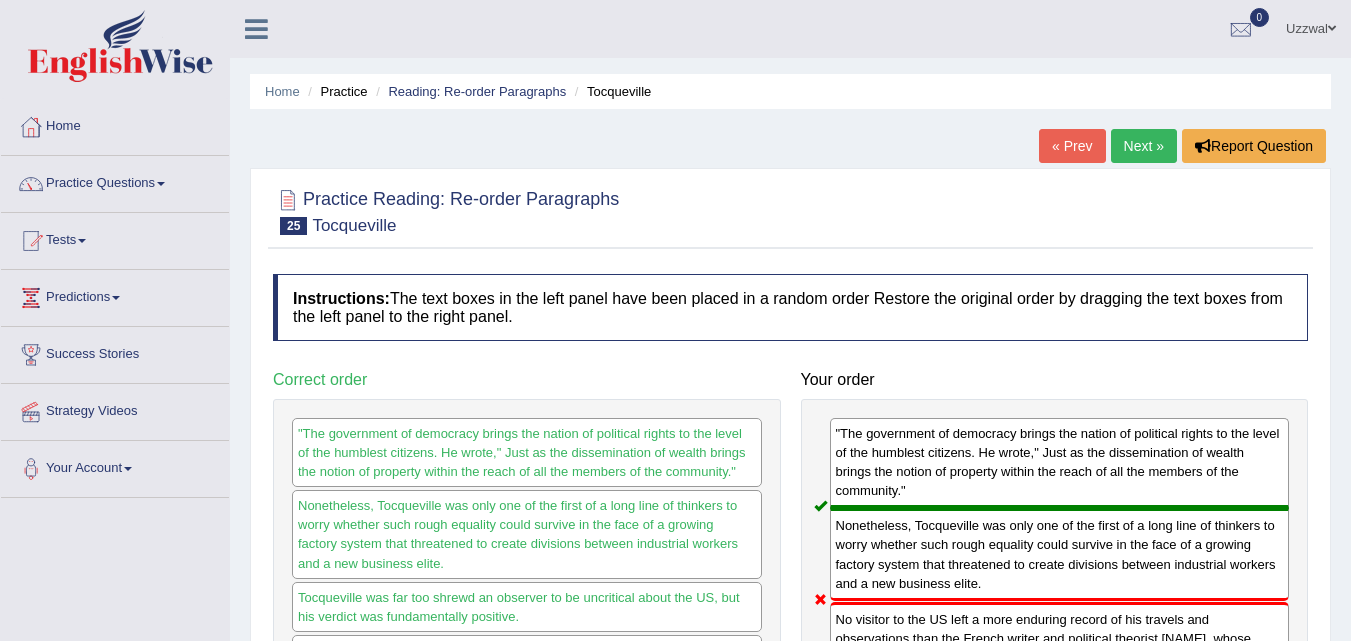 click on "Next »" at bounding box center (1144, 146) 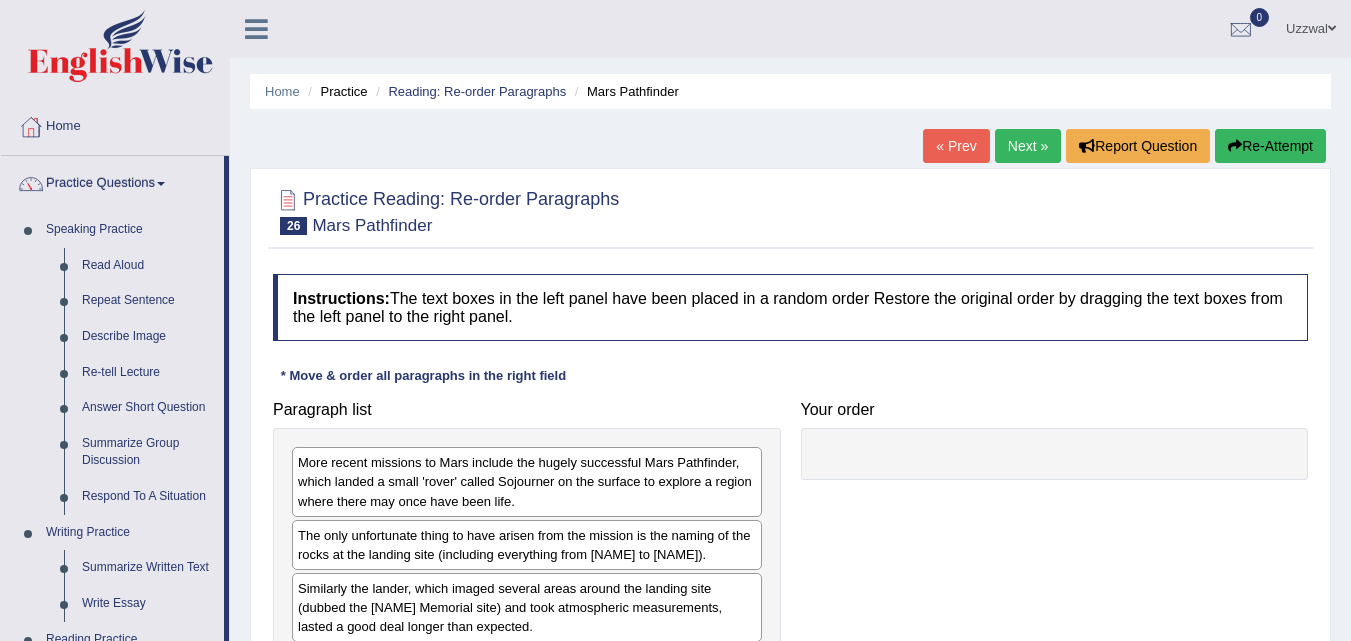 scroll, scrollTop: 0, scrollLeft: 0, axis: both 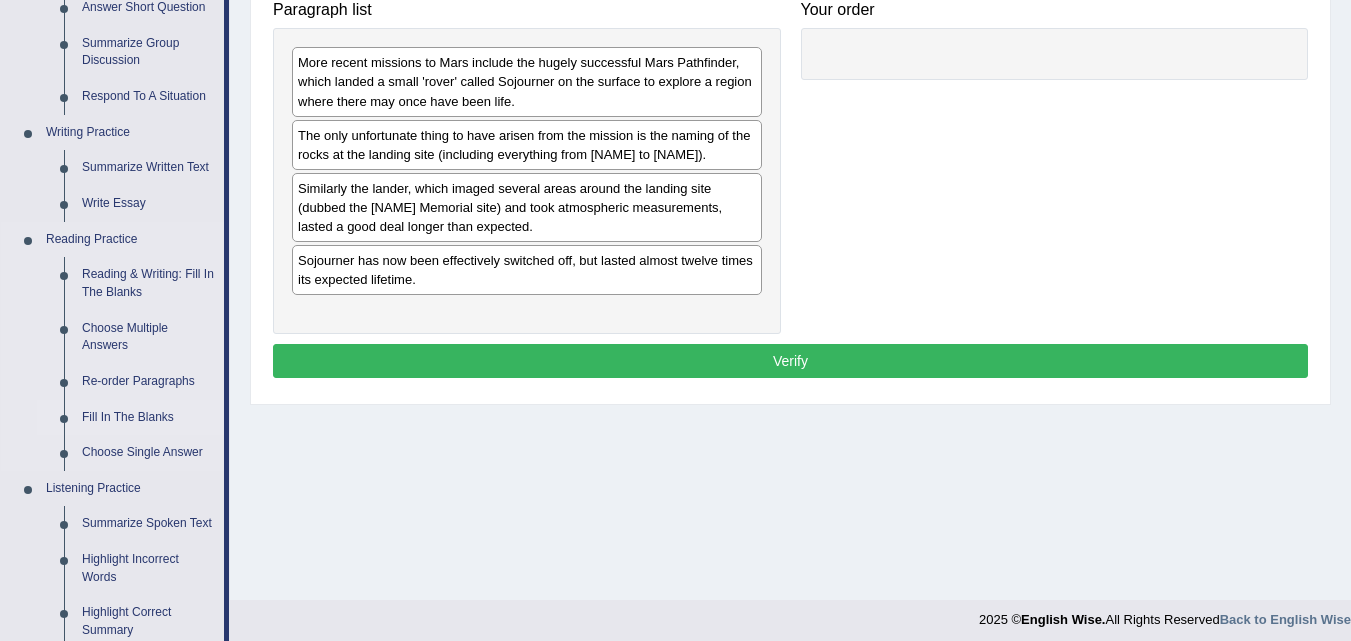 click on "Fill In The Blanks" at bounding box center (148, 418) 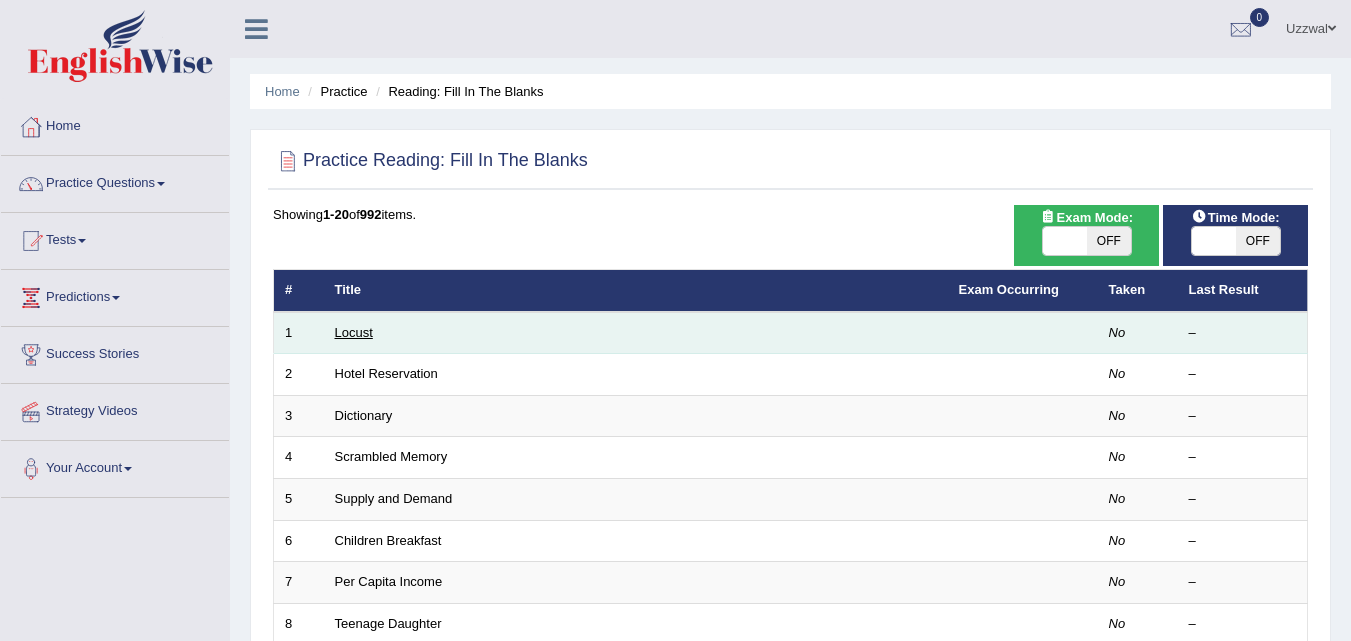 click on "Locust" at bounding box center [354, 332] 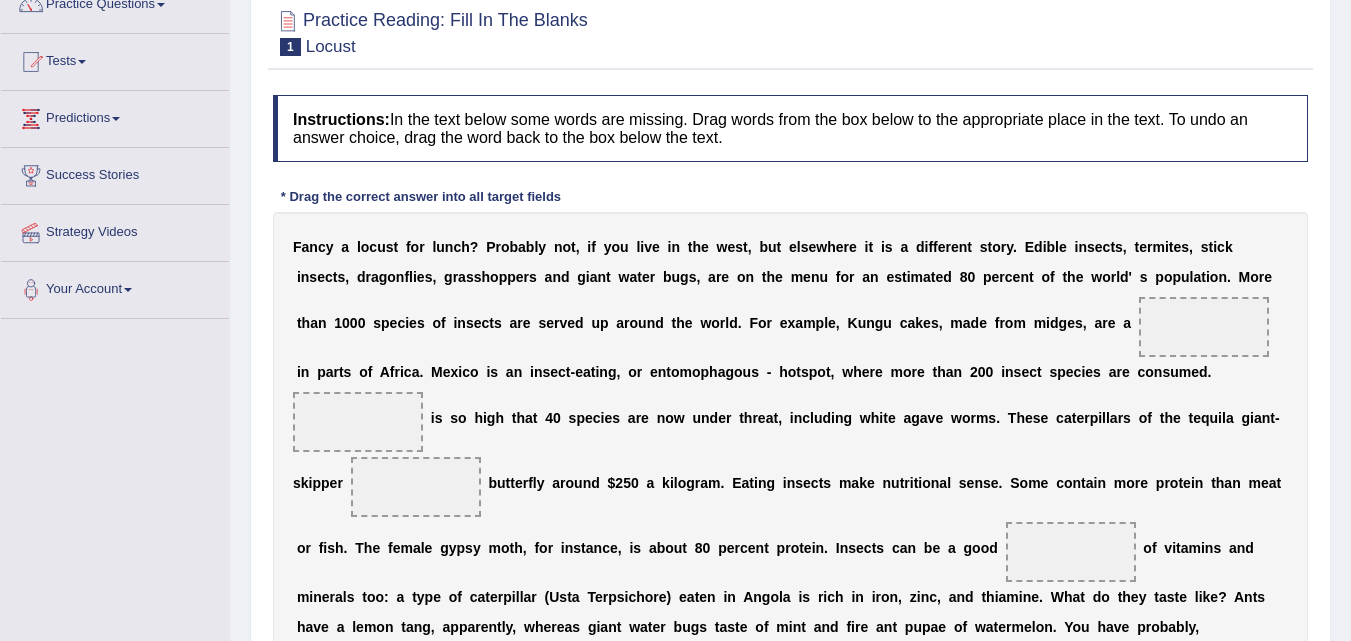 scroll, scrollTop: 200, scrollLeft: 0, axis: vertical 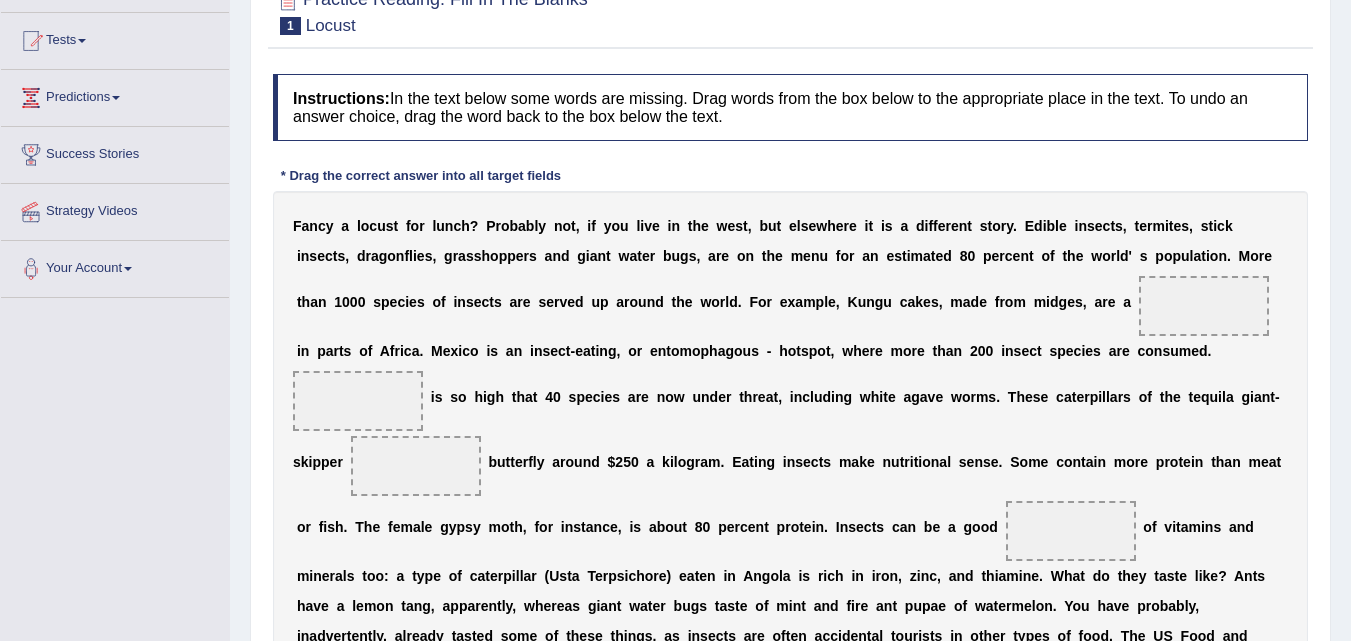 click at bounding box center (1204, 306) 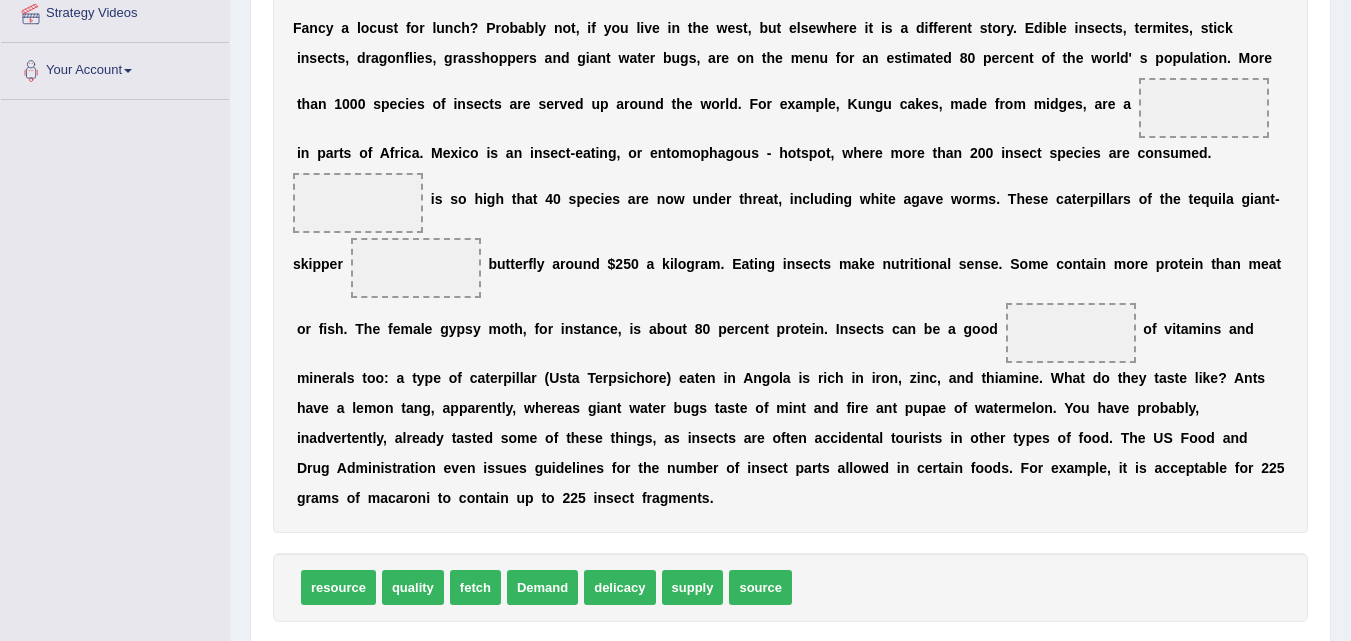 scroll, scrollTop: 400, scrollLeft: 0, axis: vertical 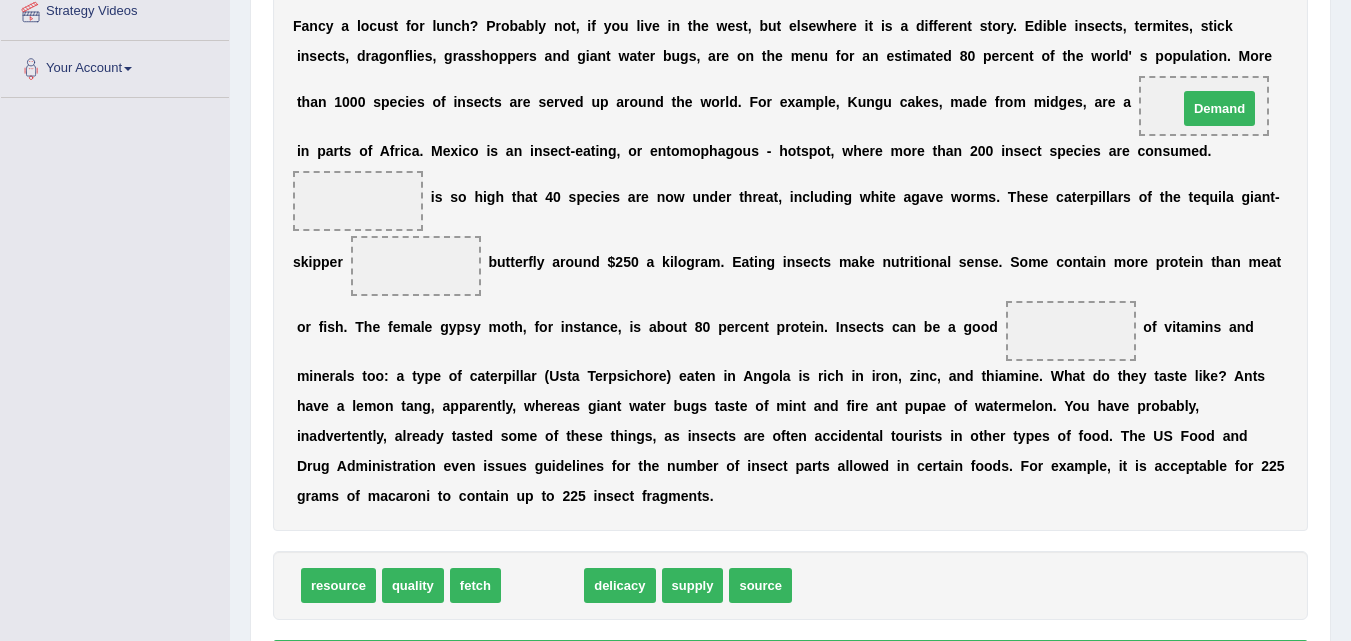 drag, startPoint x: 544, startPoint y: 590, endPoint x: 1220, endPoint y: 113, distance: 827.34814 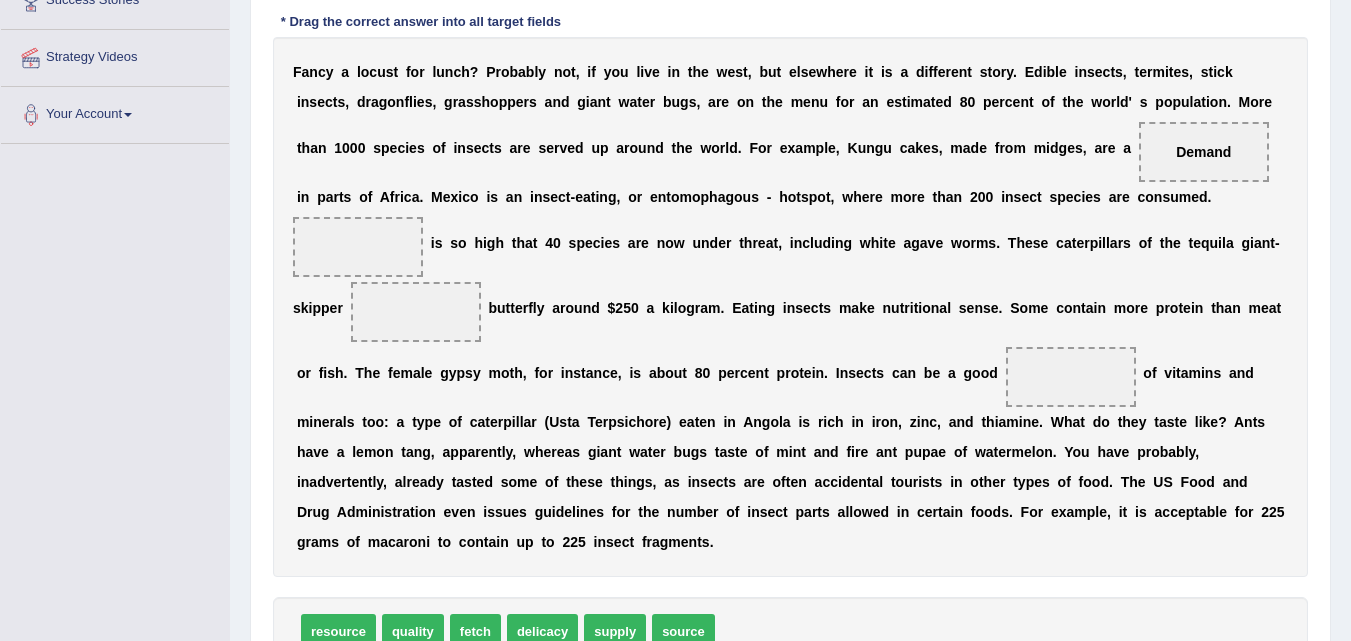 scroll, scrollTop: 400, scrollLeft: 0, axis: vertical 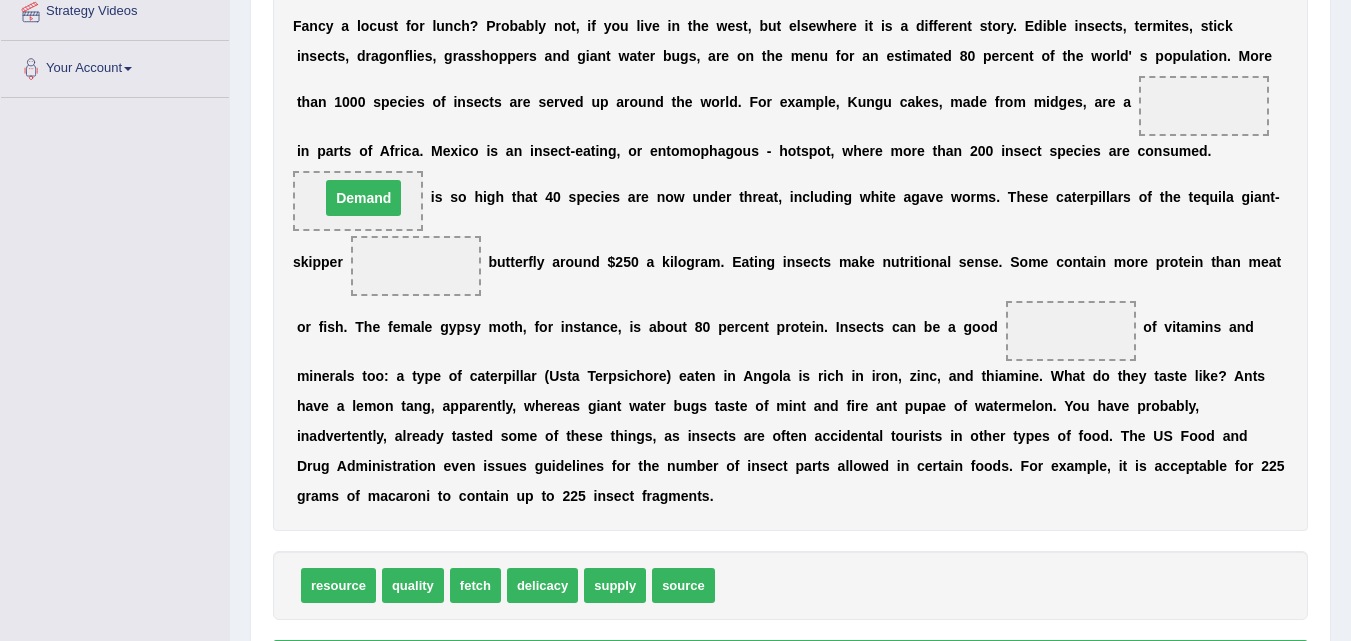 drag, startPoint x: 1209, startPoint y: 100, endPoint x: 369, endPoint y: 192, distance: 845.0231 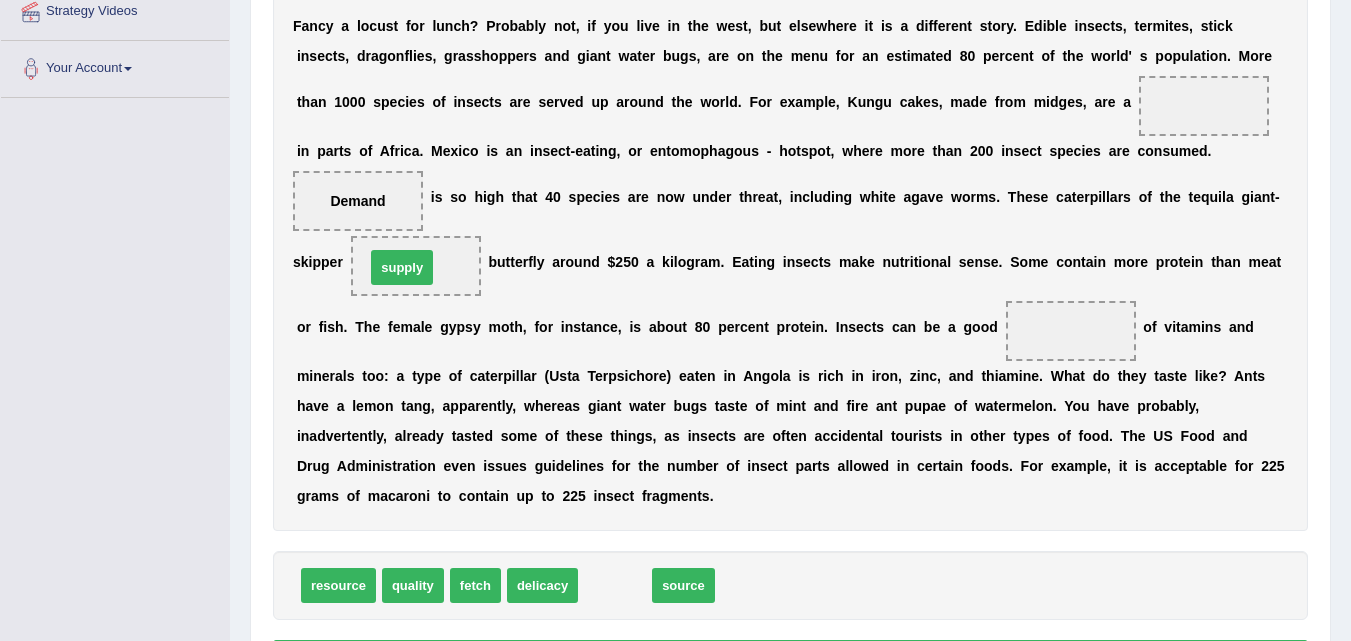 drag, startPoint x: 627, startPoint y: 585, endPoint x: 414, endPoint y: 266, distance: 383.5753 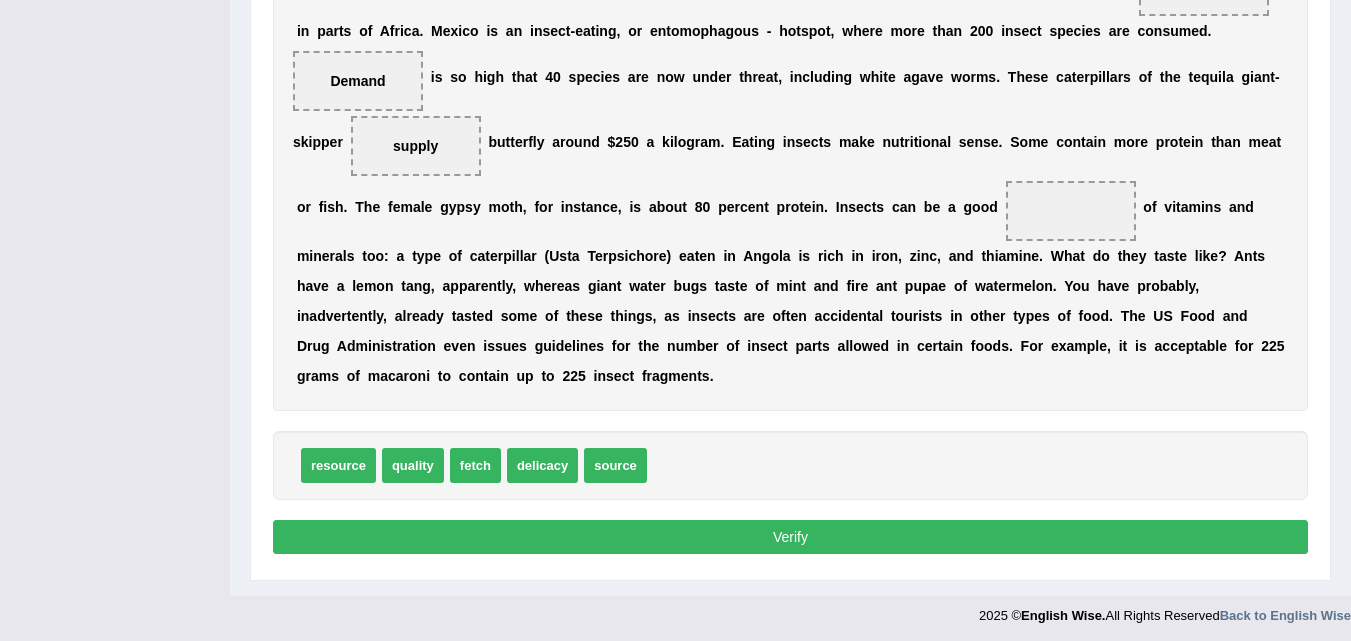 scroll, scrollTop: 525, scrollLeft: 0, axis: vertical 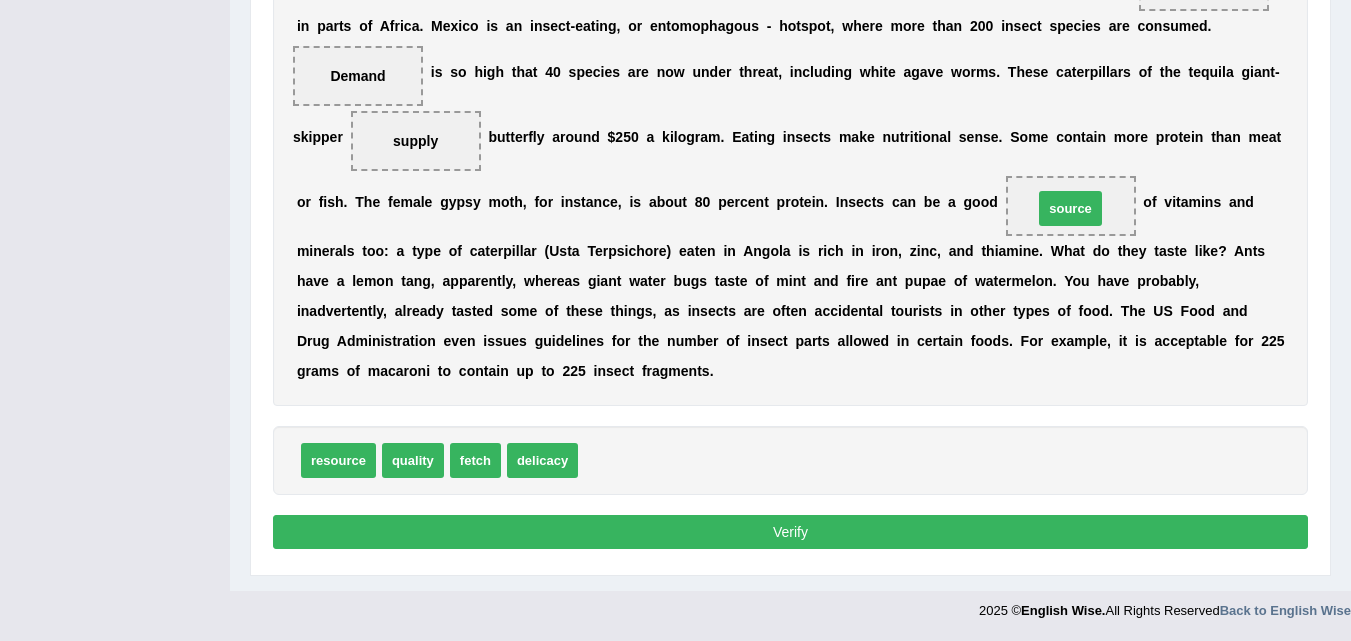 drag, startPoint x: 611, startPoint y: 455, endPoint x: 1066, endPoint y: 203, distance: 520.124 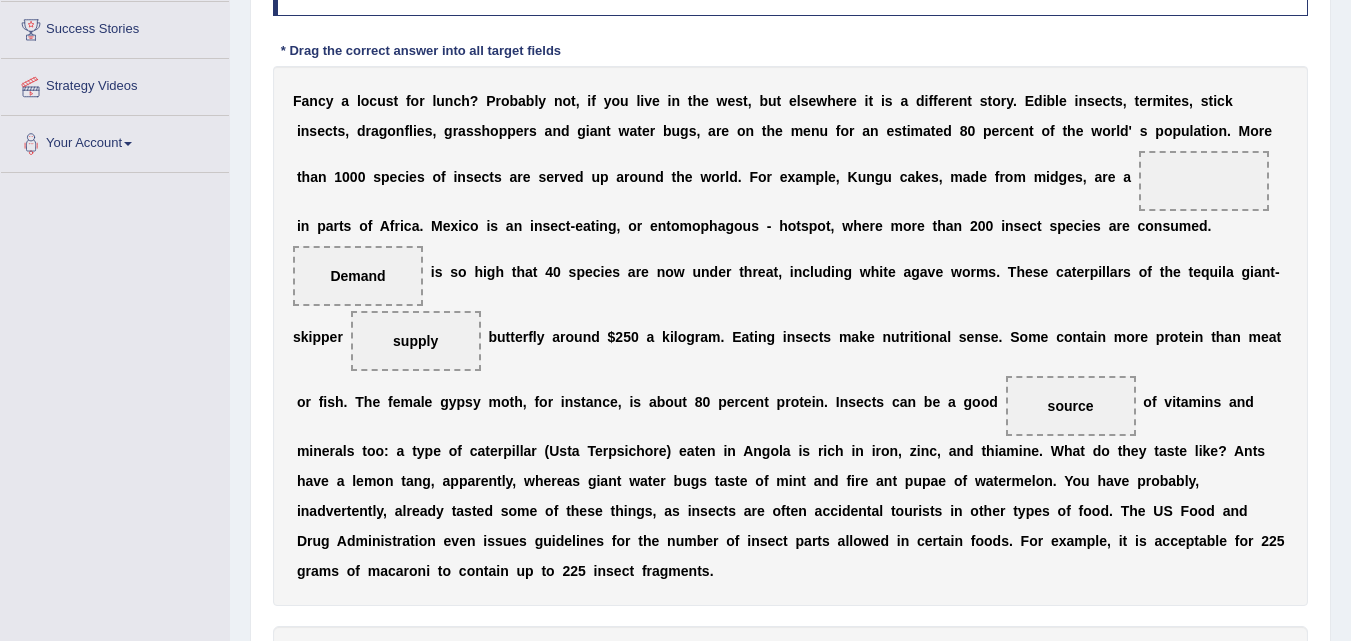 scroll, scrollTop: 425, scrollLeft: 0, axis: vertical 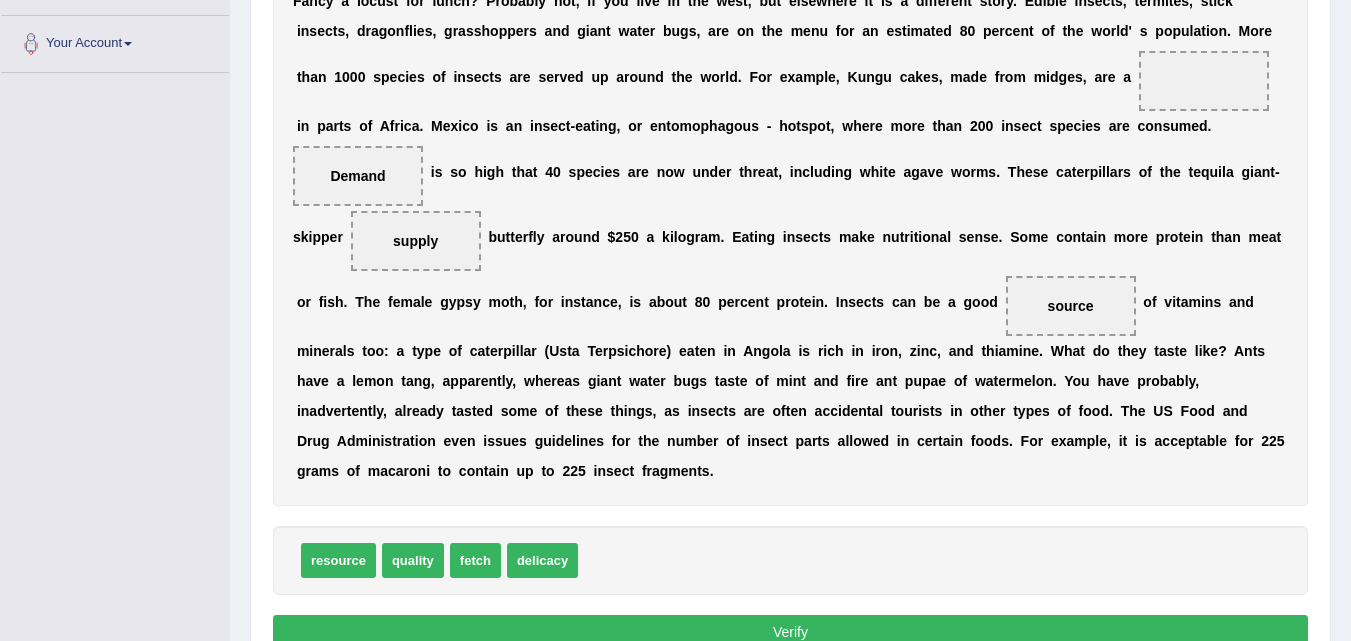 click on "delicacy" at bounding box center (542, 560) 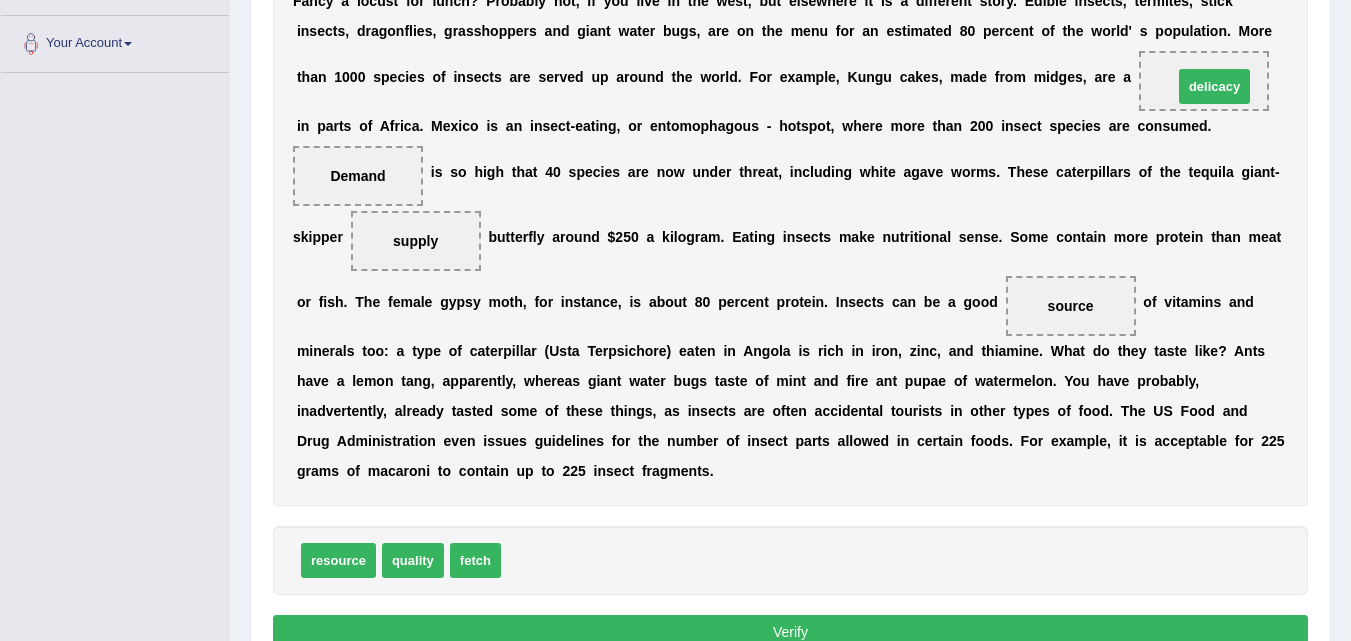 drag, startPoint x: 539, startPoint y: 557, endPoint x: 1211, endPoint y: 83, distance: 822.3503 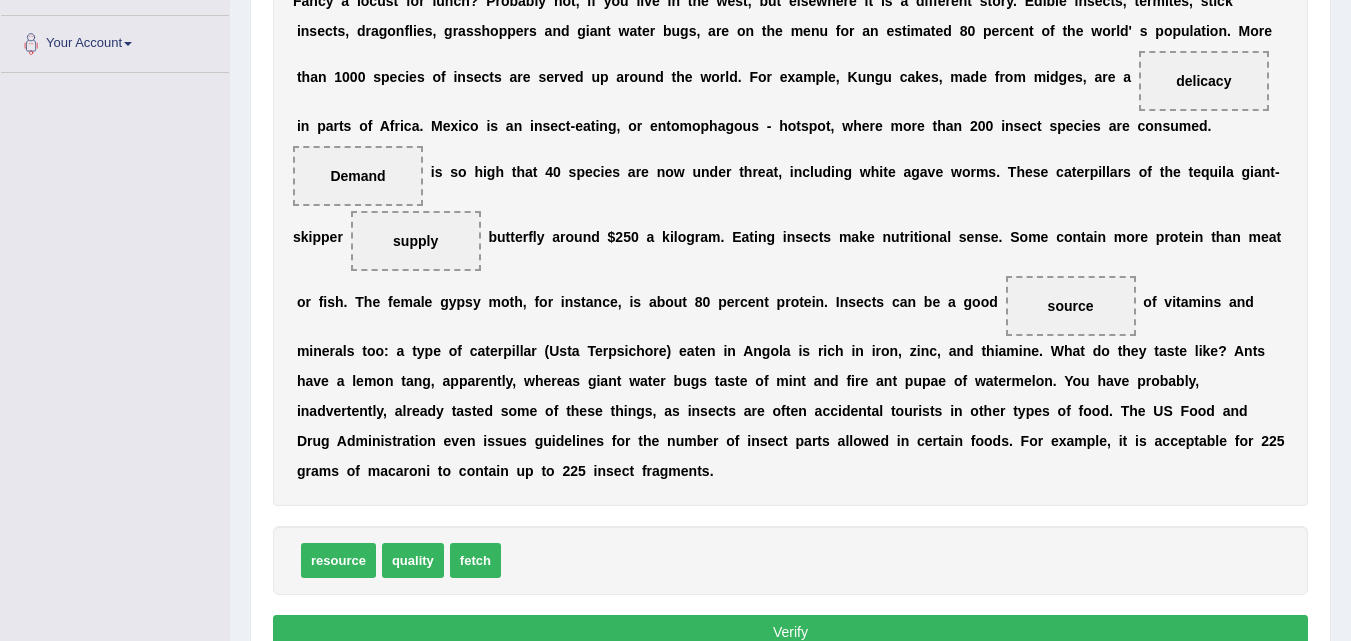 click on "Verify" at bounding box center (790, 632) 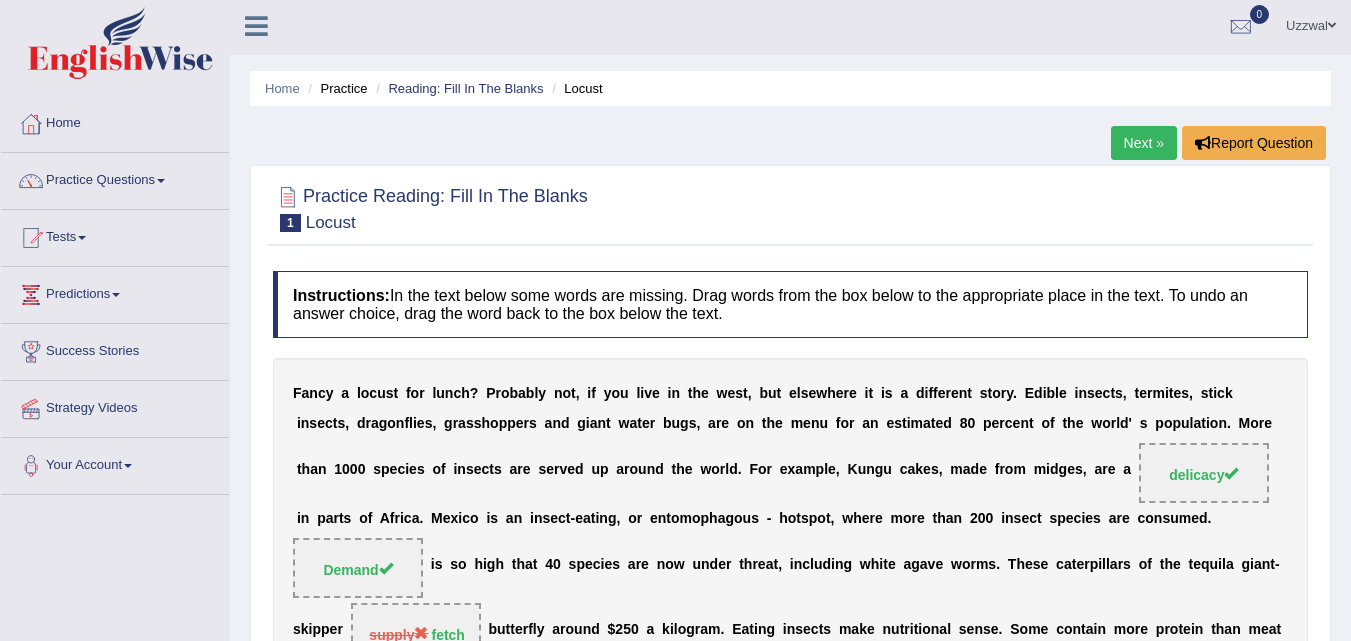 scroll, scrollTop: 0, scrollLeft: 0, axis: both 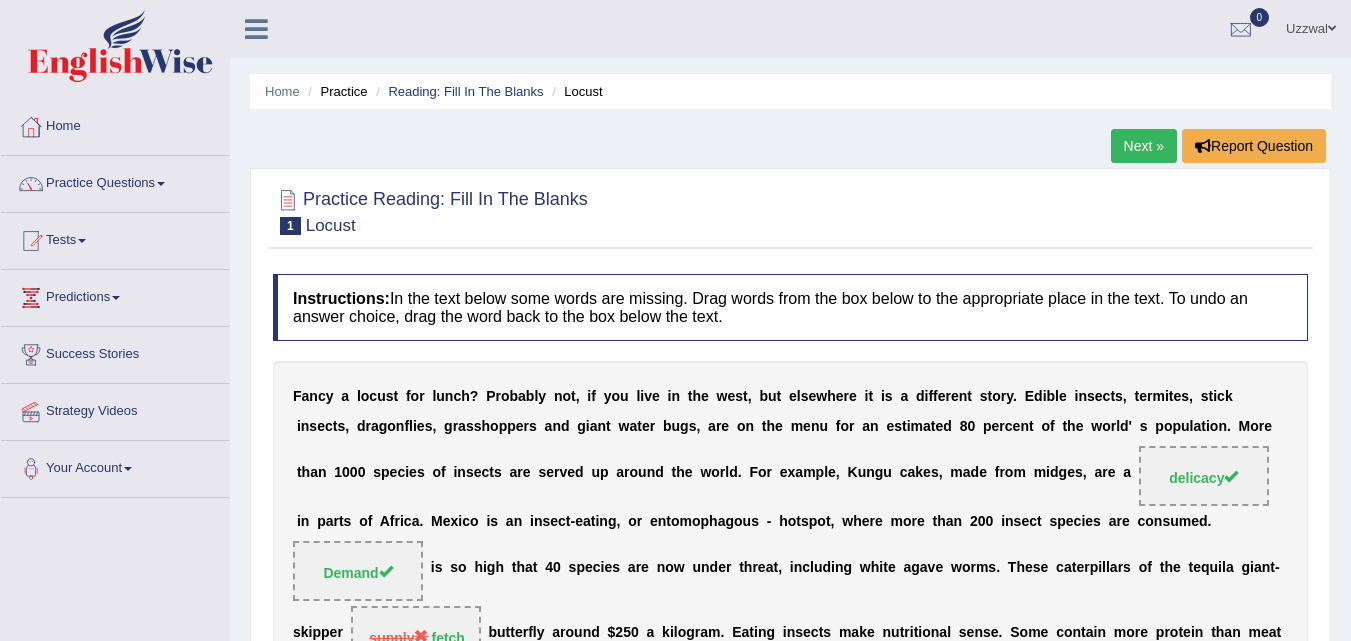 click on "Next »" at bounding box center [1144, 146] 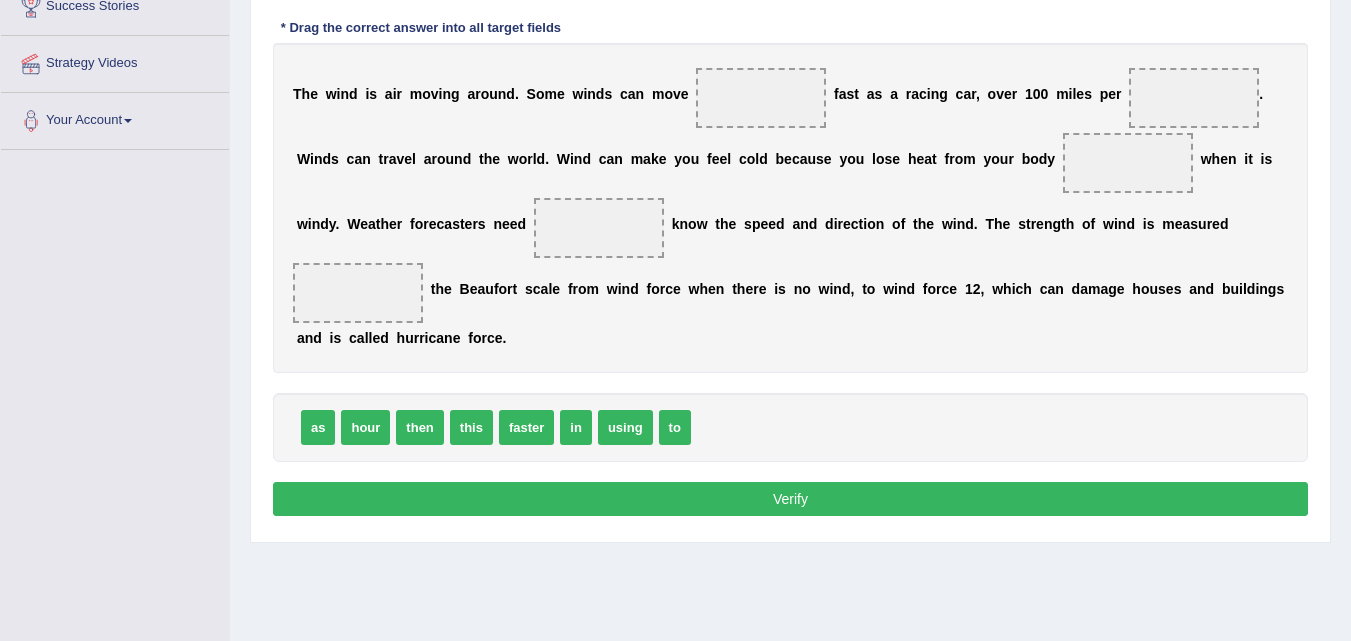 scroll, scrollTop: 0, scrollLeft: 0, axis: both 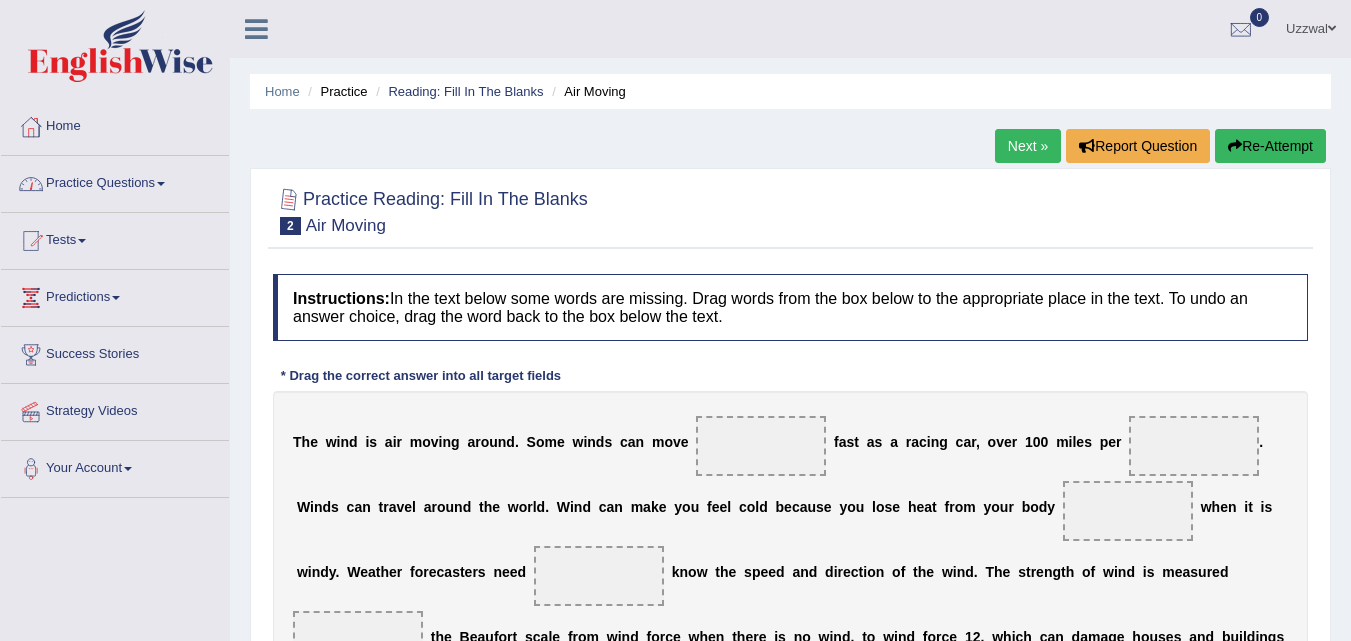 click on "Practice Questions" at bounding box center (115, 181) 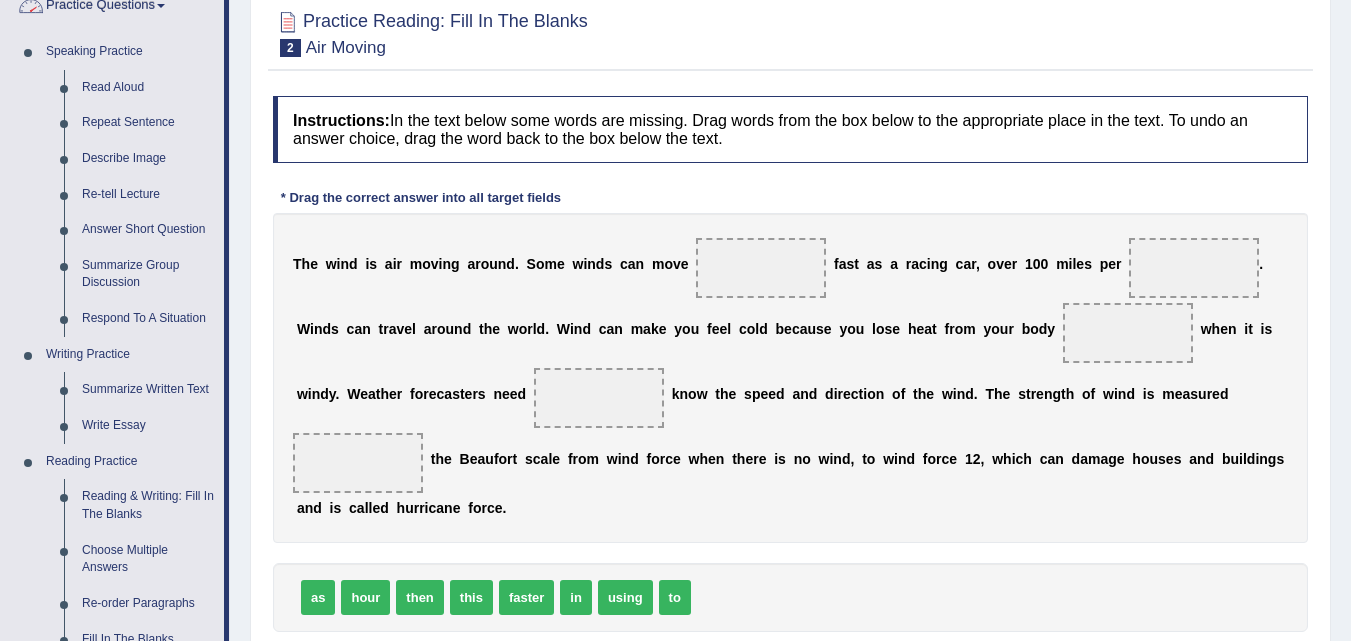 scroll, scrollTop: 200, scrollLeft: 0, axis: vertical 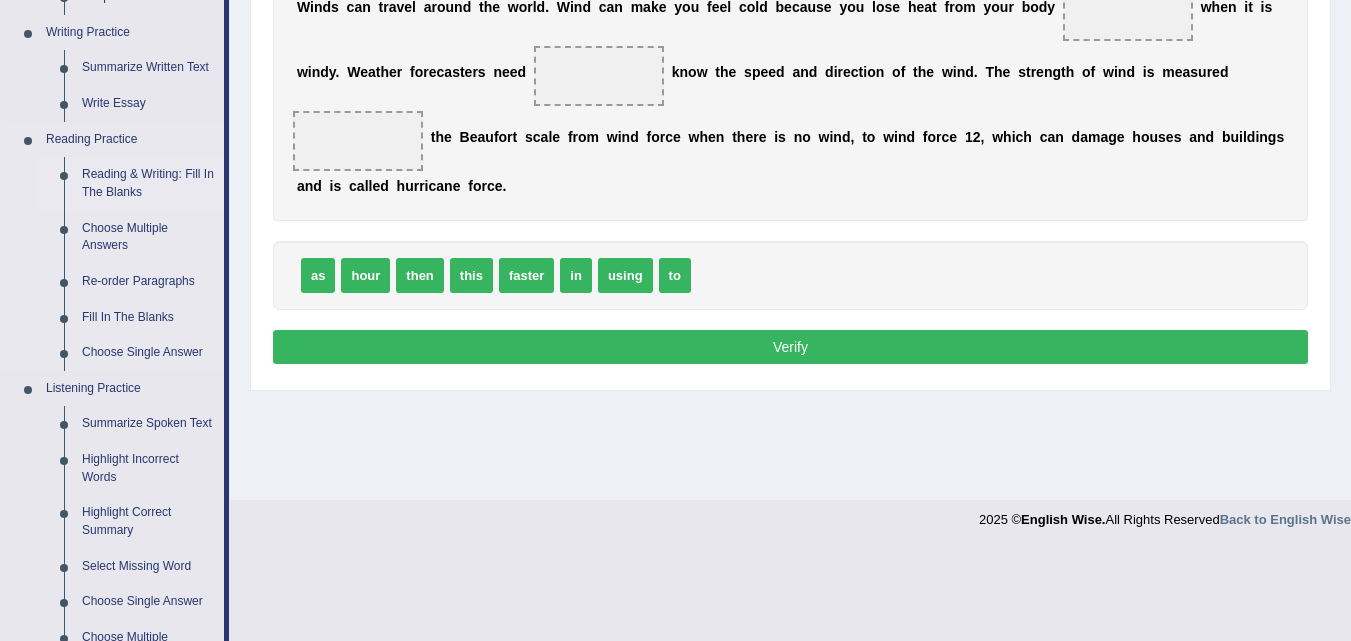 click on "Reading & Writing: Fill In The Blanks" at bounding box center [148, 183] 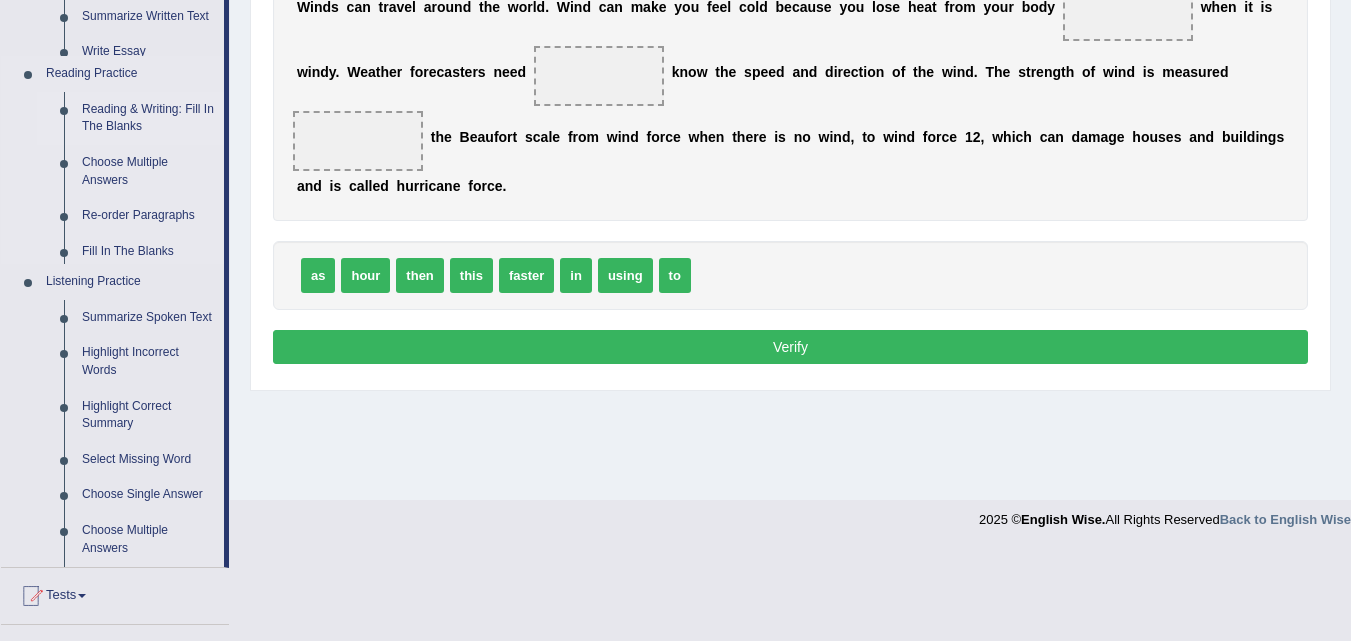 scroll, scrollTop: 463, scrollLeft: 0, axis: vertical 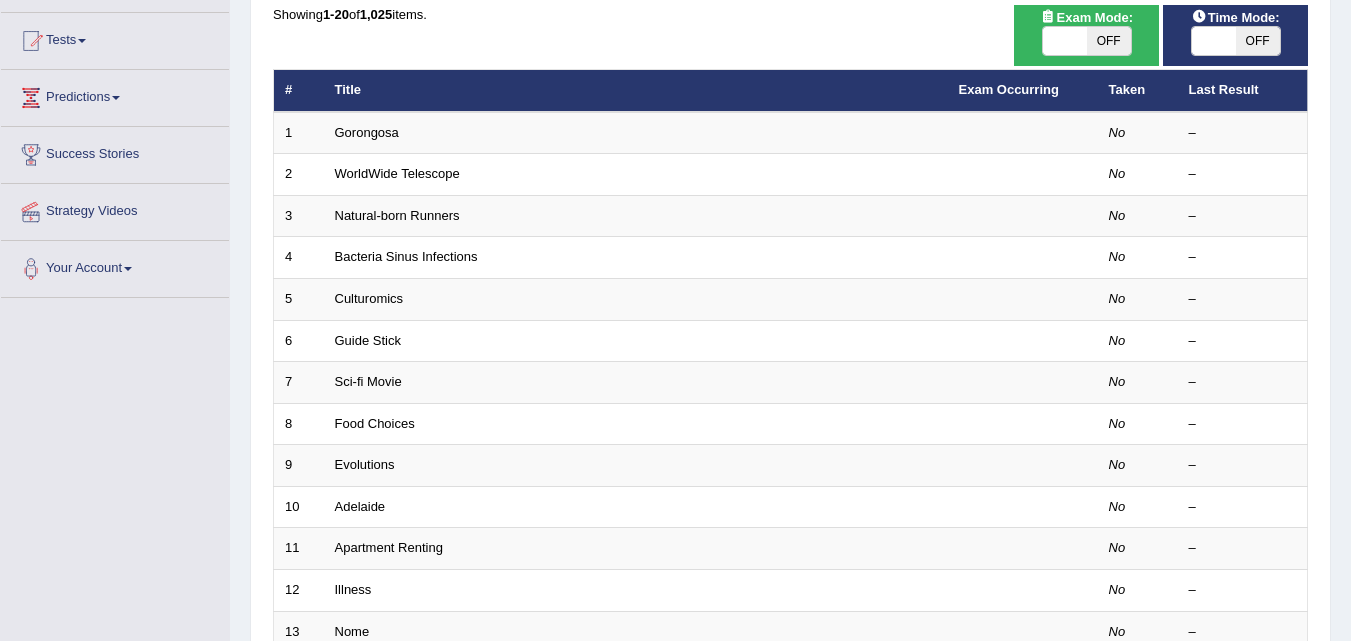 click on "Gorongosa" at bounding box center [367, 132] 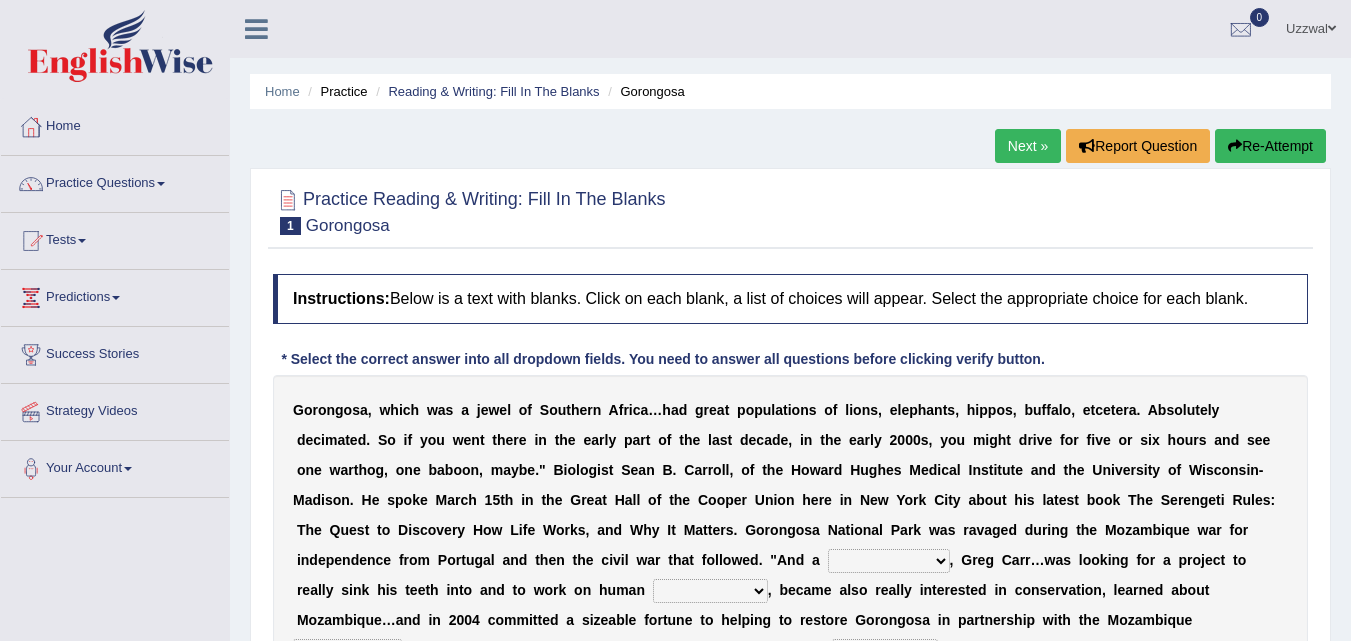 scroll, scrollTop: 300, scrollLeft: 0, axis: vertical 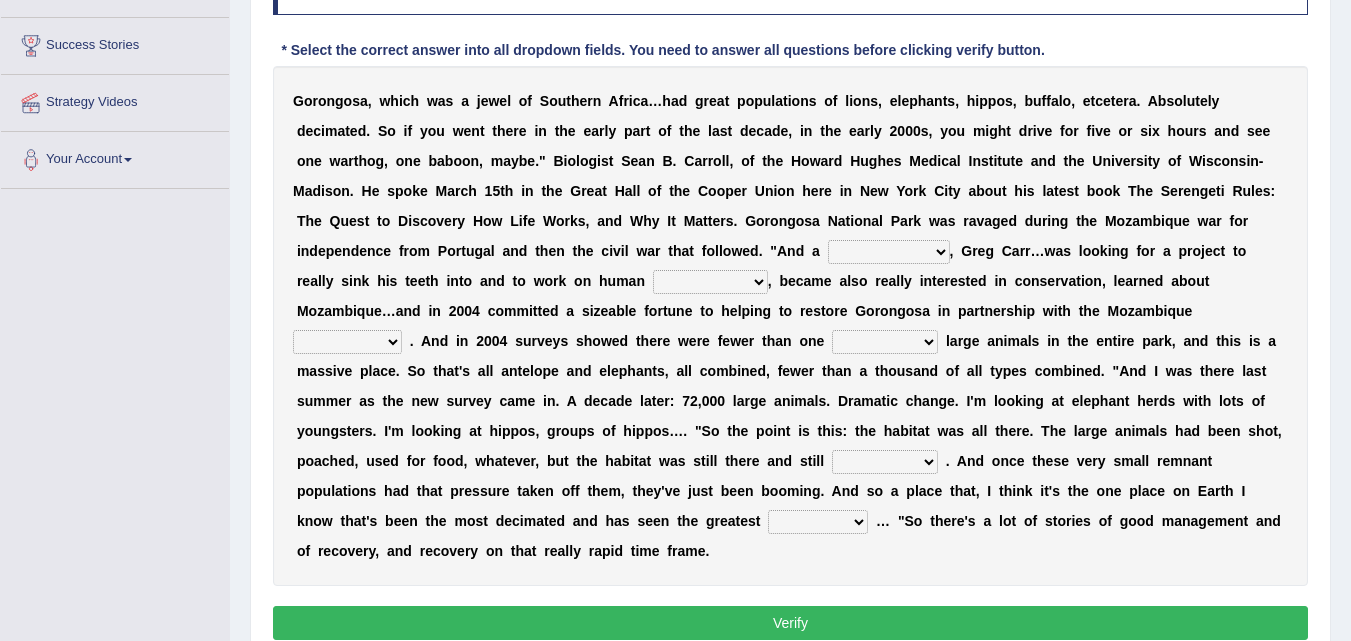 click on "passion solstice ballast philanthropist" at bounding box center (889, 252) 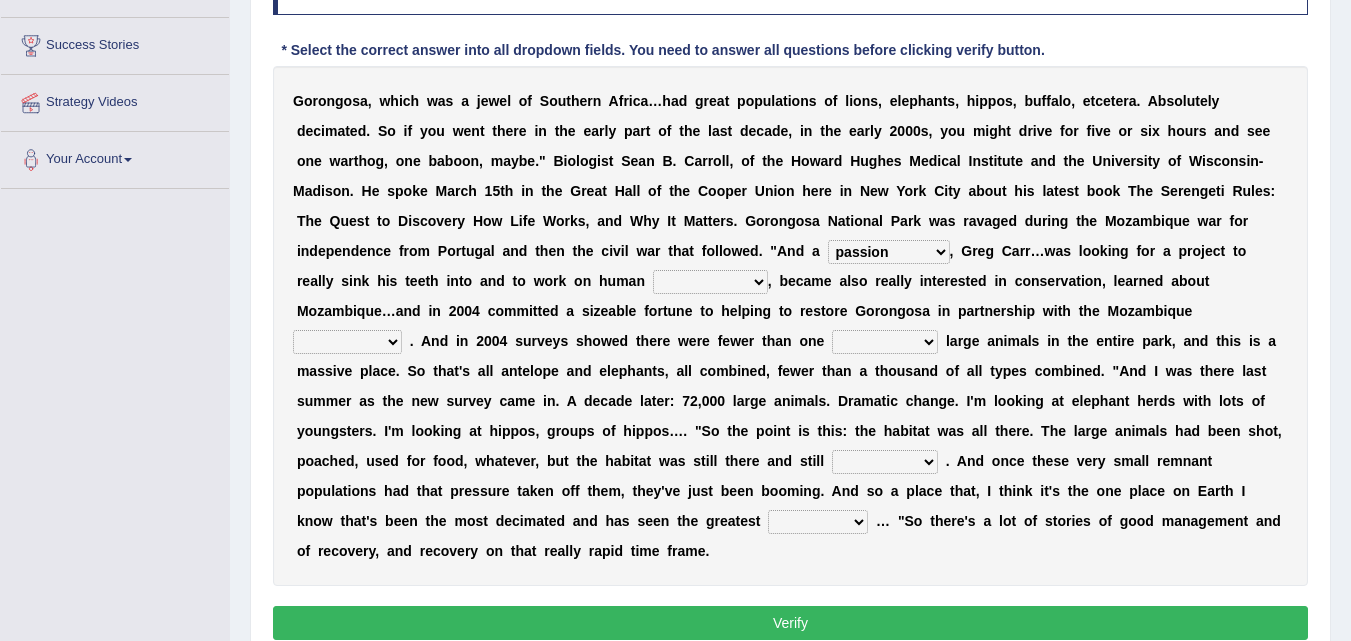 click on "passion solstice ballast philanthropist" at bounding box center [889, 252] 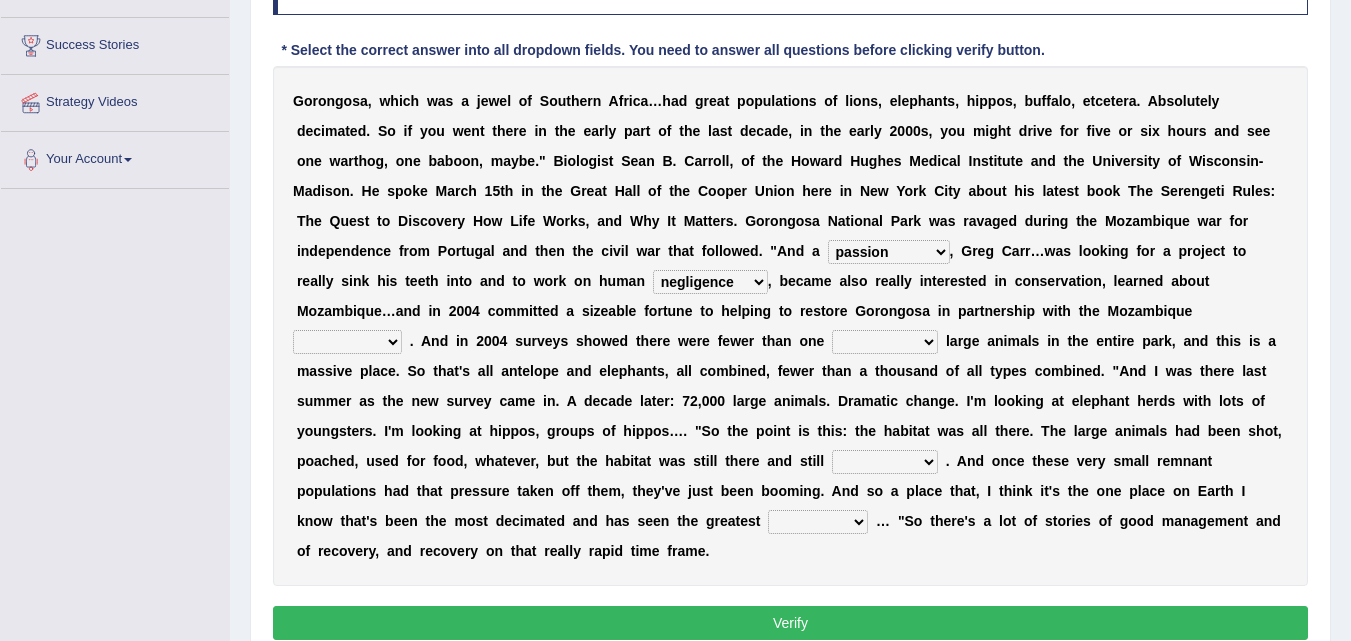 click on "parliament semanticist government journalist" at bounding box center [347, 342] 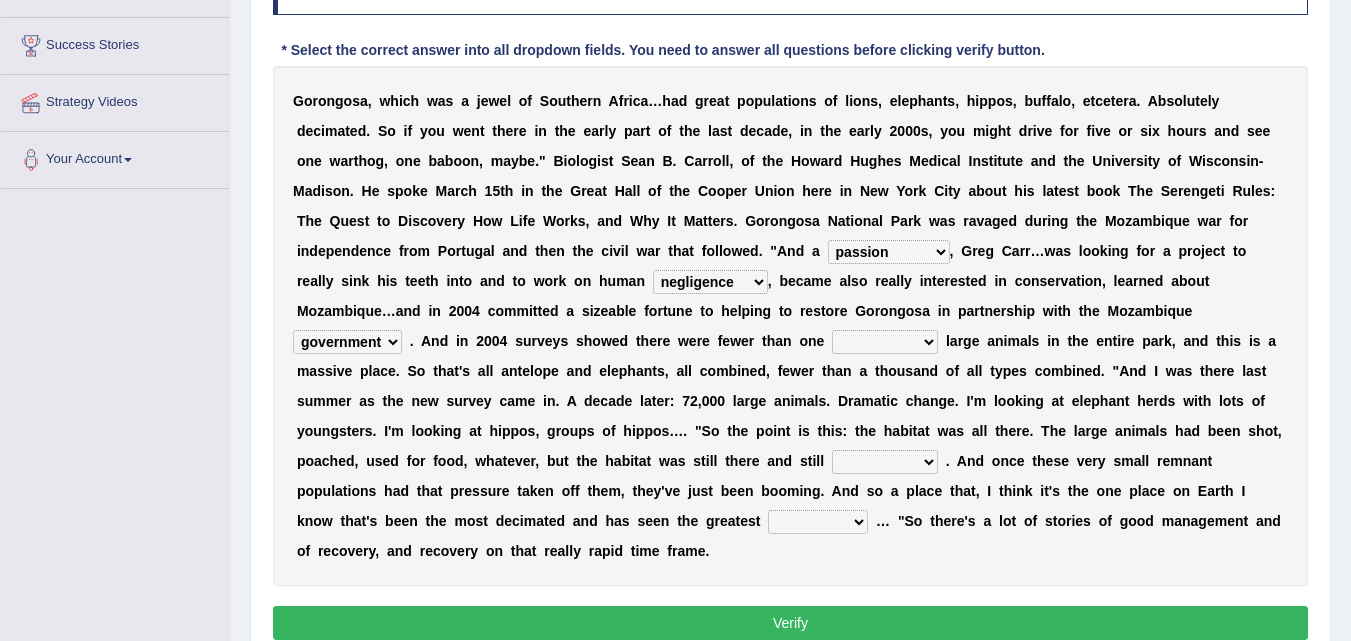click on "deflowered embowered roundest thousand" at bounding box center [885, 342] 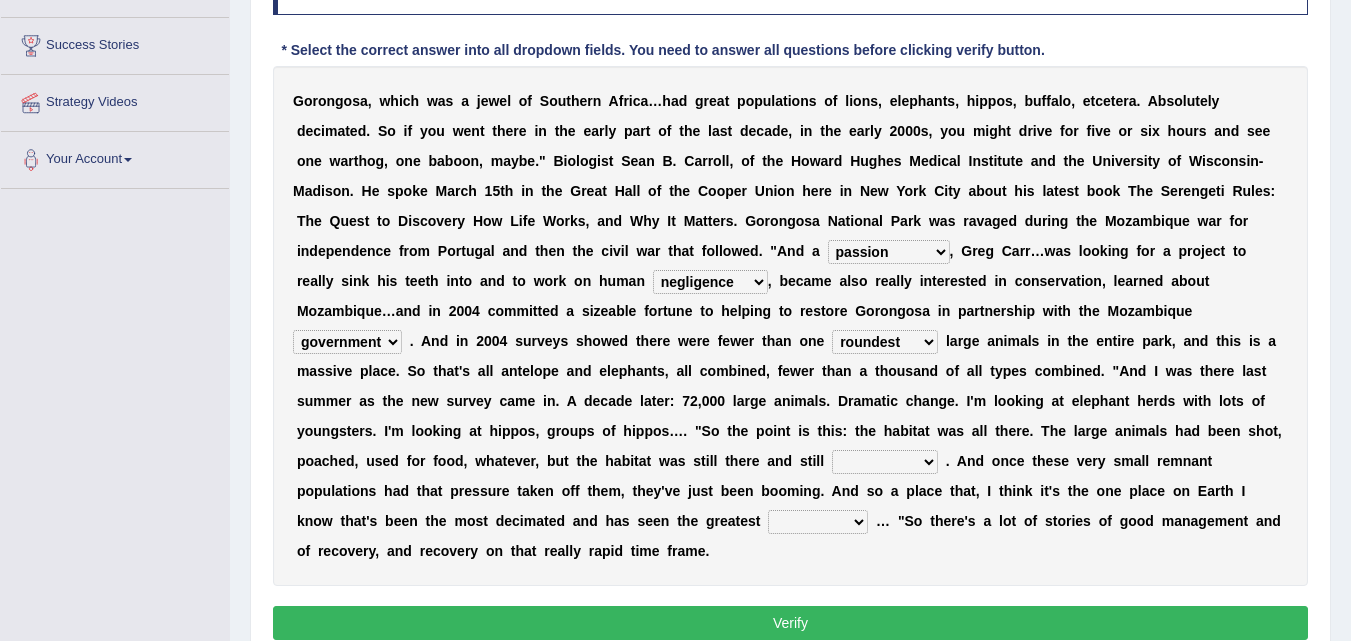 click on "deflowered embowered roundest thousand" at bounding box center [885, 342] 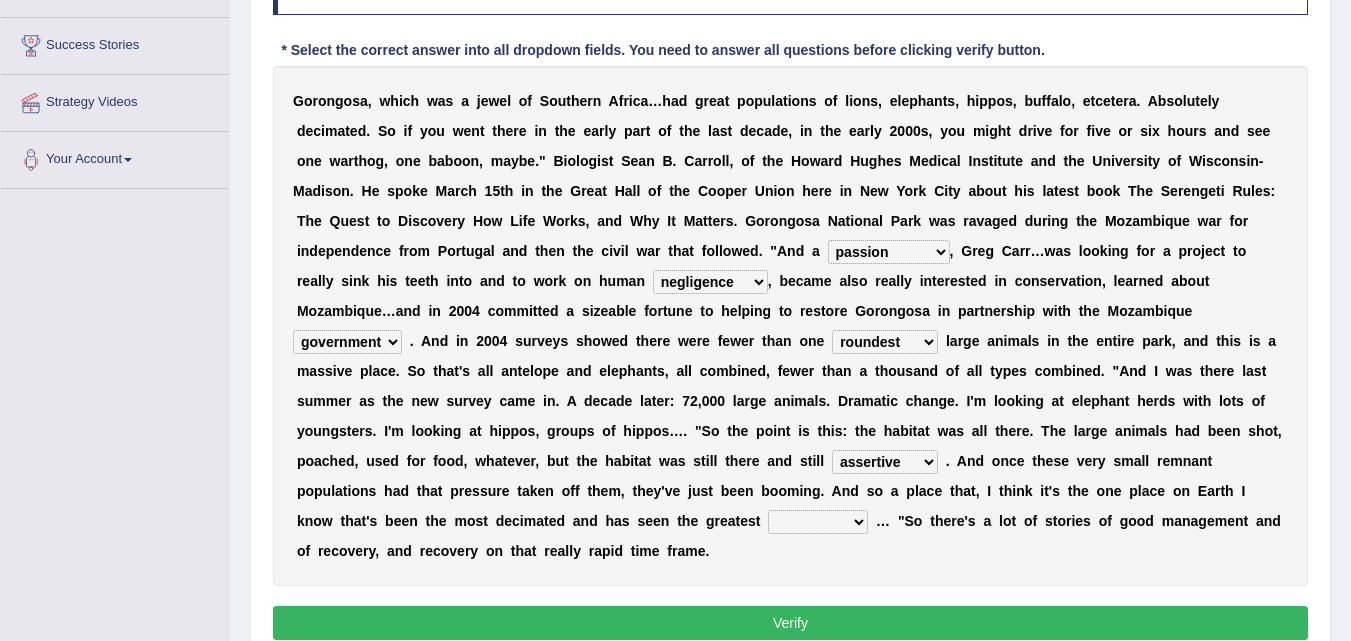 click on "recovery efficacy golly stumpy" at bounding box center [818, 522] 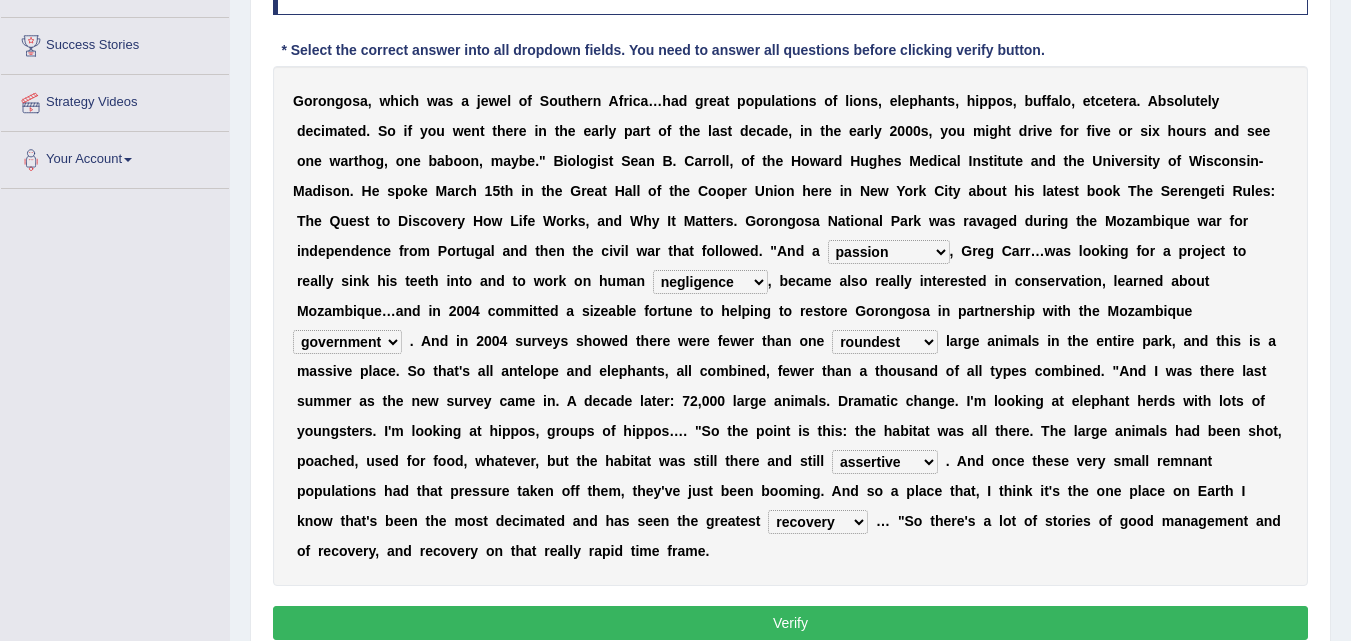 click on "recovery efficacy golly stumpy" at bounding box center [818, 522] 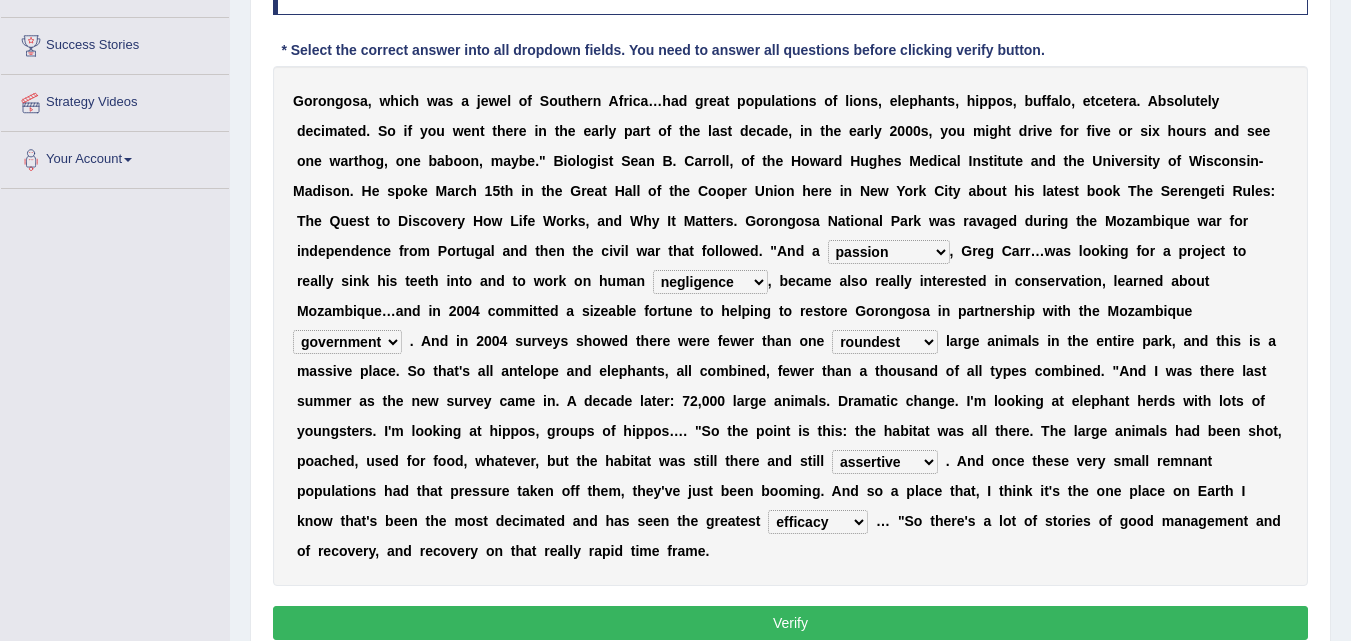 click on "Verify" at bounding box center [790, 623] 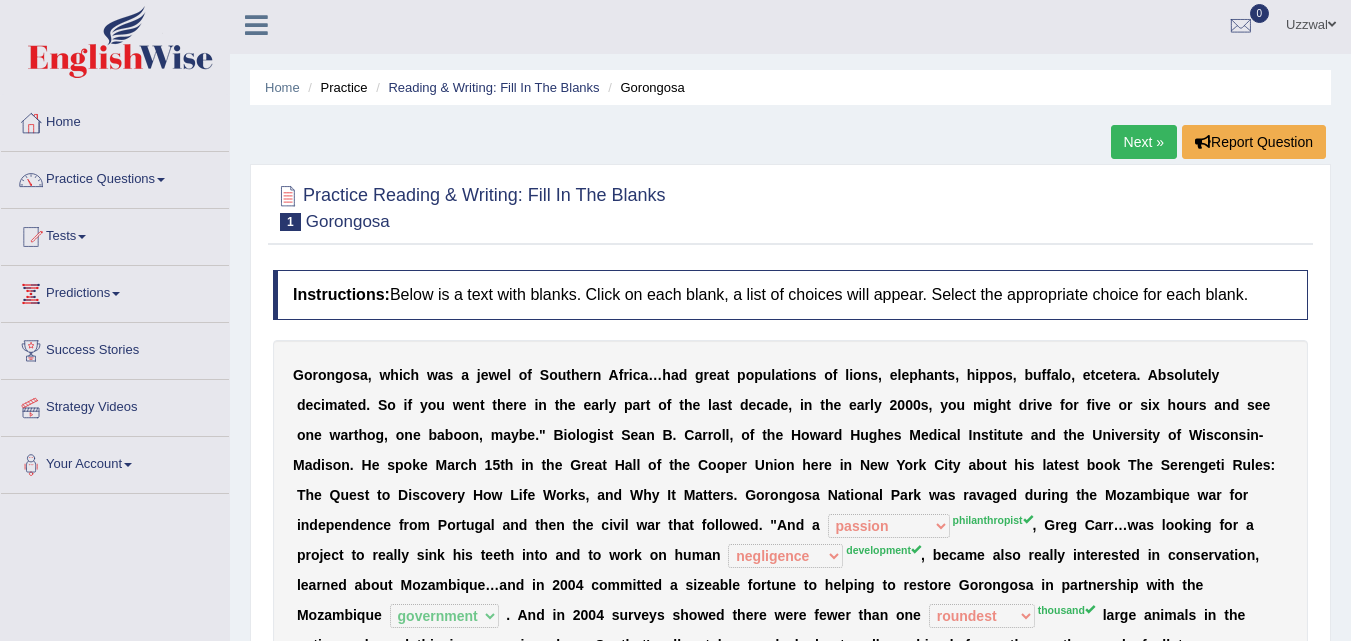 scroll, scrollTop: 0, scrollLeft: 0, axis: both 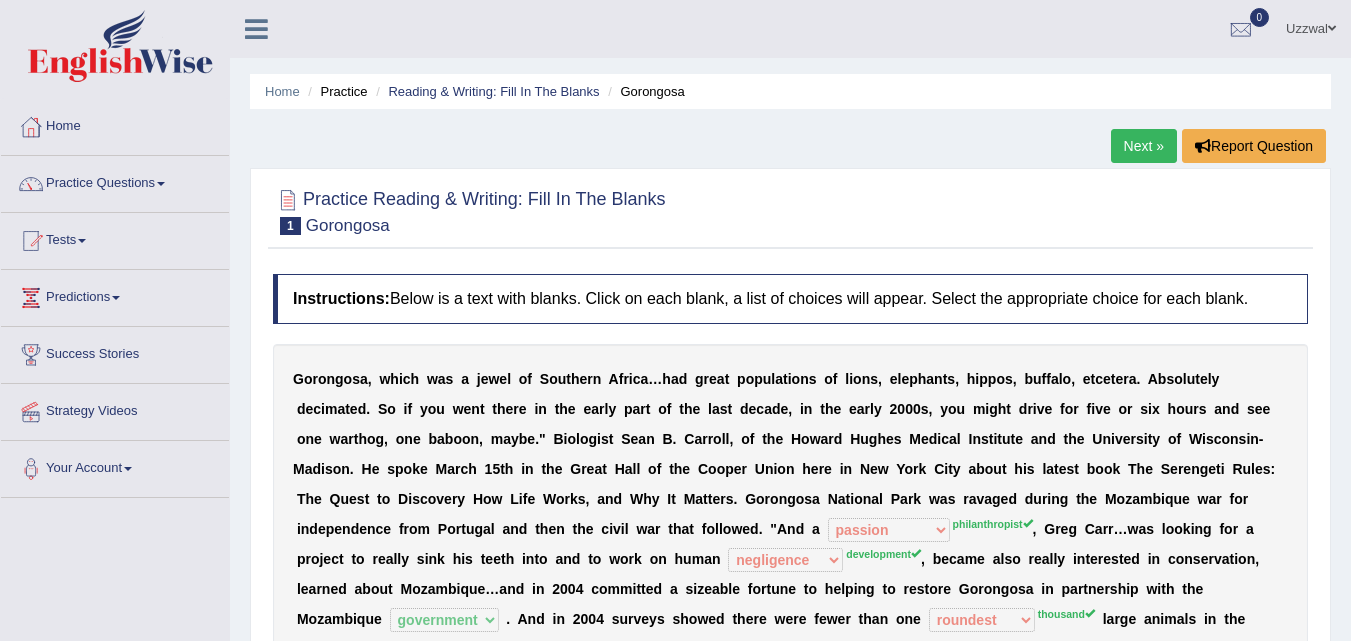 click on "Next »" at bounding box center (1144, 146) 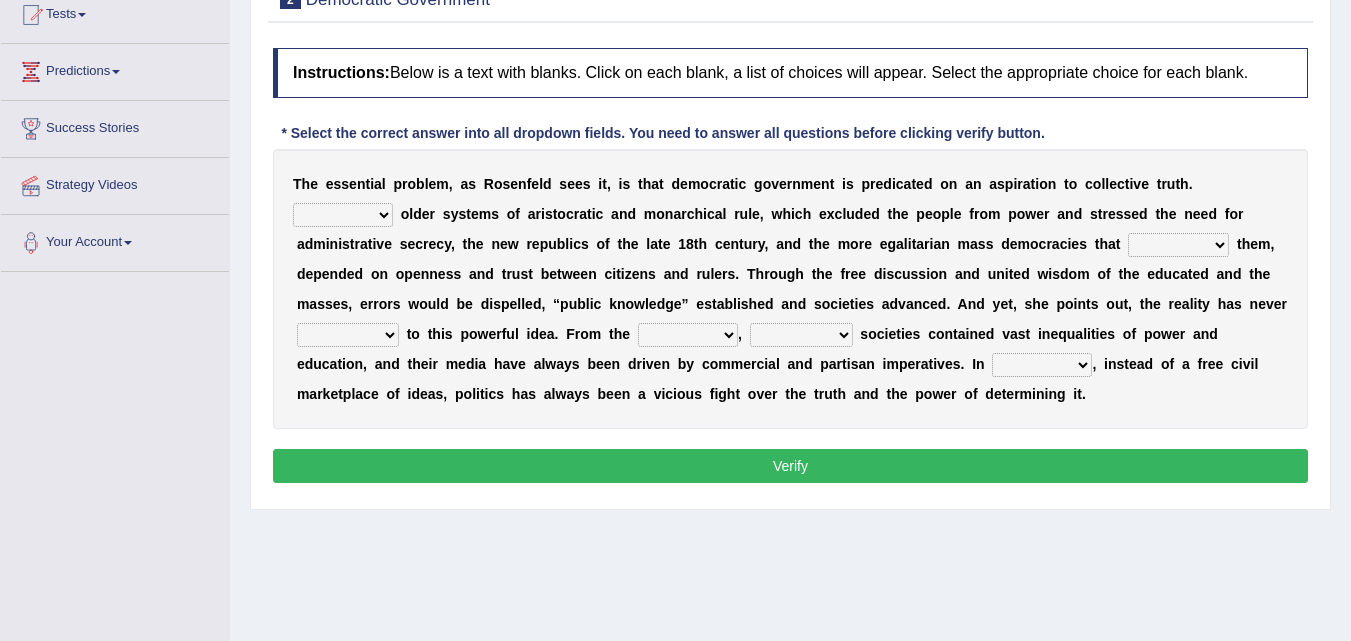 scroll, scrollTop: 0, scrollLeft: 0, axis: both 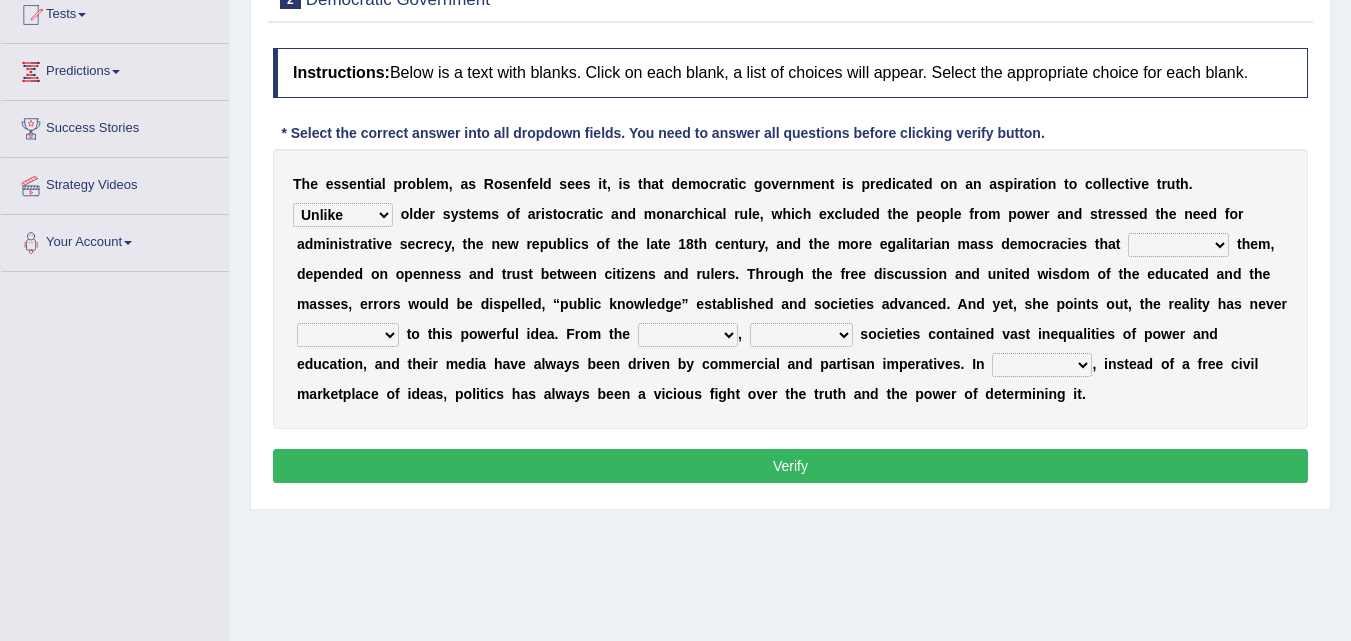 click on "Like Unlike Likely Safely" at bounding box center [343, 215] 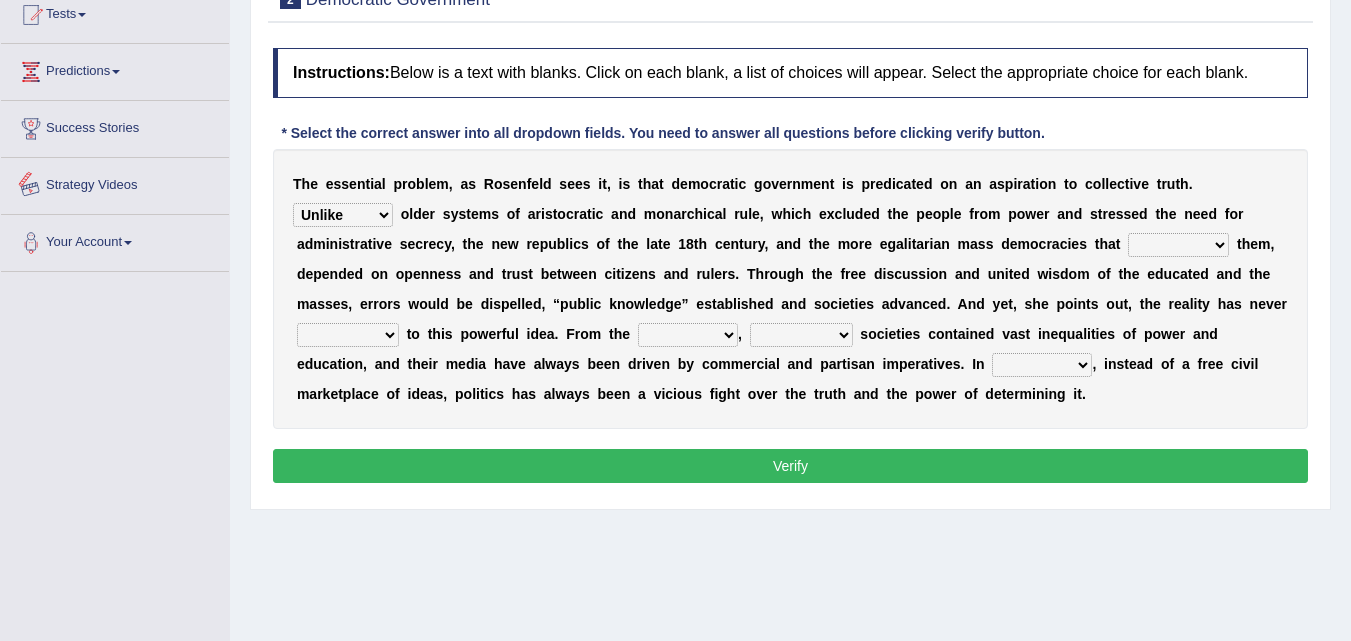 click on "Like Unlike Likely Safely" at bounding box center [343, 215] 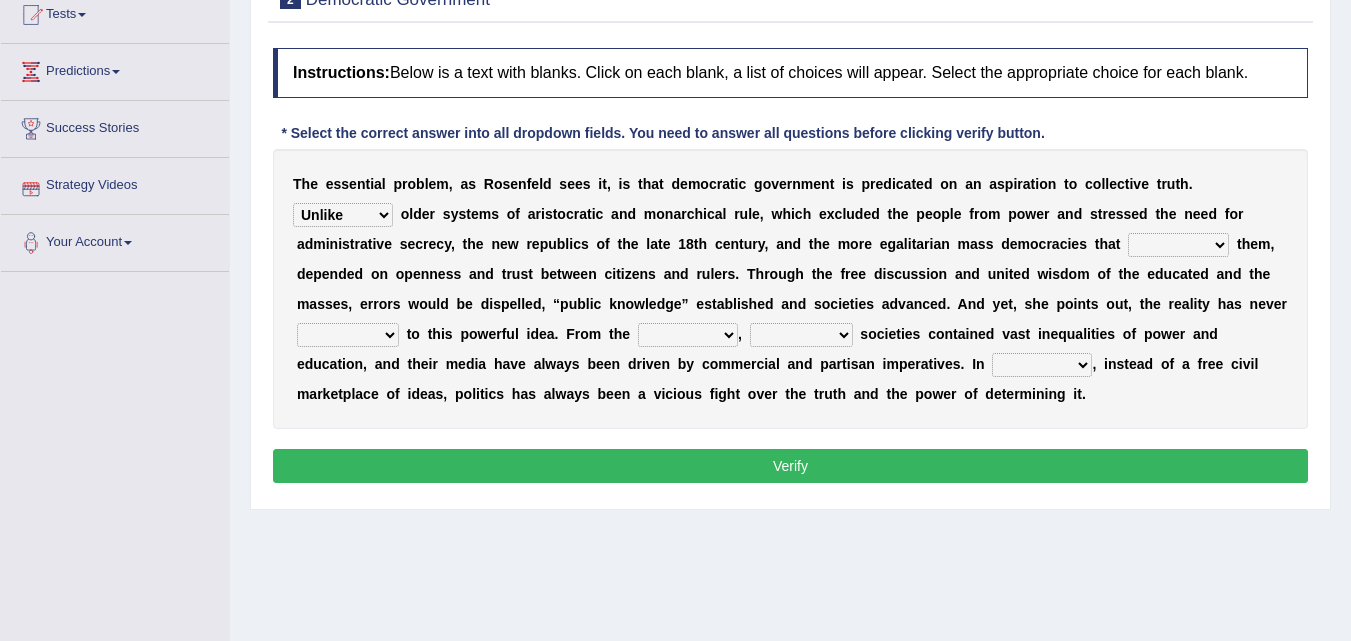 click on "Like Unlike Likely Safely" at bounding box center [343, 215] 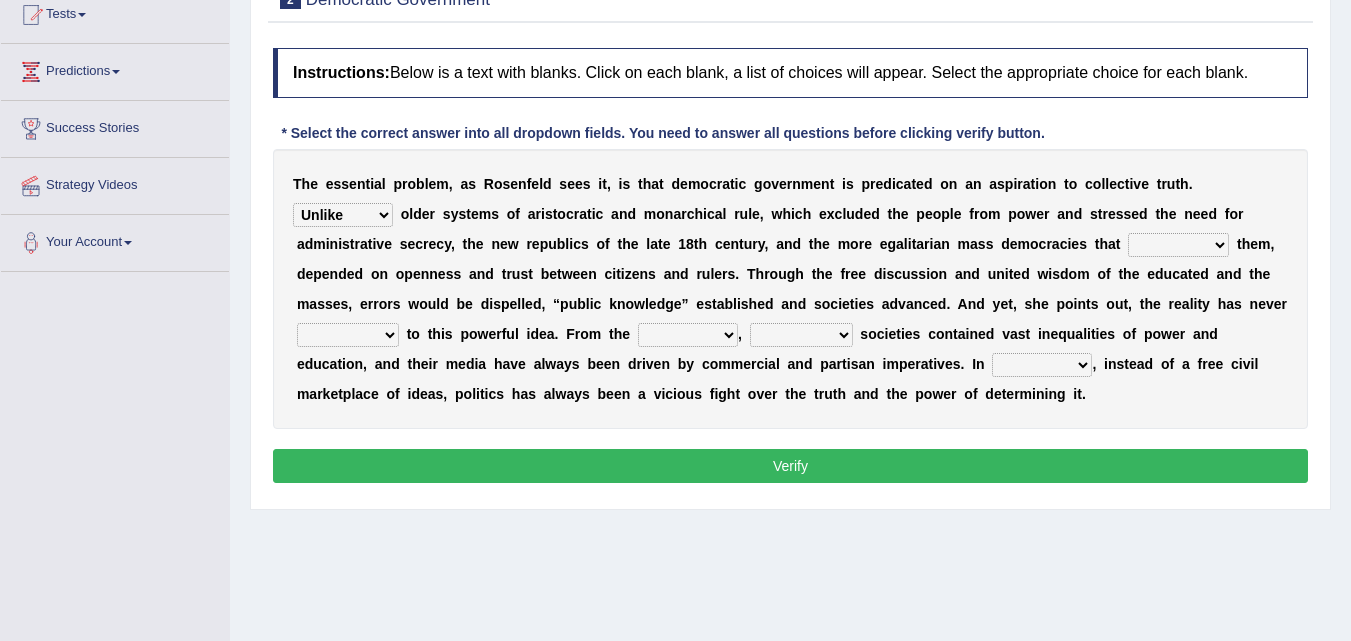 click on "readed grated succeeded printed" at bounding box center (1178, 245) 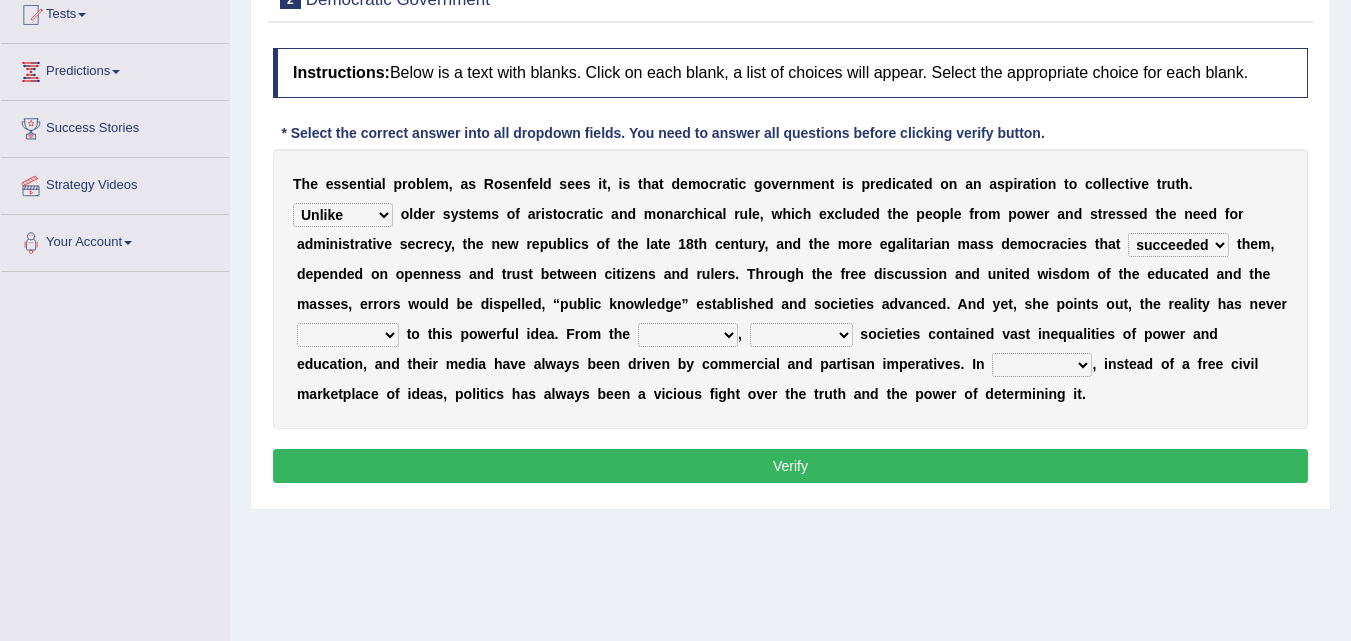 click on "saved up stood up brought up lived up" at bounding box center (348, 335) 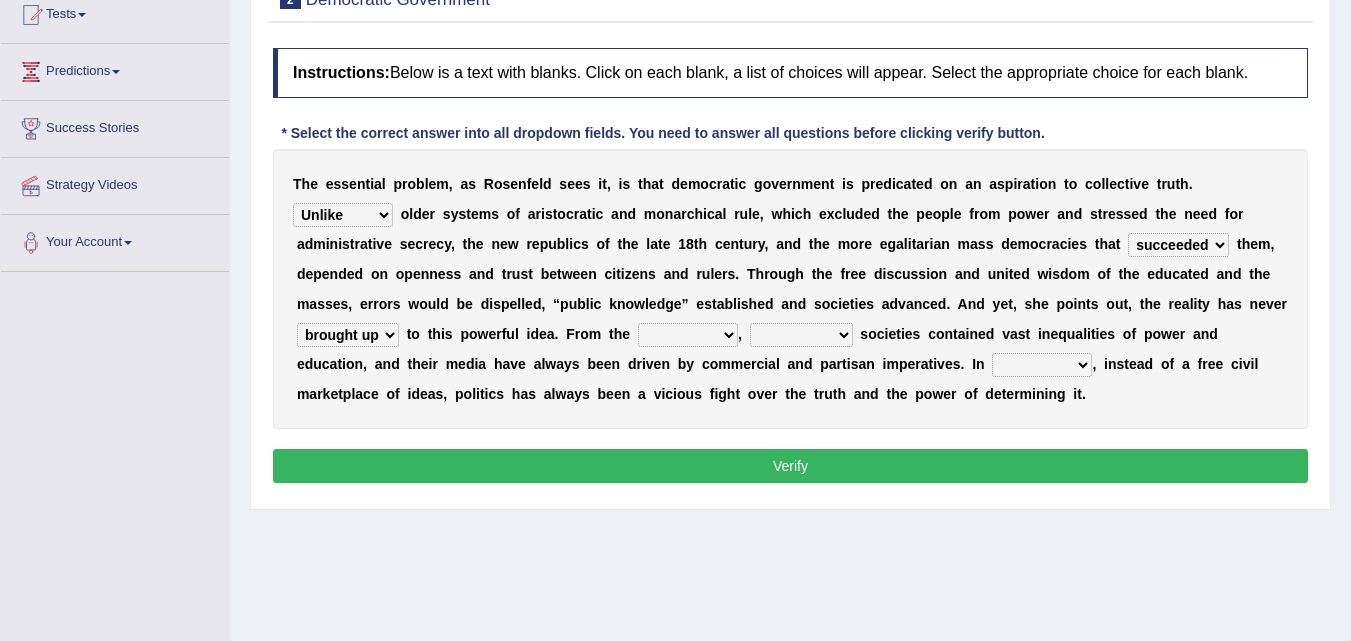 click on "saved up stood up brought up lived up" at bounding box center (348, 335) 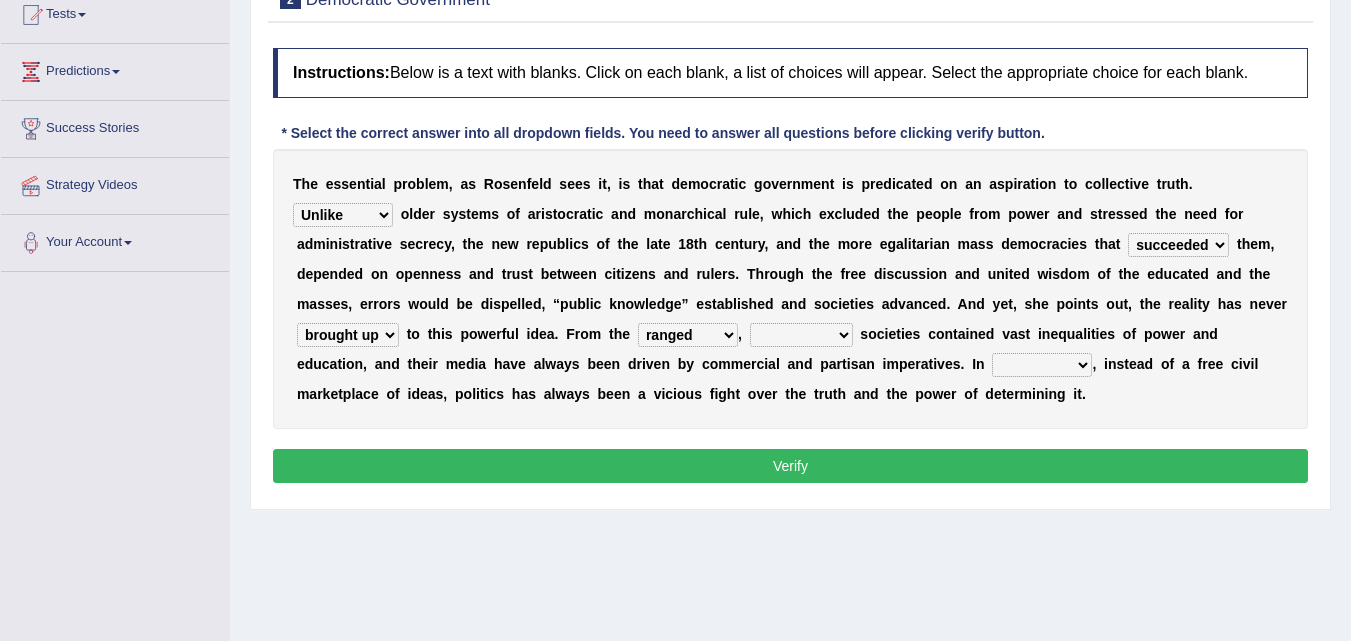 click on "freedom democratic media stilled" at bounding box center [801, 335] 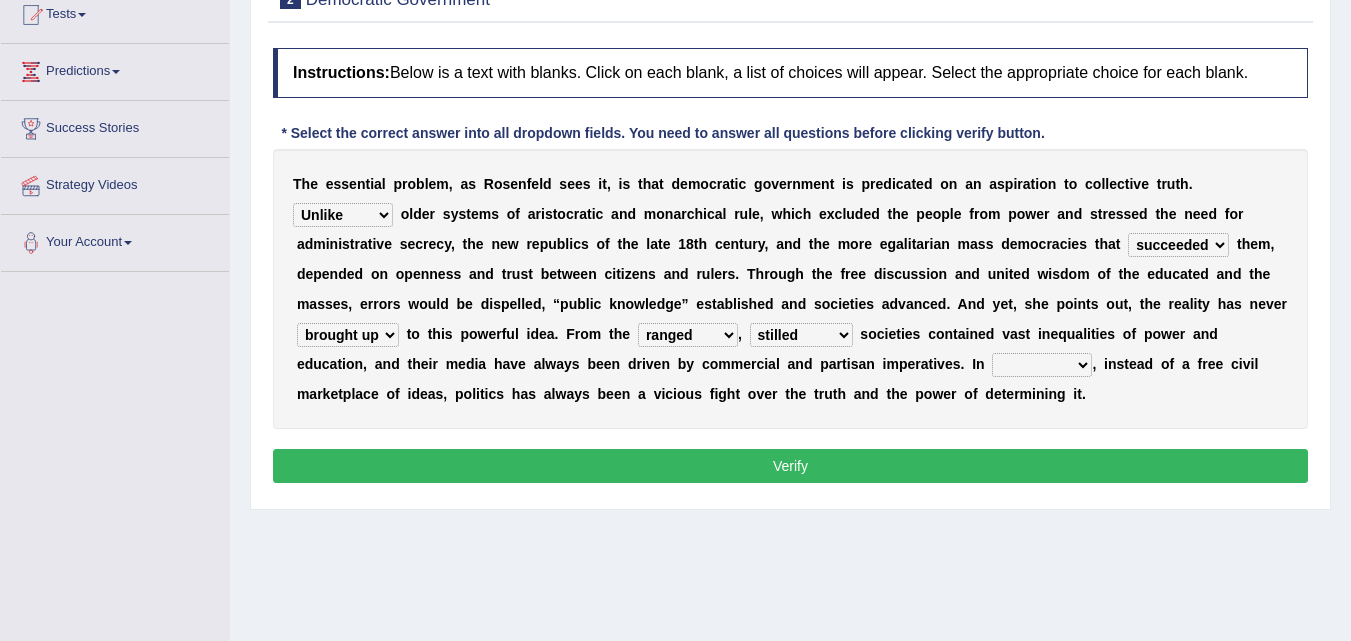 click on "outset ranged stood caught" at bounding box center (688, 335) 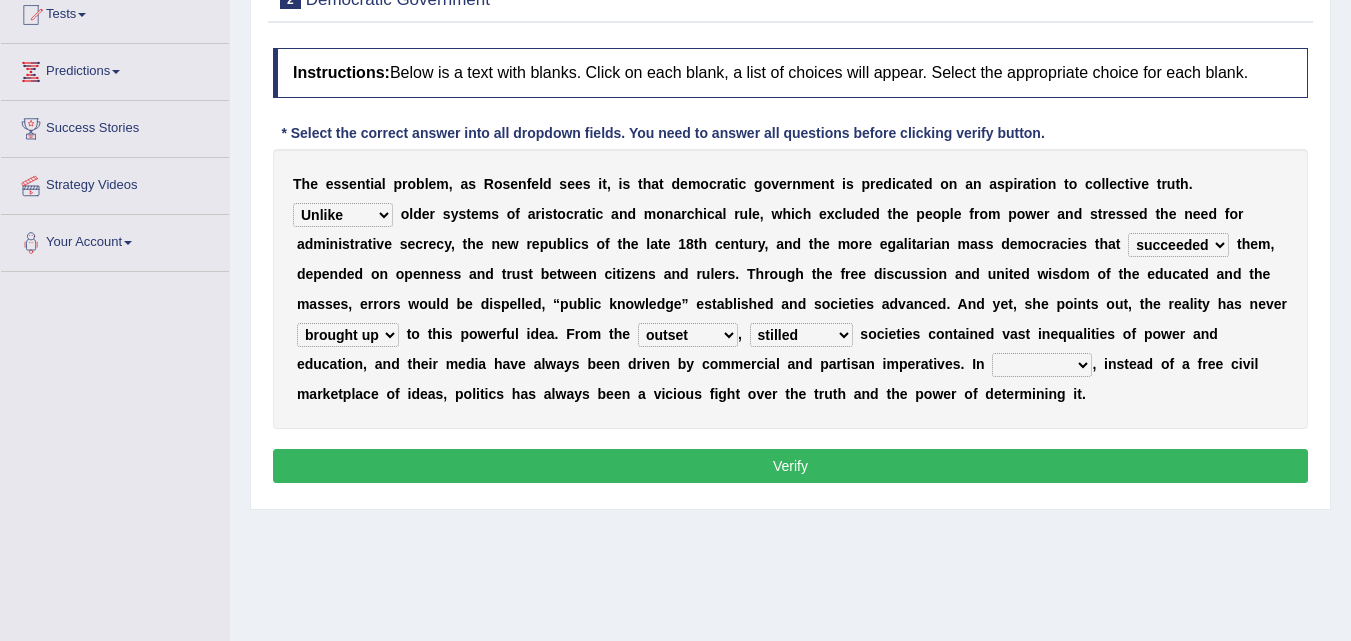 click on "freedom democratic media stilled" at bounding box center (801, 335) 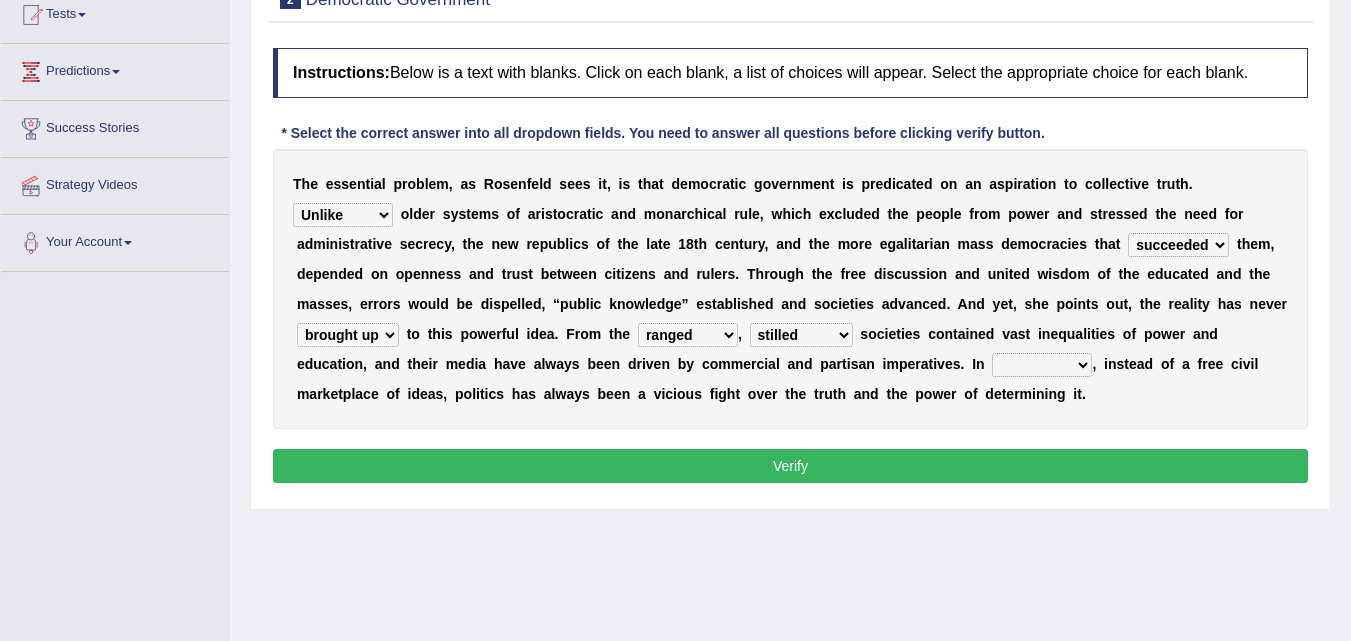 click on "freedom democratic media stilled" at bounding box center (801, 335) 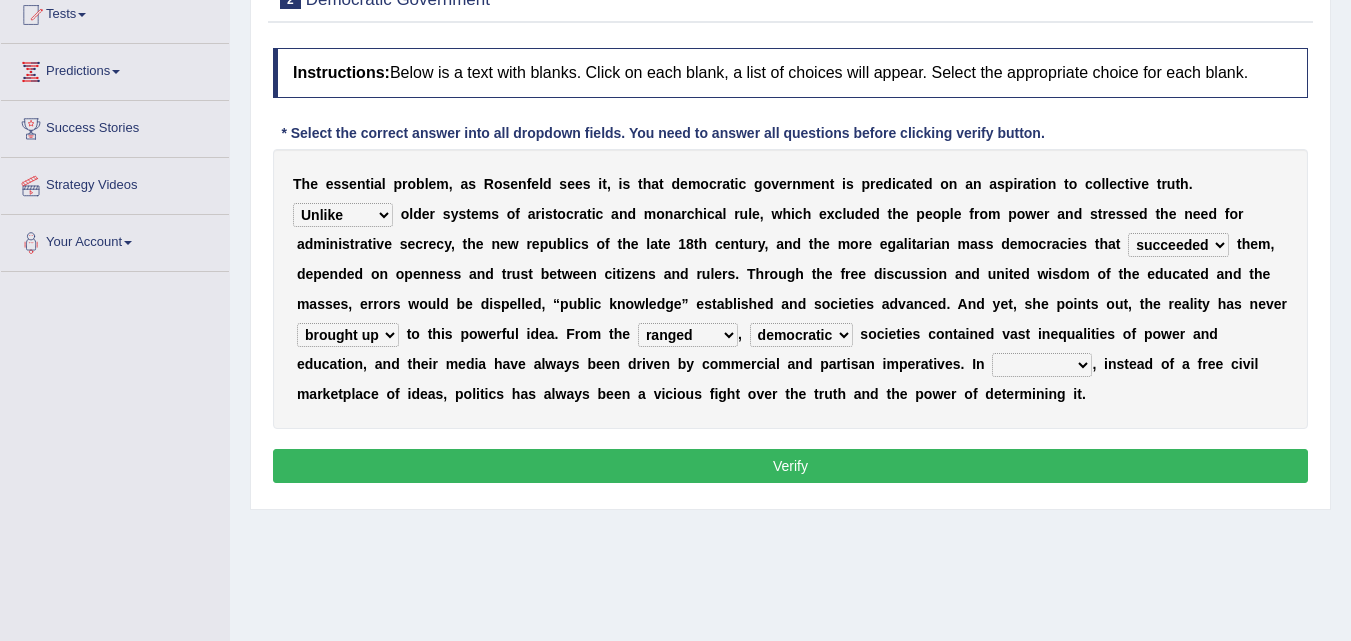 click on "outset ranged stood caught" at bounding box center [688, 335] 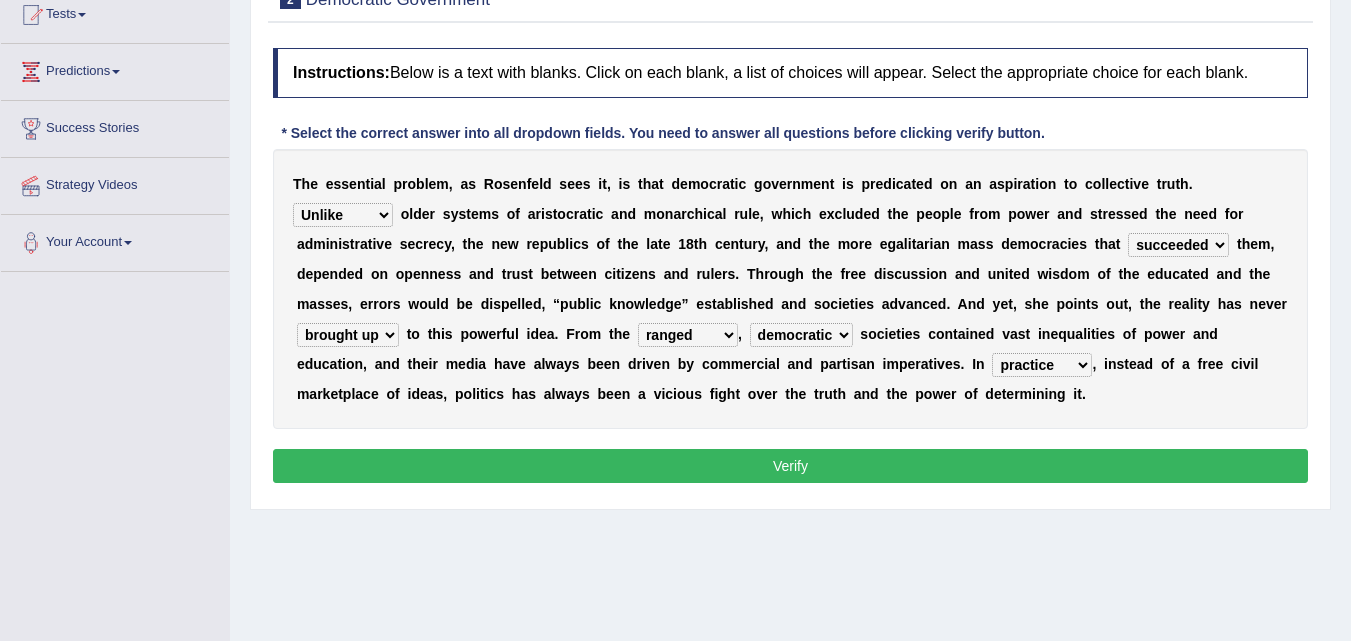 click on "Verify" at bounding box center (790, 466) 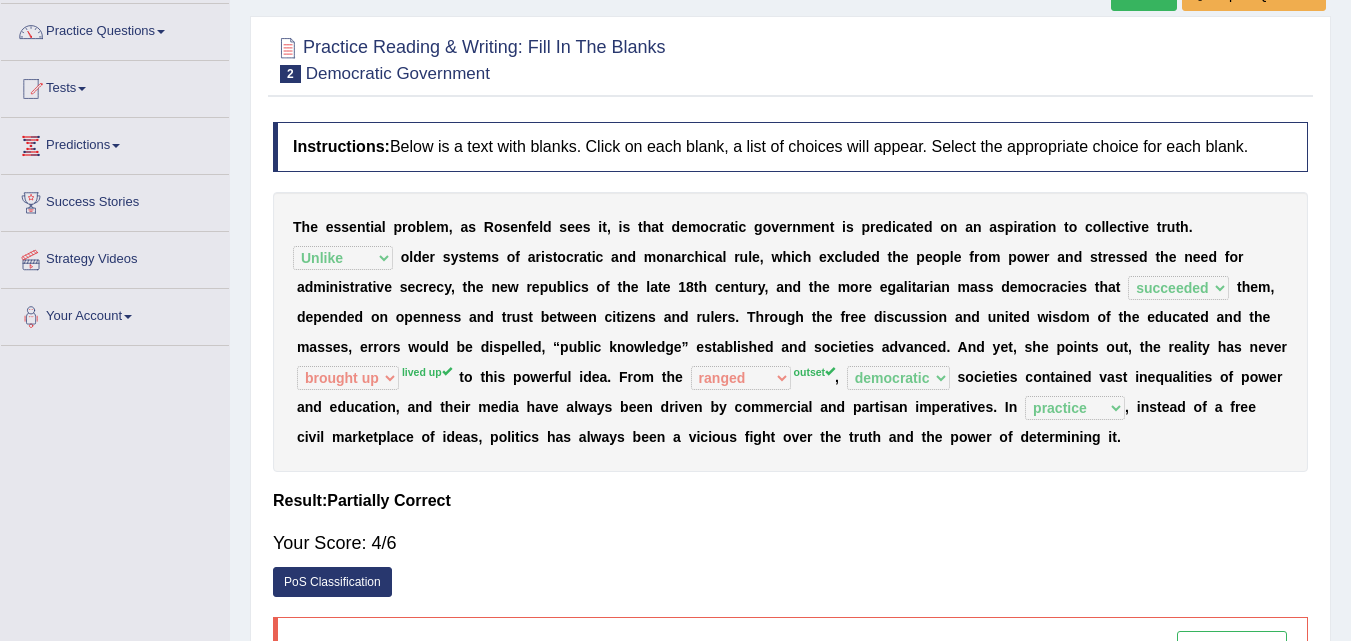 scroll, scrollTop: 26, scrollLeft: 0, axis: vertical 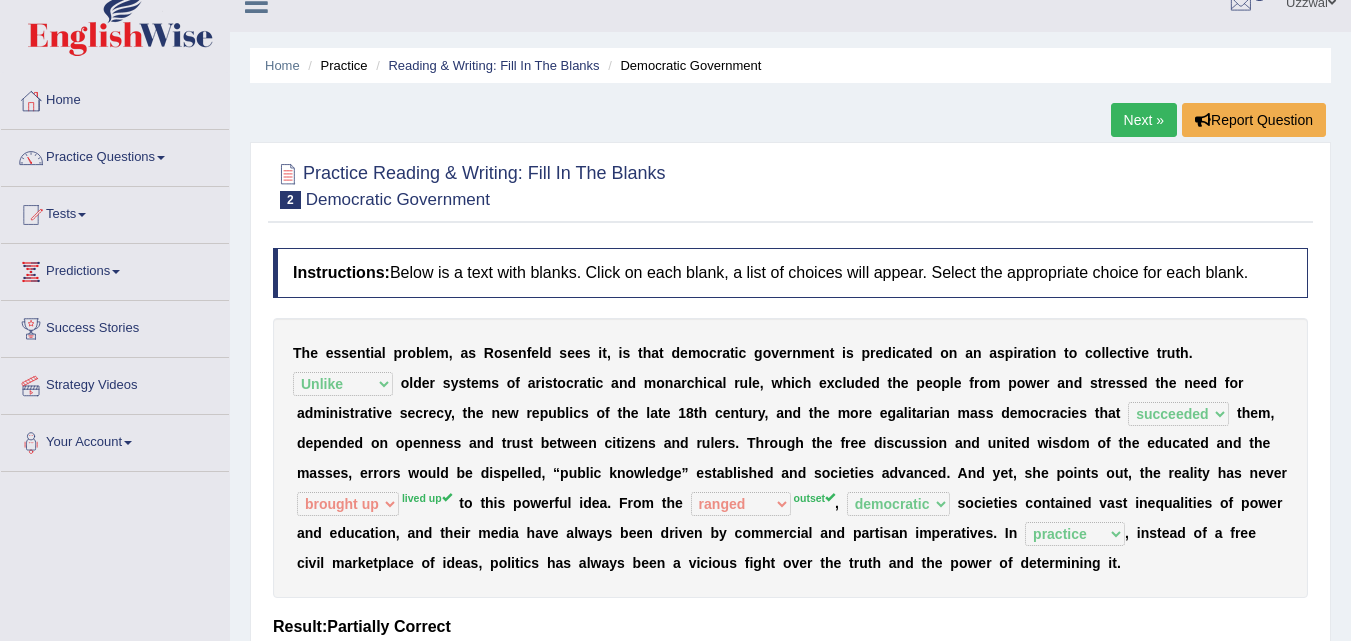 click on "Next »" at bounding box center [1144, 120] 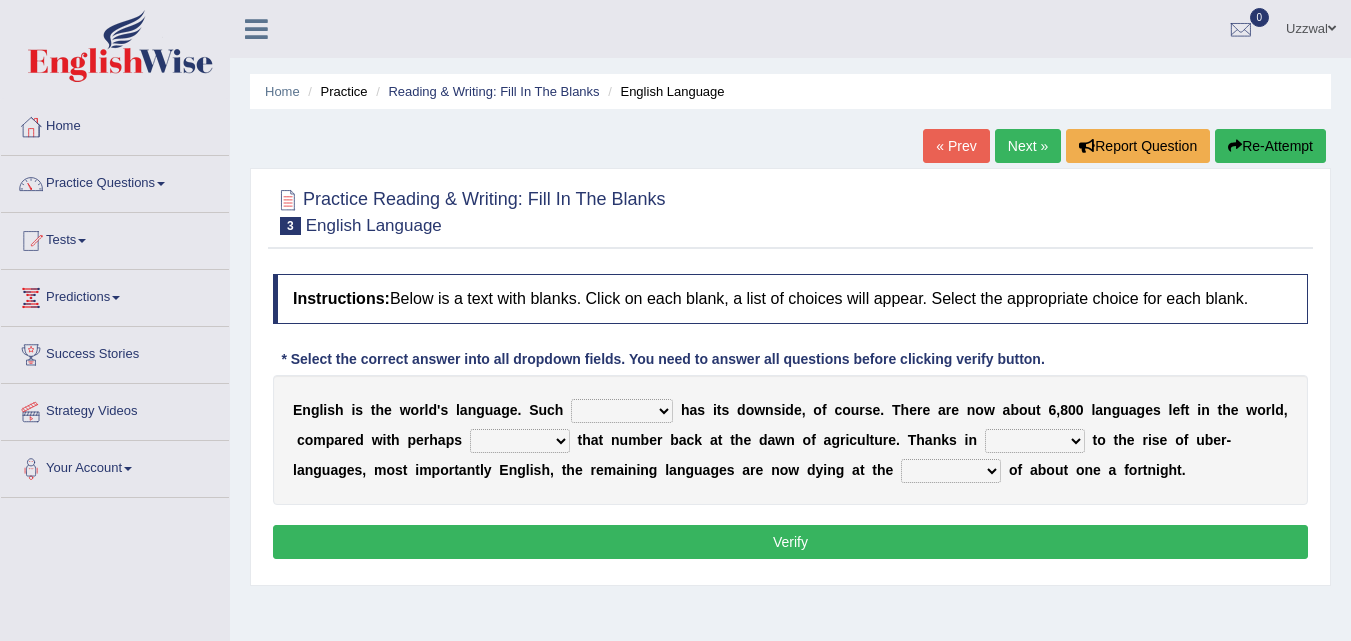 scroll, scrollTop: 123, scrollLeft: 0, axis: vertical 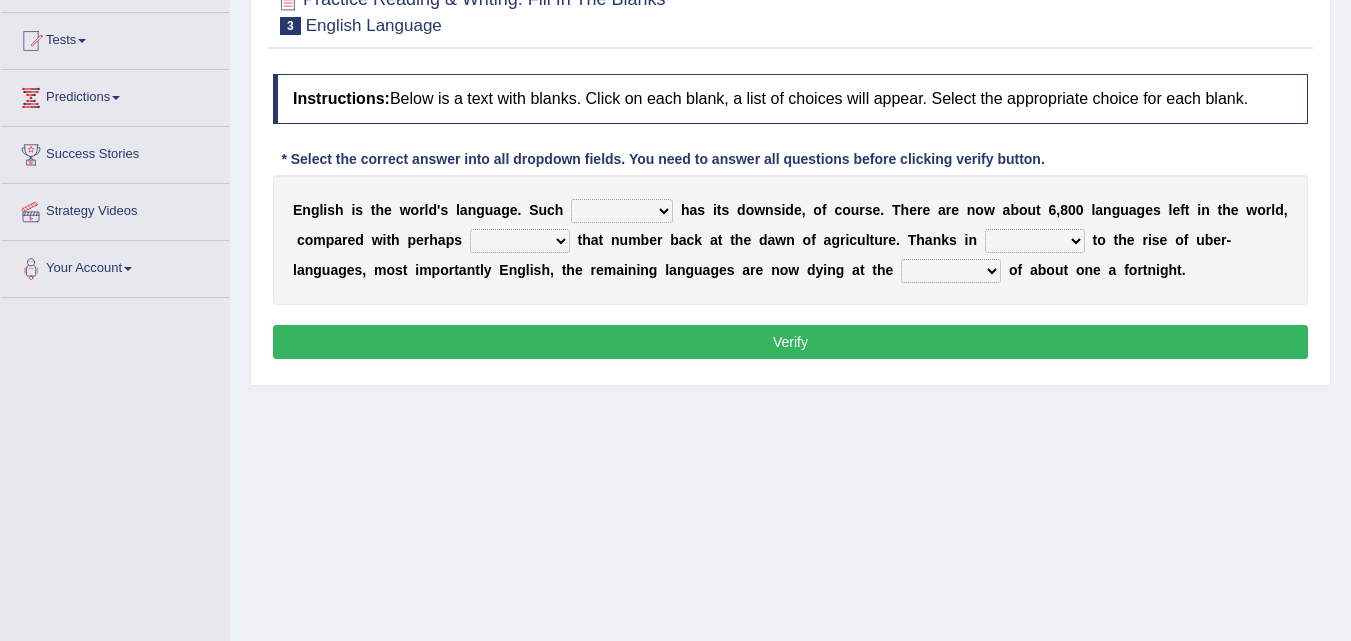 click on "power idea subject dominance" at bounding box center [622, 211] 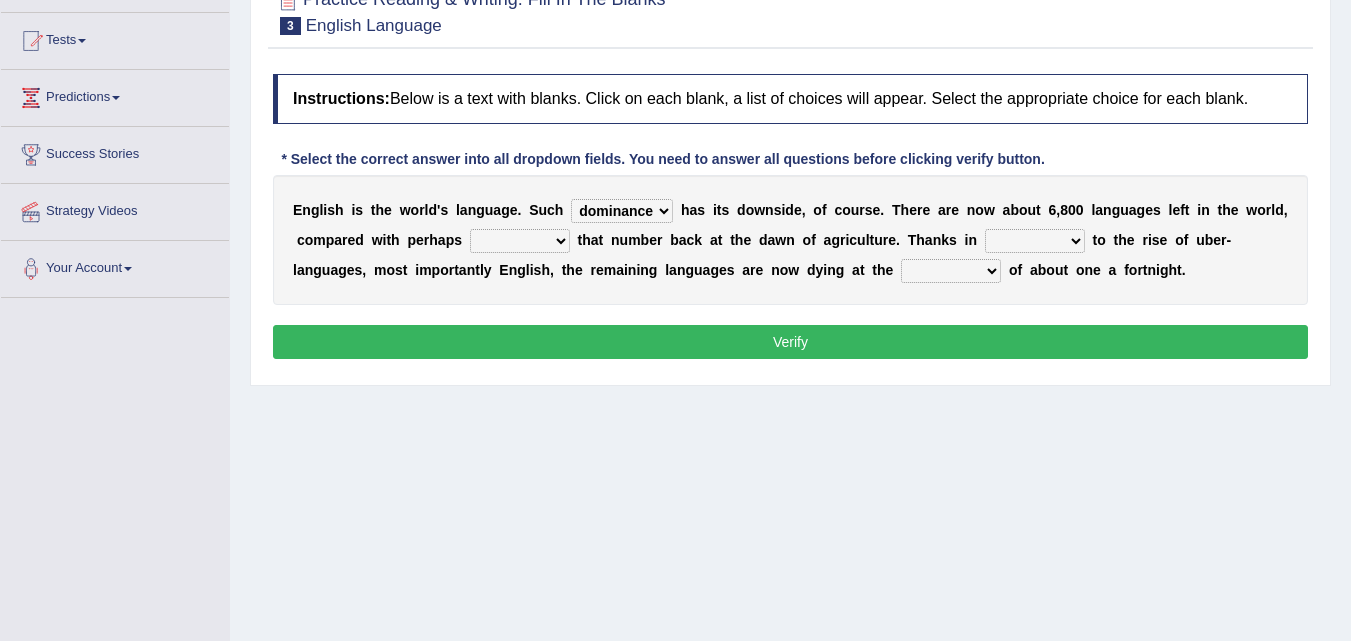 click on "power idea subject dominance" at bounding box center [622, 211] 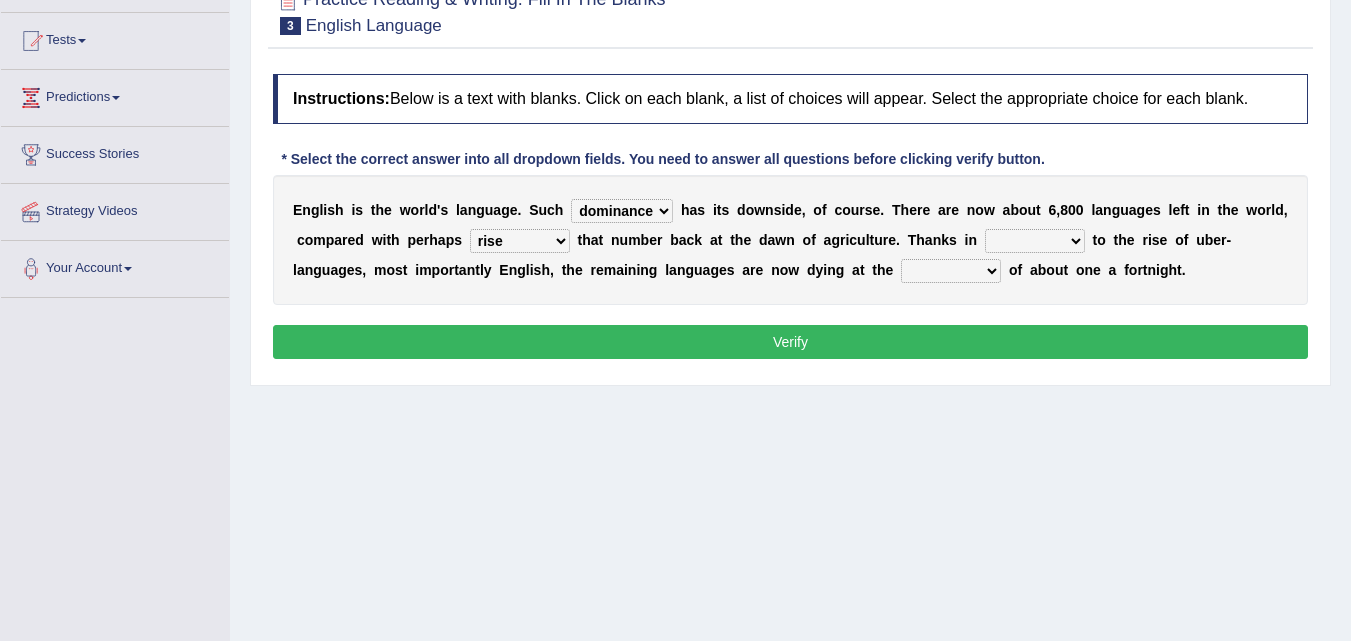 click on "rise twice firstly never" at bounding box center (520, 241) 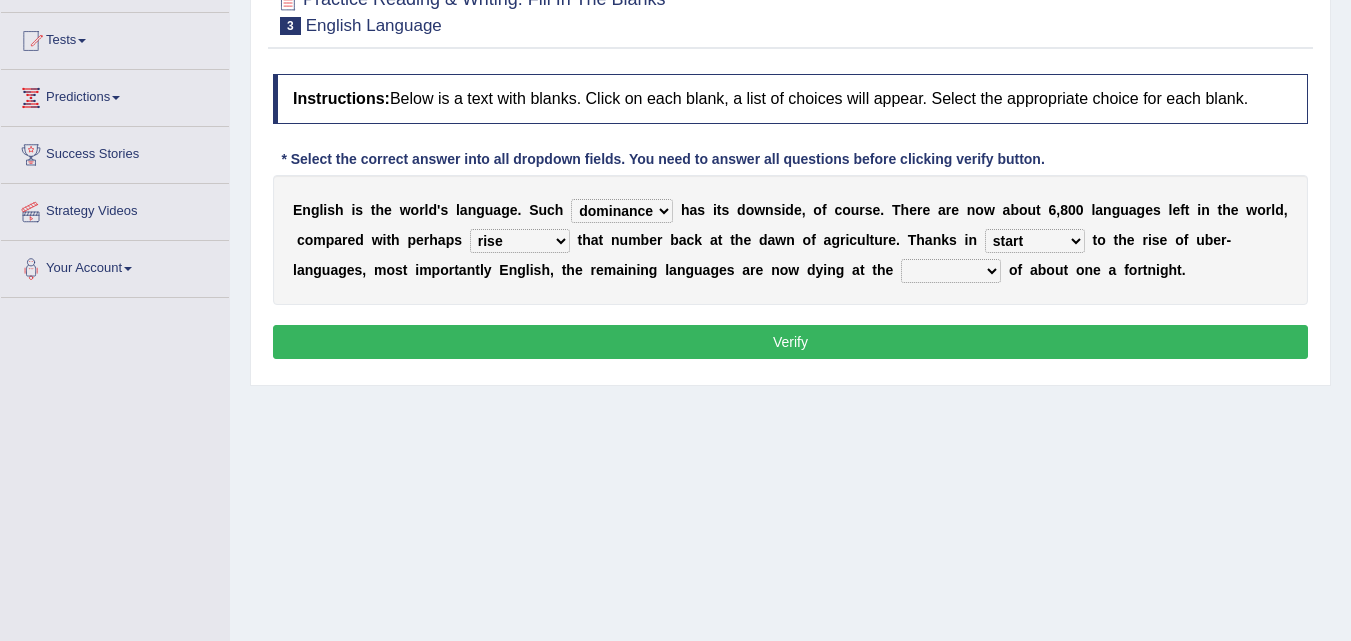 click on "rare start part bother" at bounding box center (1035, 241) 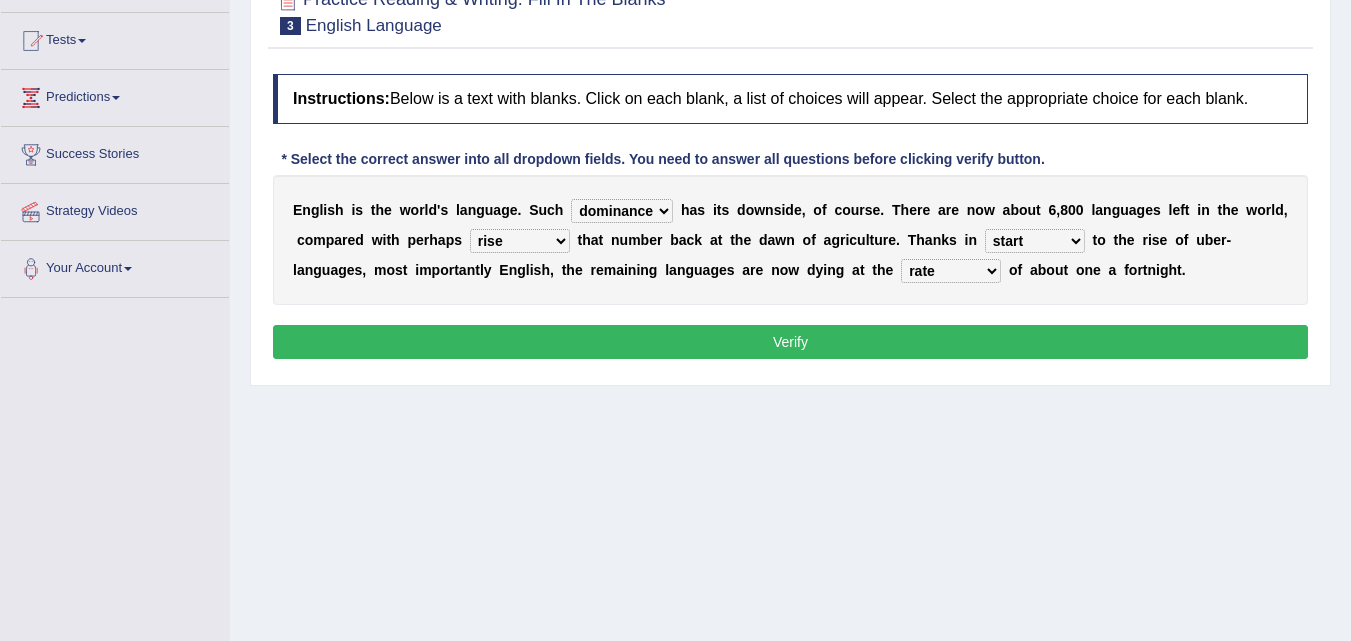 click on "state rate wait great" at bounding box center [951, 271] 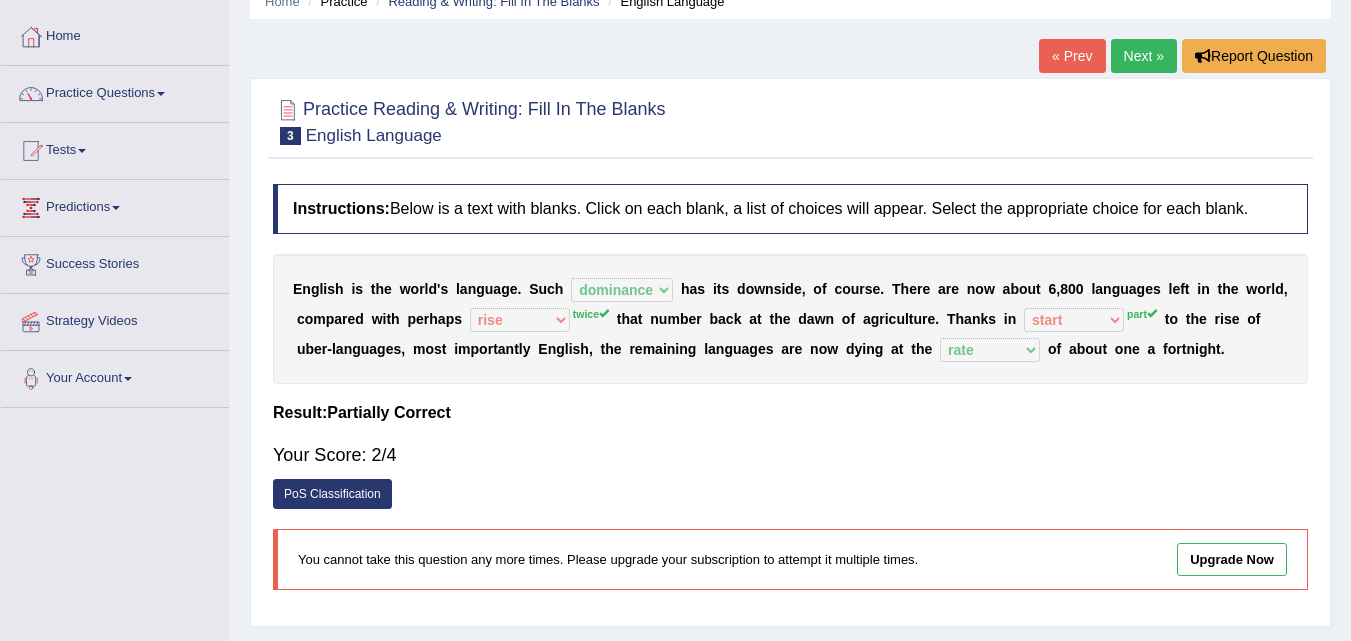 scroll, scrollTop: 0, scrollLeft: 0, axis: both 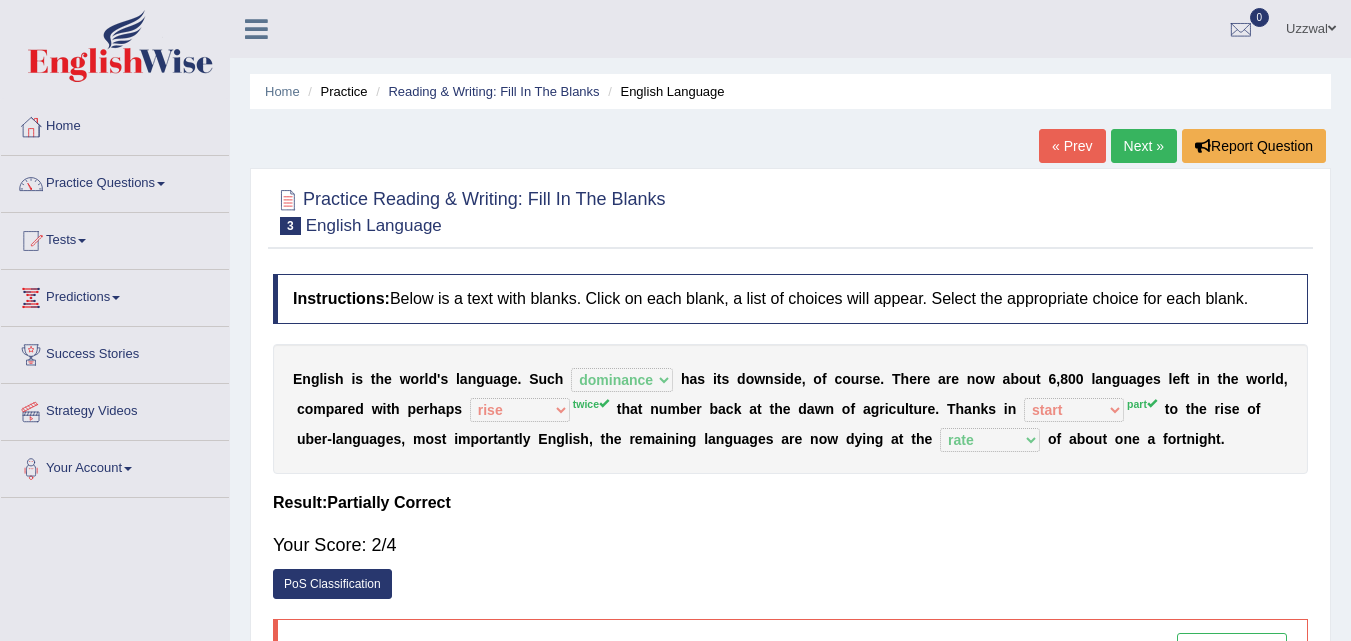 click on "Home
Practice
Reading & Writing: Fill In The Blanks
English Language
« Prev Next »  Report Question
Practice Reading & Writing: Fill In The Blanks
3
English Language
Instructions:  Below is a text with blanks. Click on each blank, a list of choices will appear. Select the appropriate choice for each blank.
* Select the correct answer into all dropdown fields. You need to answer all questions before clicking verify button. E n g l i s h    i s    t h e    w o r l d ' s    l a n g u a g e .    S u c h    power idea subject dominance    h a s    i t s    d o w n s i d e ,    o f    c o u r s e .    T h e r e    a r e    n o w    a b o u t    6 , 8 0 0    l a n g u a g e s    l e f t    i n    t h e    w o r l d ,    c o m p a r e d    w i t h    p e r h a p s    rise twice firstly never twice t" at bounding box center [790, 500] 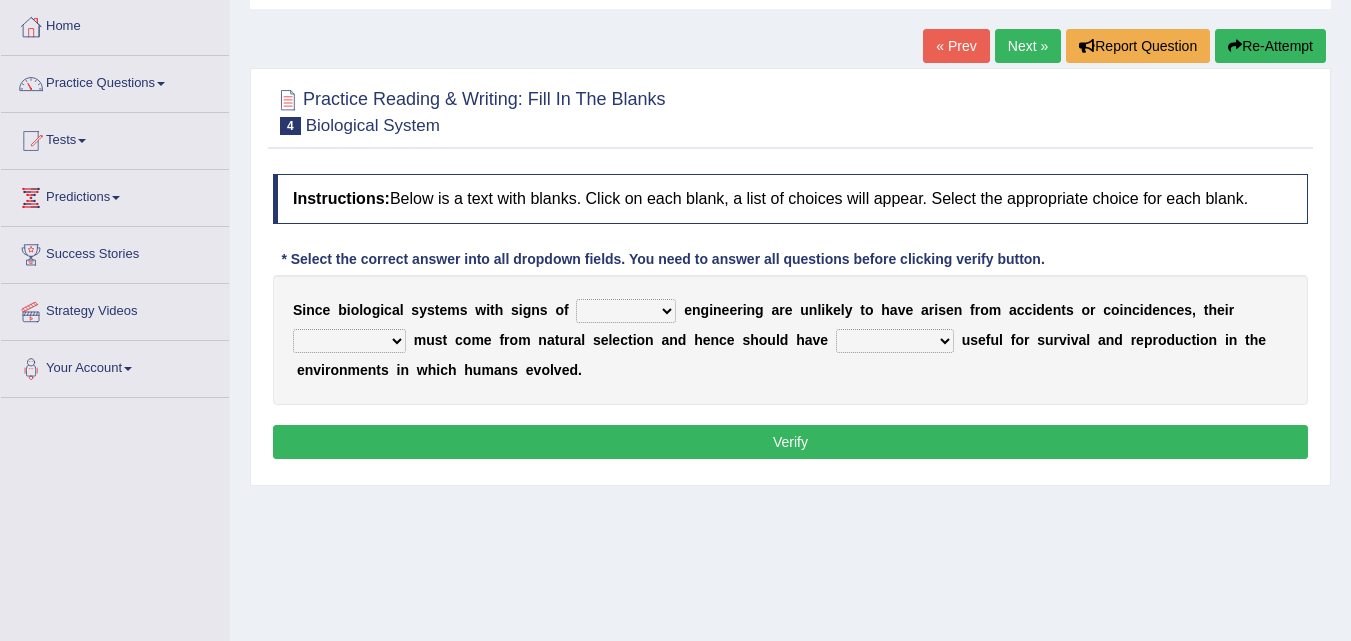 scroll, scrollTop: 100, scrollLeft: 0, axis: vertical 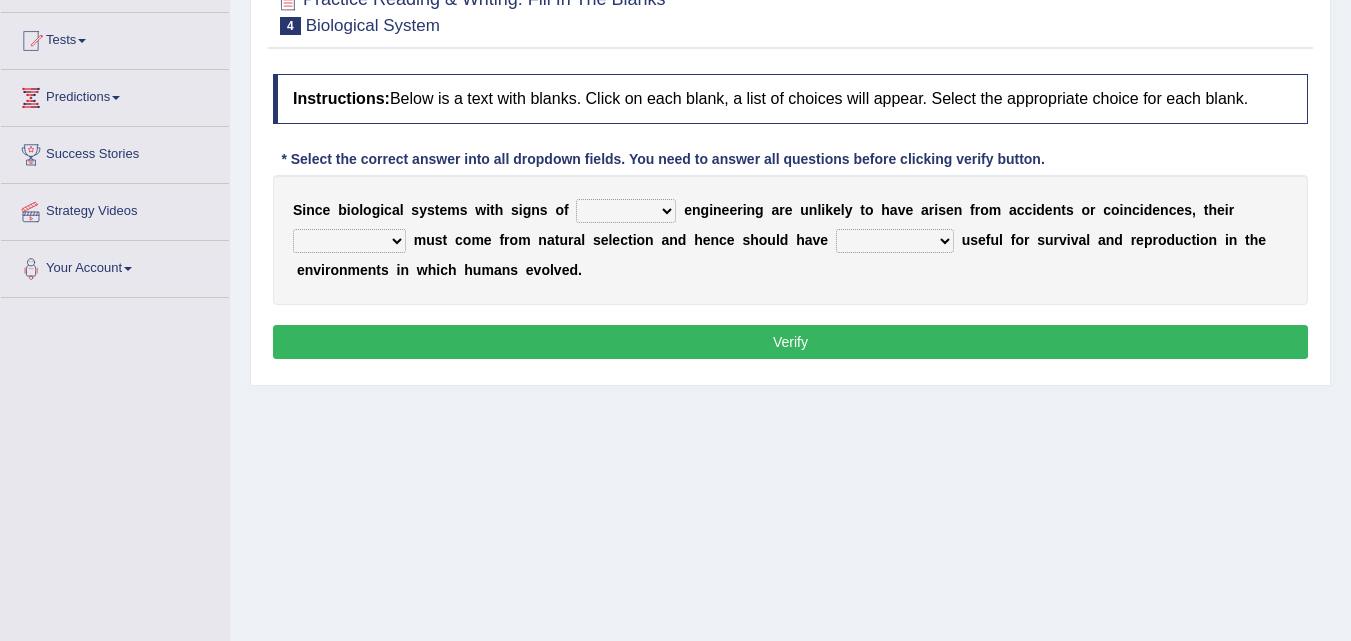 click on "system national extra complex" at bounding box center [626, 211] 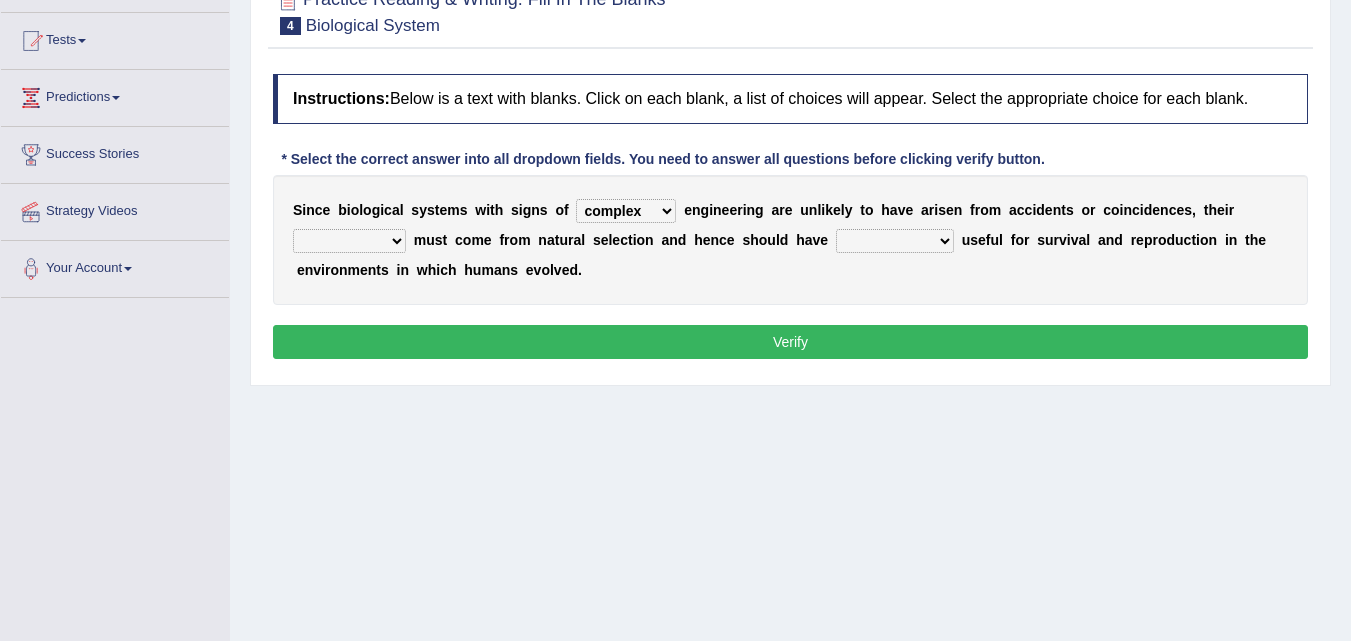 click on "presence organisation registration structures" at bounding box center [349, 241] 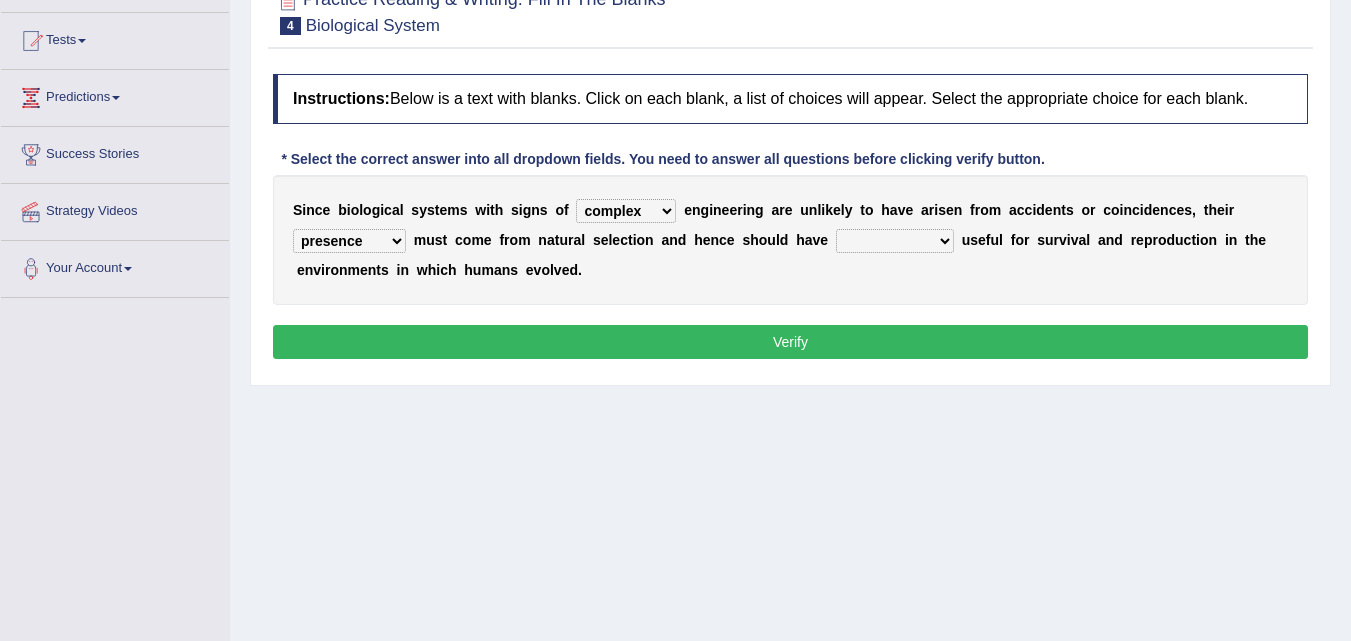 click on "presence organisation registration structures" at bounding box center [349, 241] 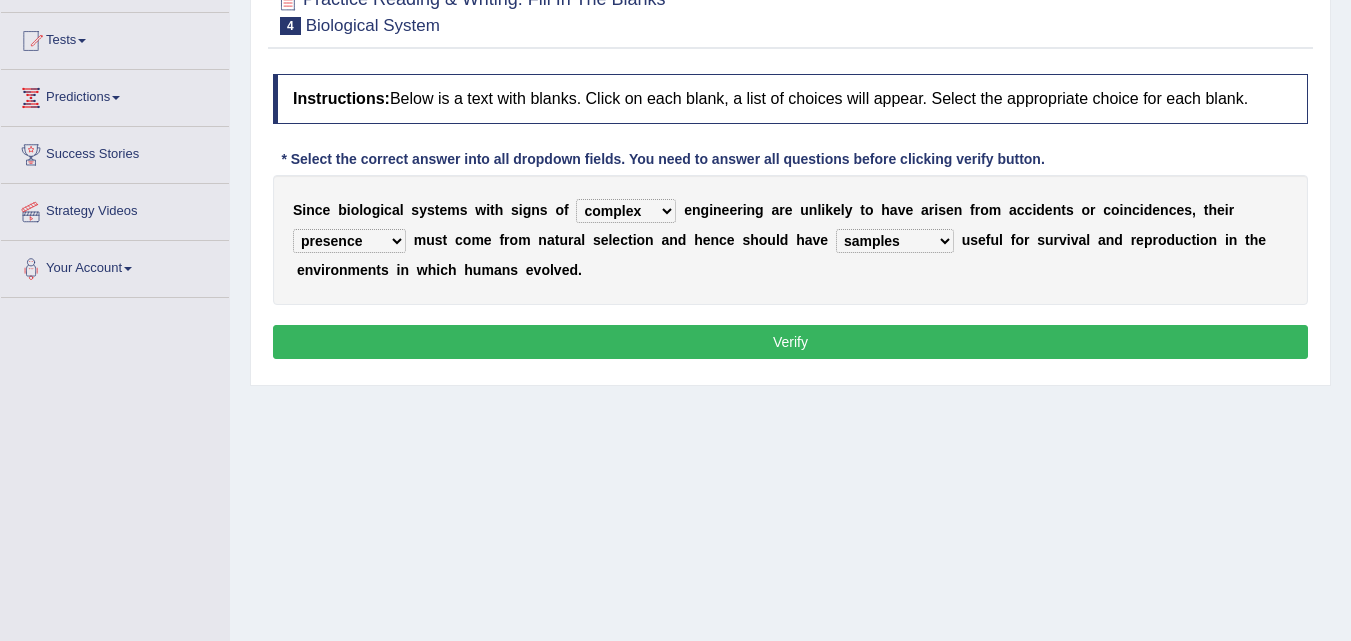 drag, startPoint x: 891, startPoint y: 359, endPoint x: 879, endPoint y: 349, distance: 15.6205 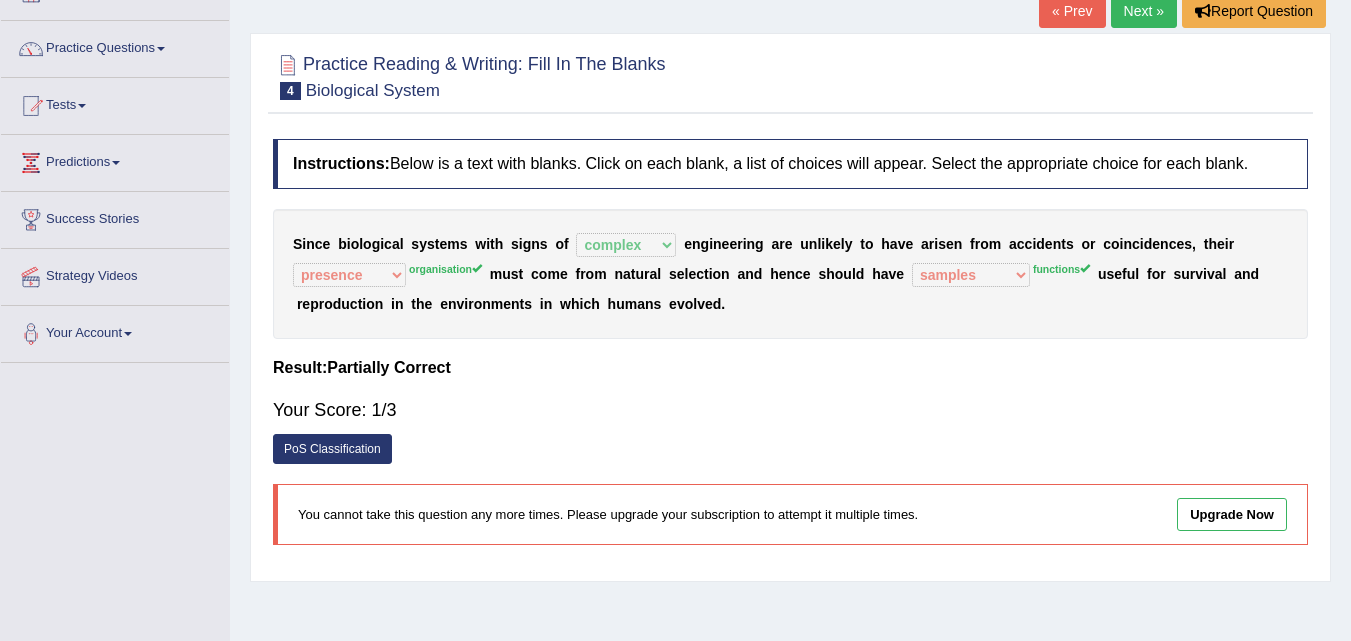 scroll, scrollTop: 109, scrollLeft: 0, axis: vertical 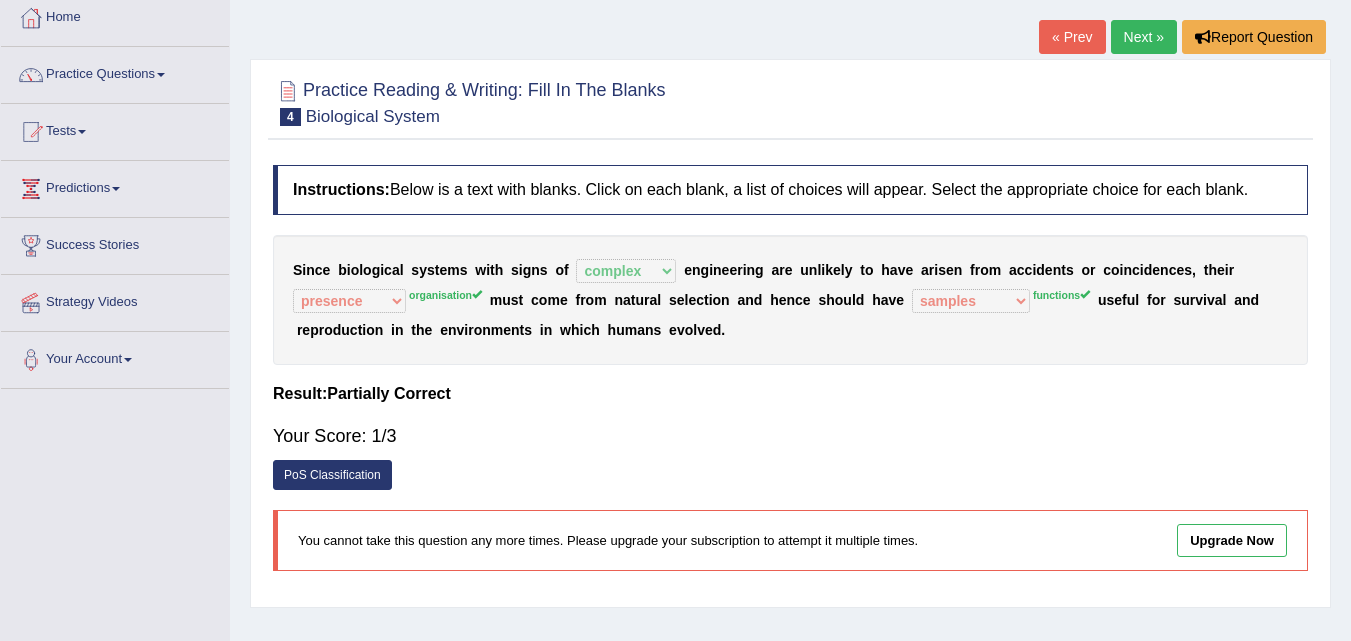 click on "Next »" at bounding box center (1144, 37) 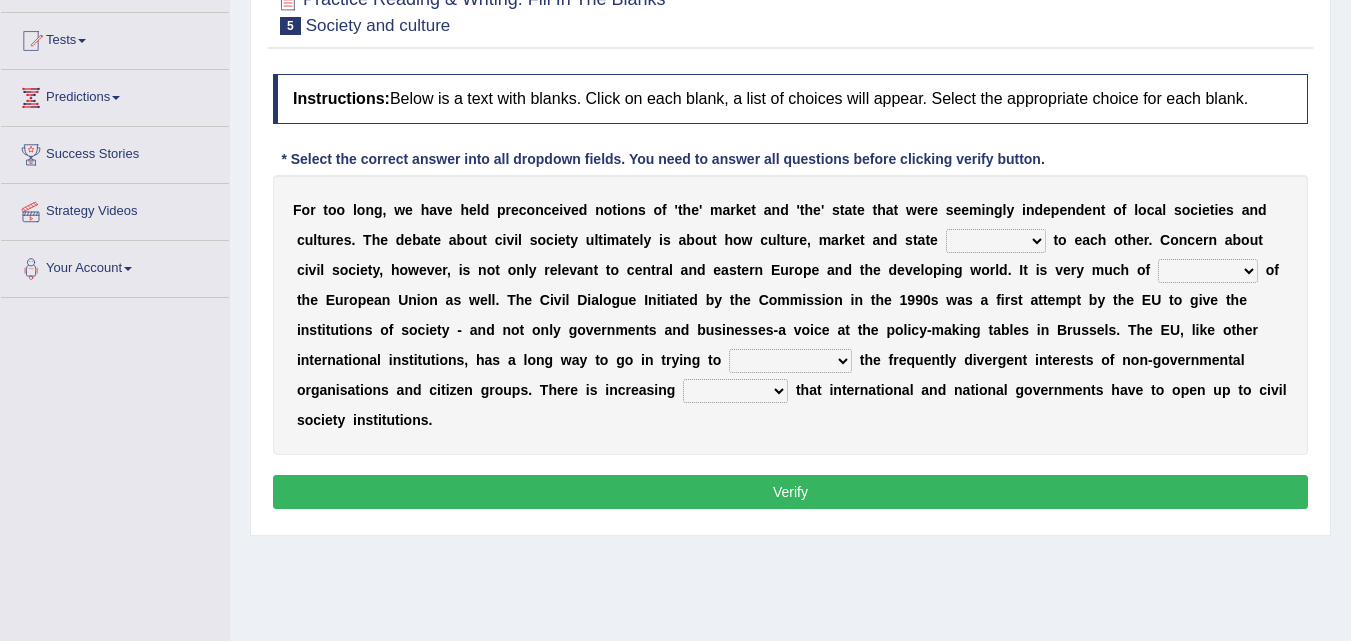 scroll, scrollTop: 200, scrollLeft: 0, axis: vertical 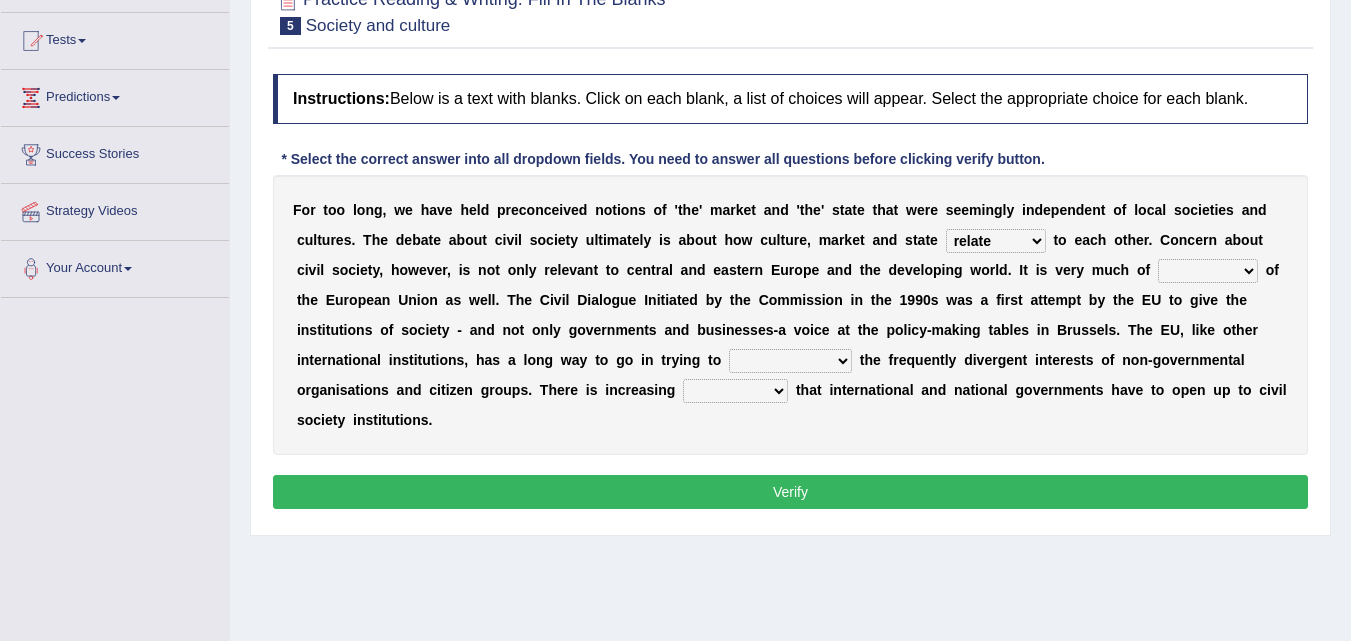 click on "stay relate bring telling" at bounding box center (996, 241) 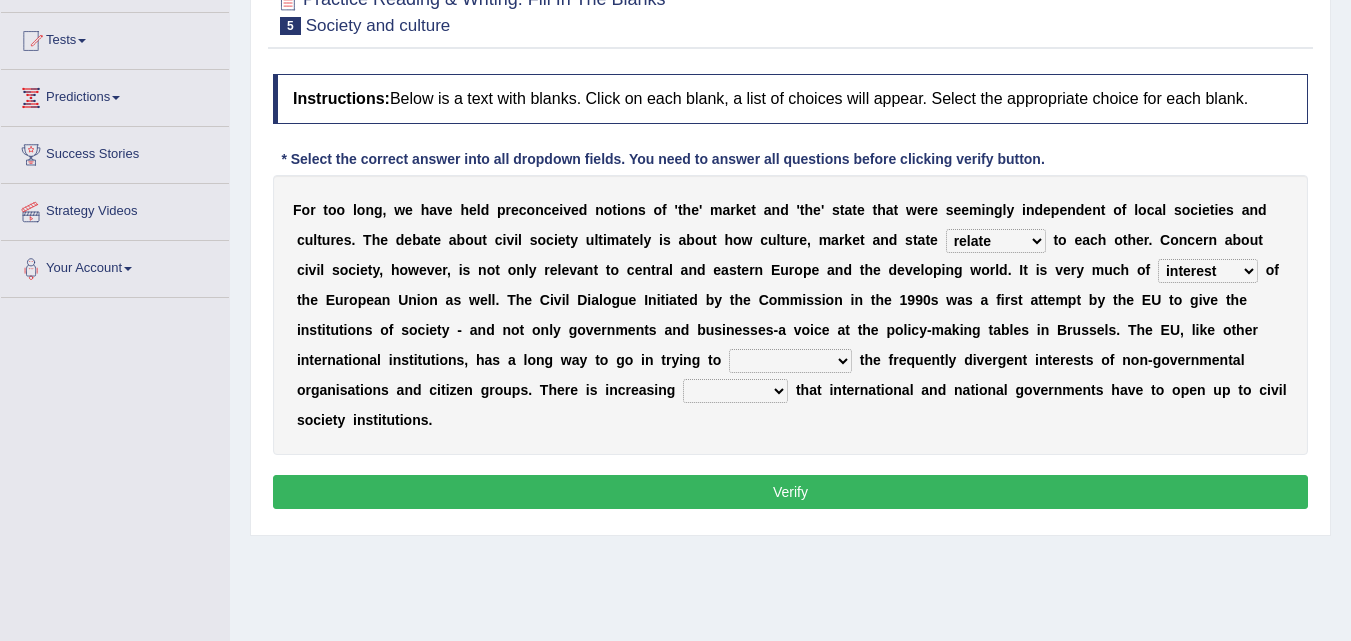 click on "interest brought shown suspect" at bounding box center (1208, 271) 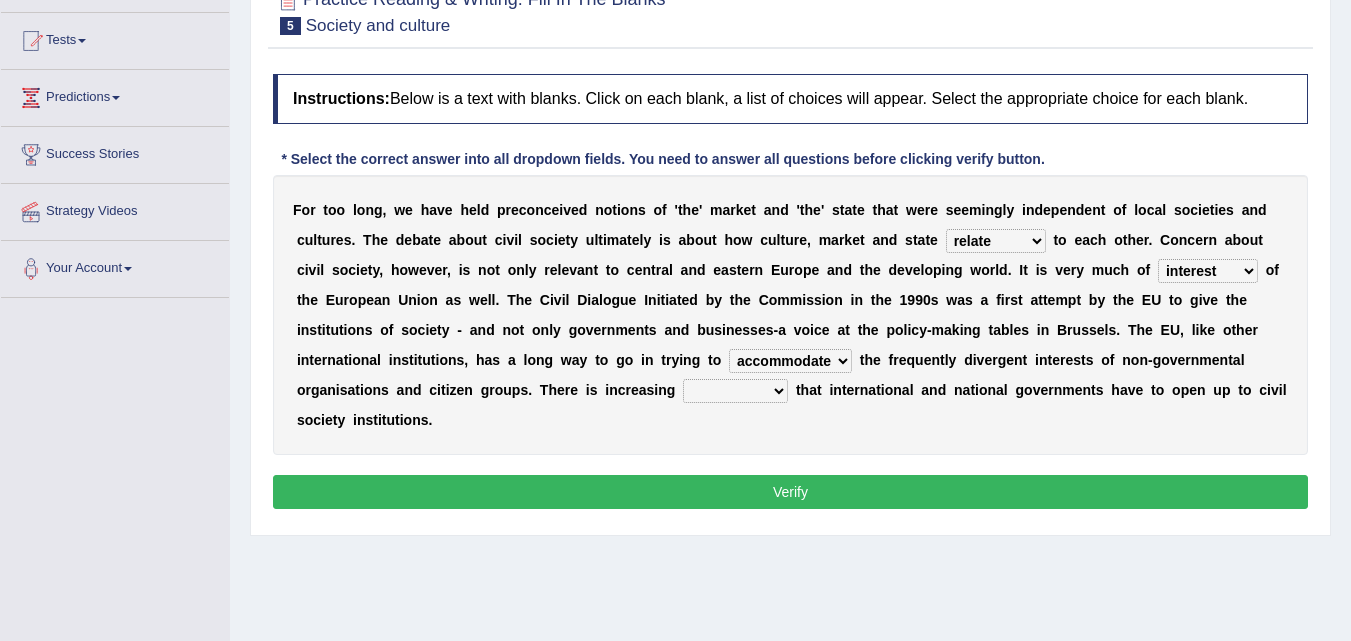 click on "tolerance expression recognition sample" at bounding box center [735, 391] 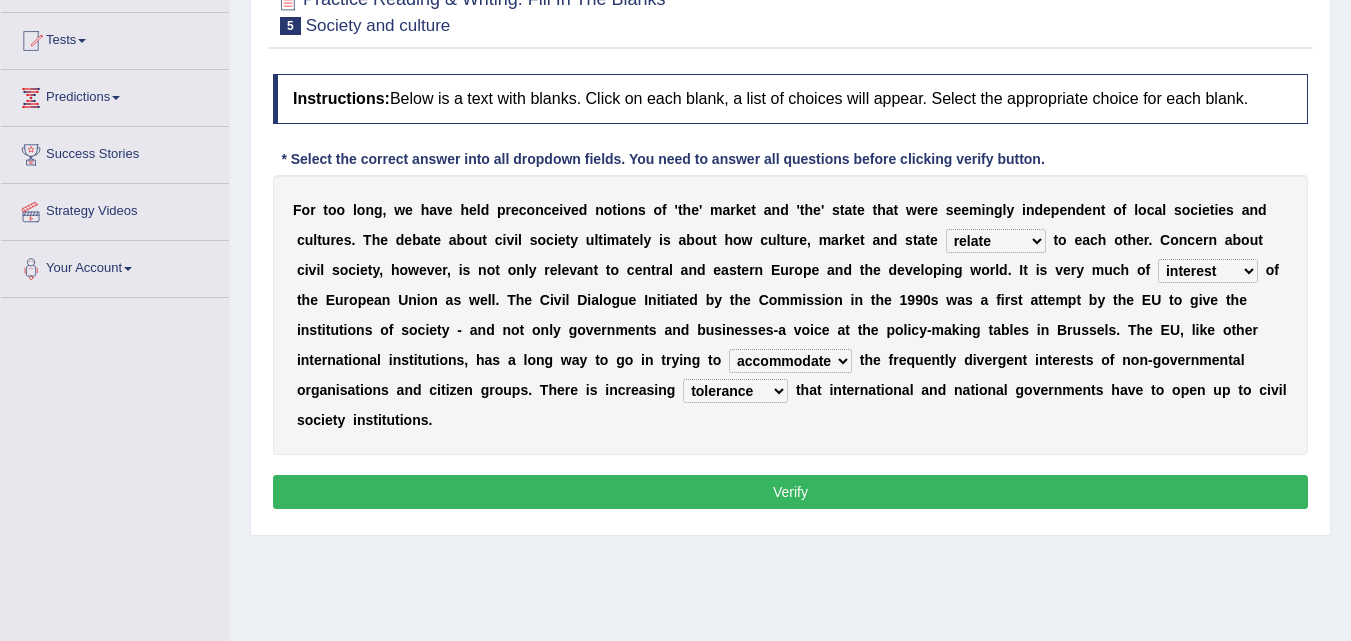click on "tolerance expression recognition sample" at bounding box center [735, 391] 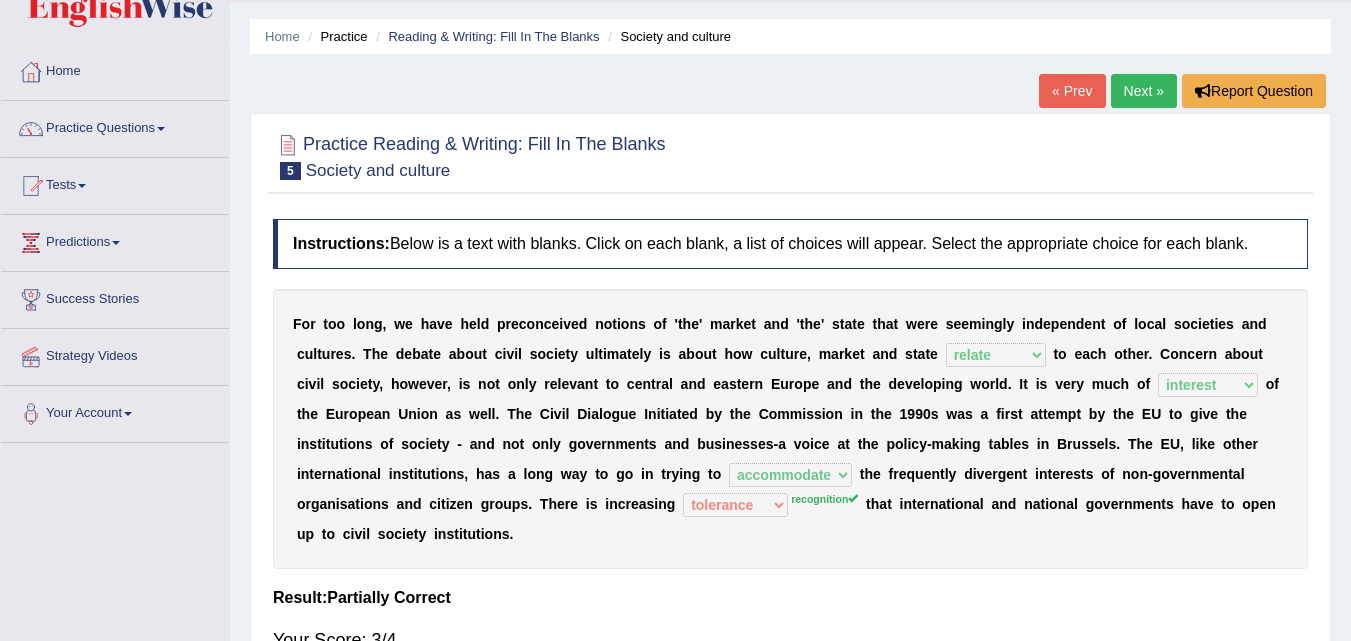 scroll, scrollTop: 0, scrollLeft: 0, axis: both 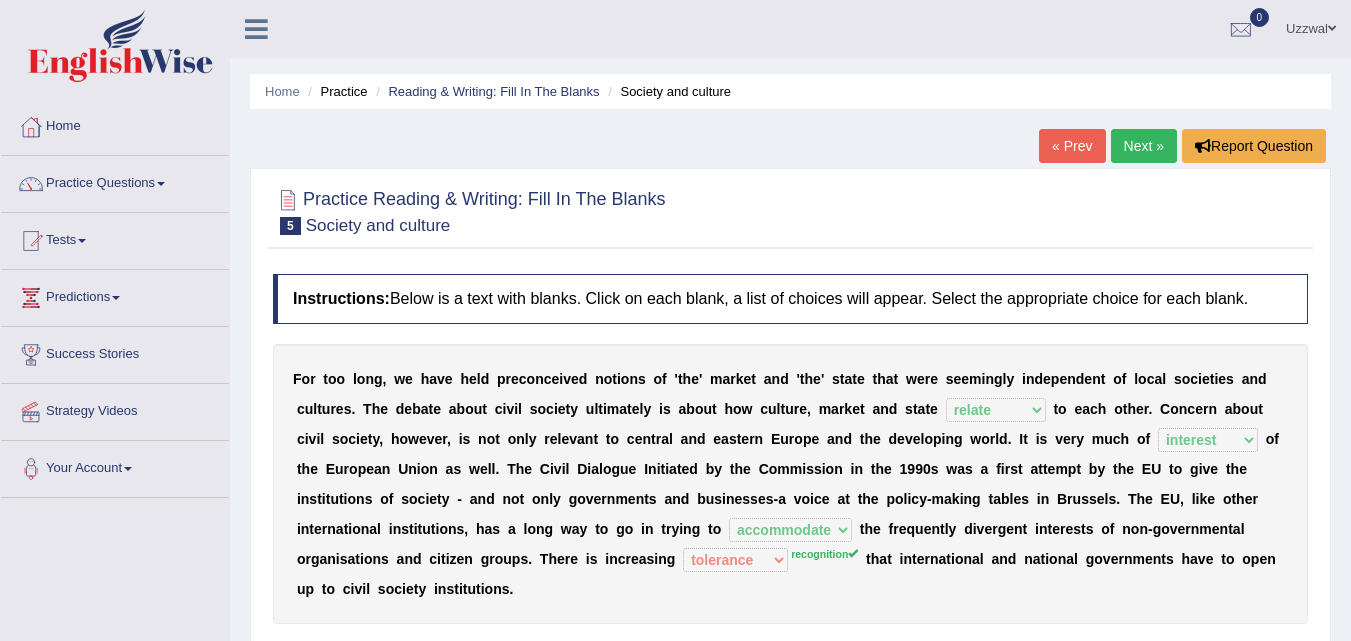 click on "Next »" at bounding box center [1144, 146] 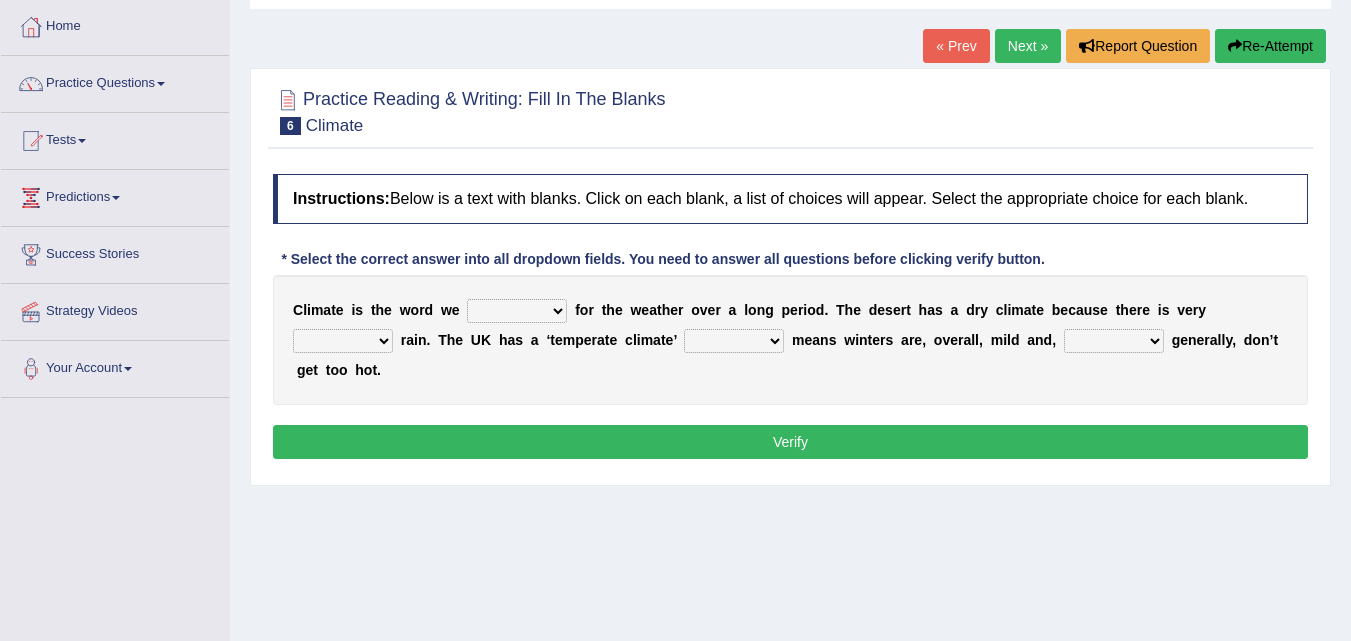 scroll, scrollTop: 0, scrollLeft: 0, axis: both 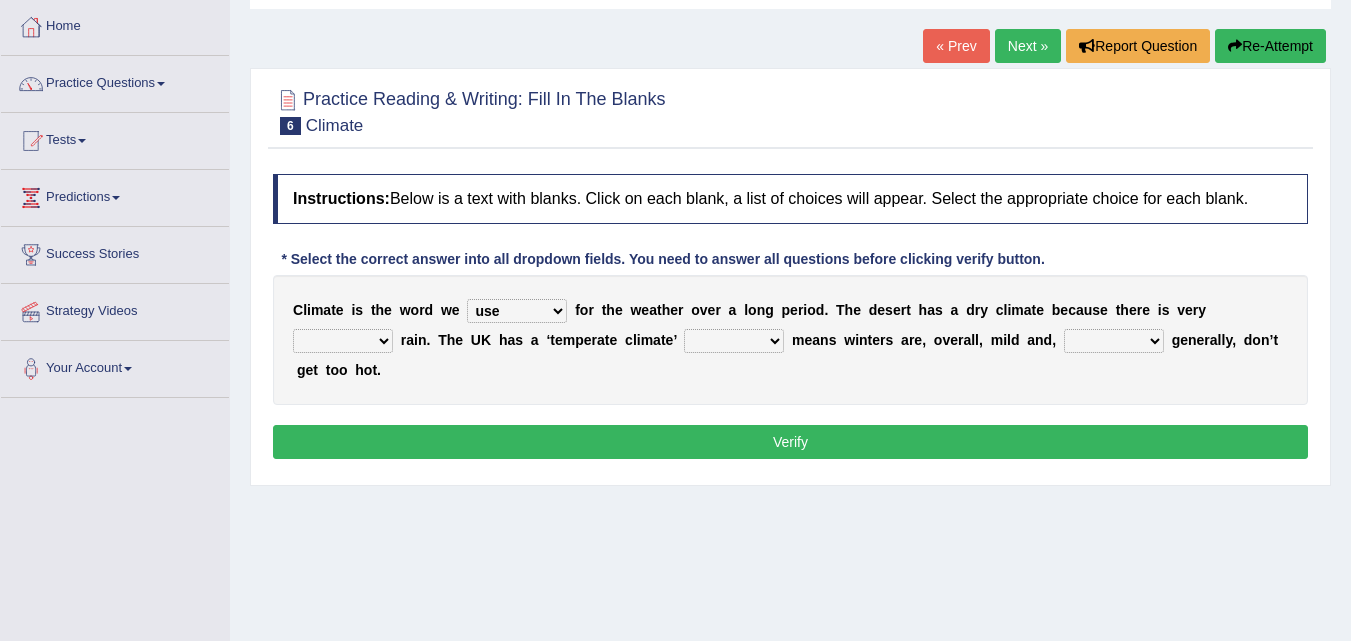 click on "give take use throw" at bounding box center [517, 311] 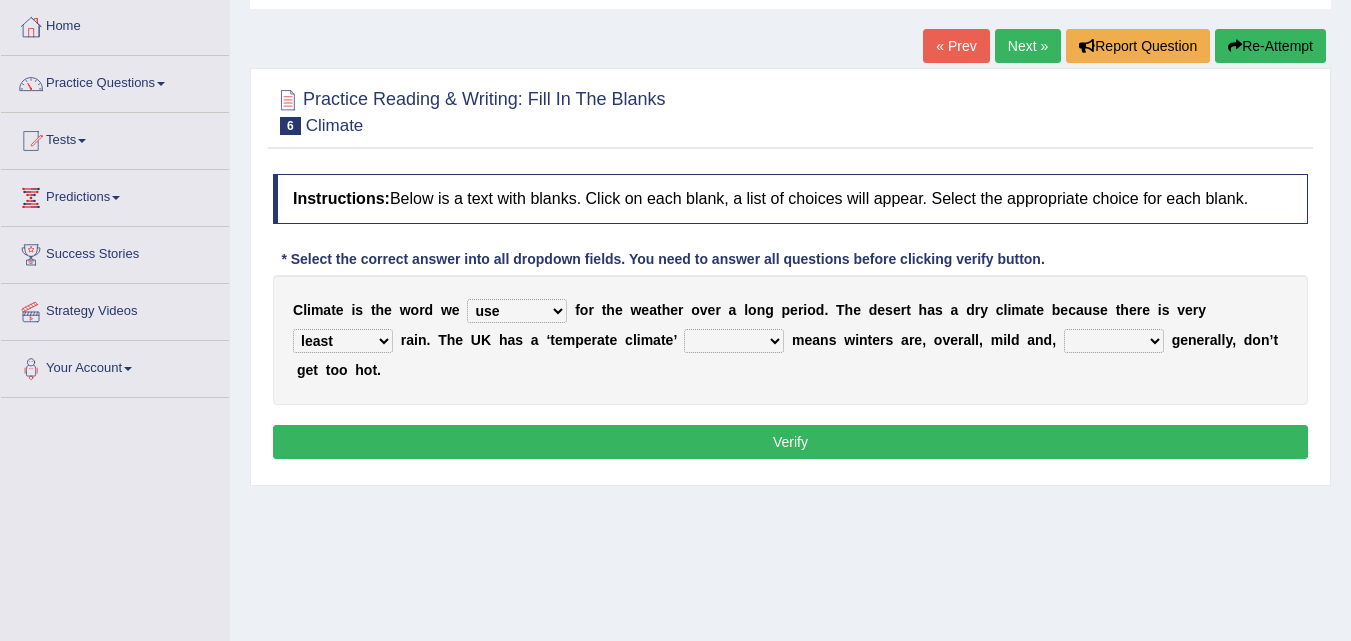 click on "much little least less" at bounding box center [343, 341] 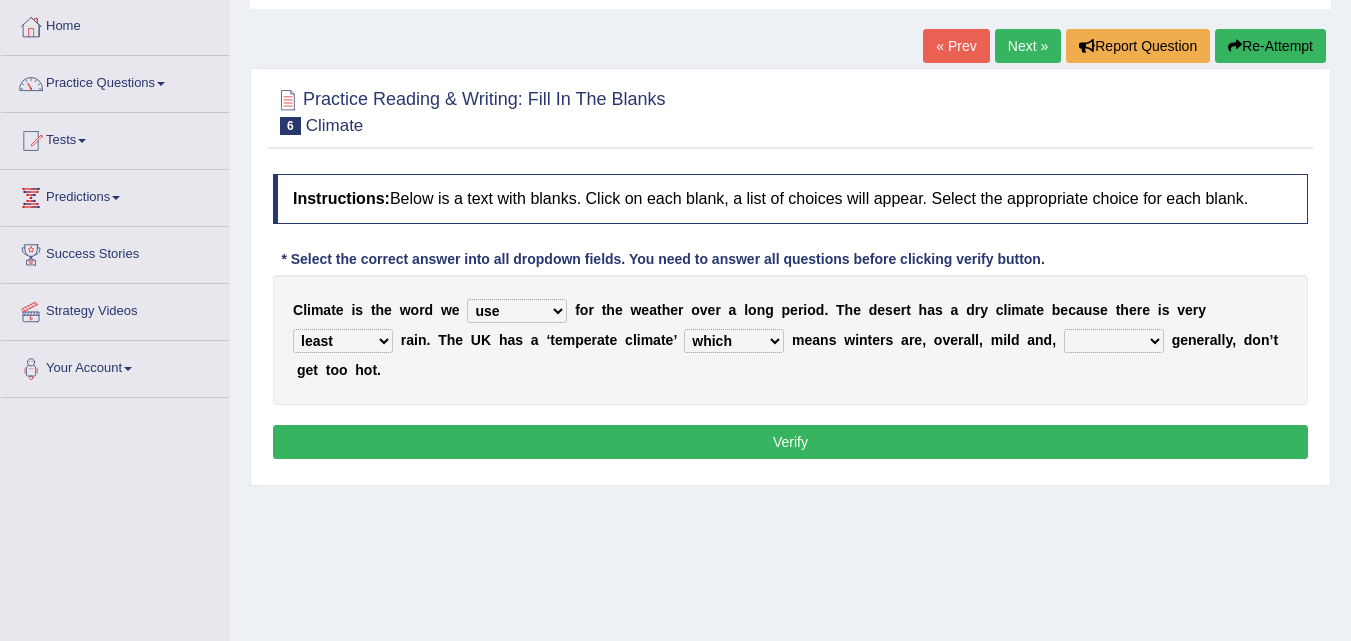 click on "when where which where" at bounding box center [734, 341] 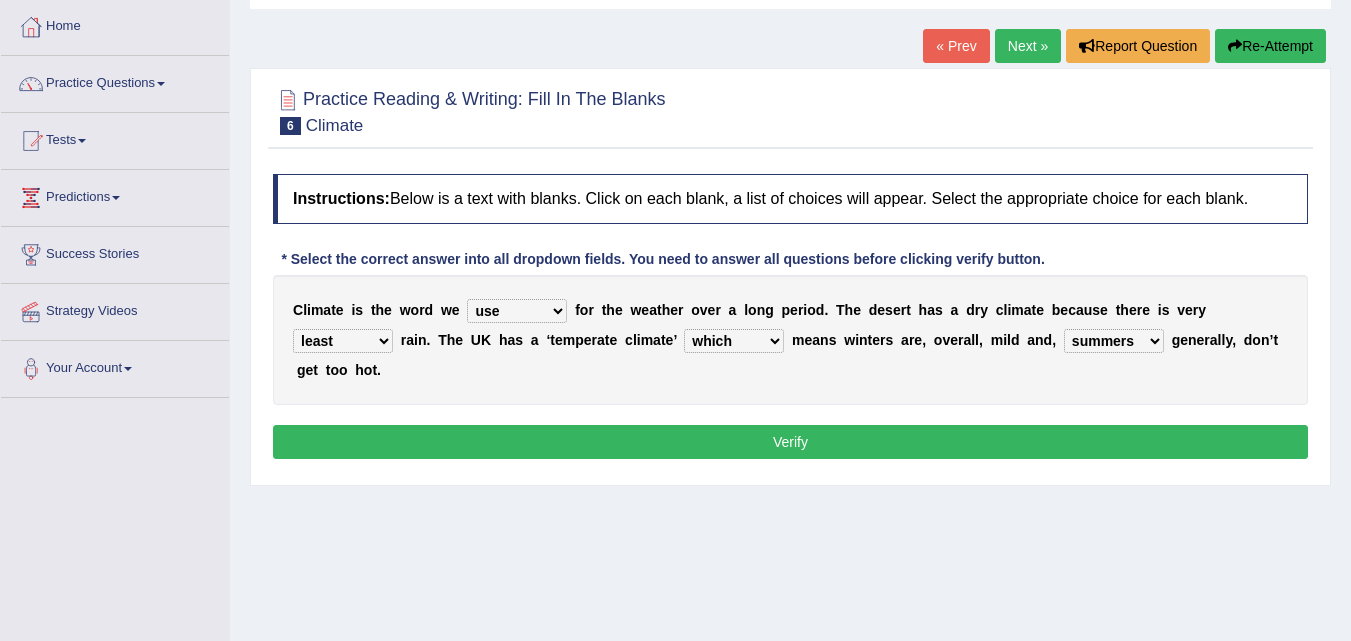 click on "Verify" at bounding box center (790, 442) 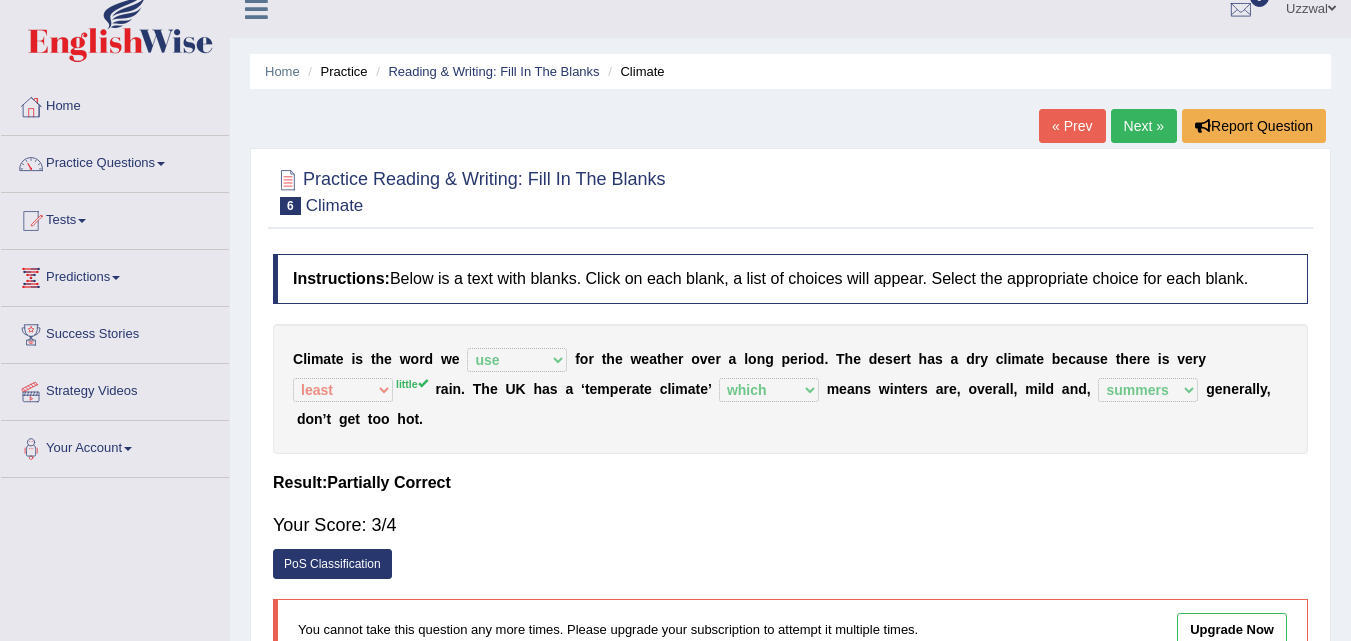 scroll, scrollTop: 0, scrollLeft: 0, axis: both 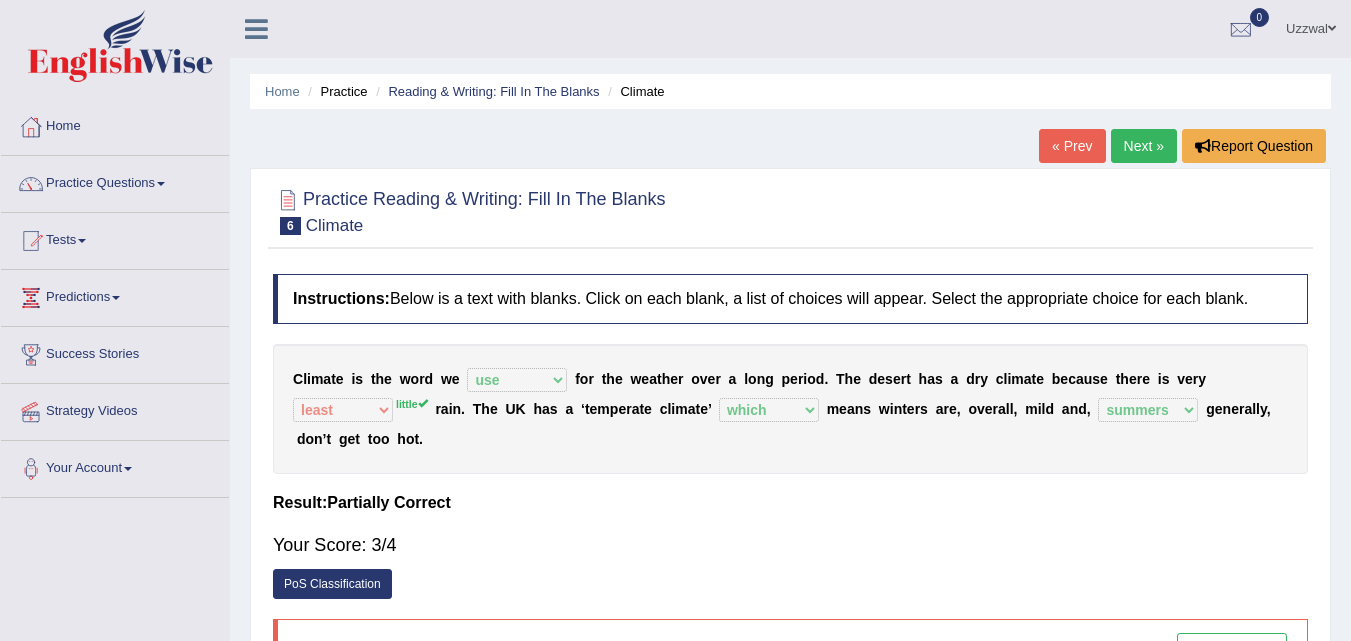 click on "Next »" at bounding box center [1144, 146] 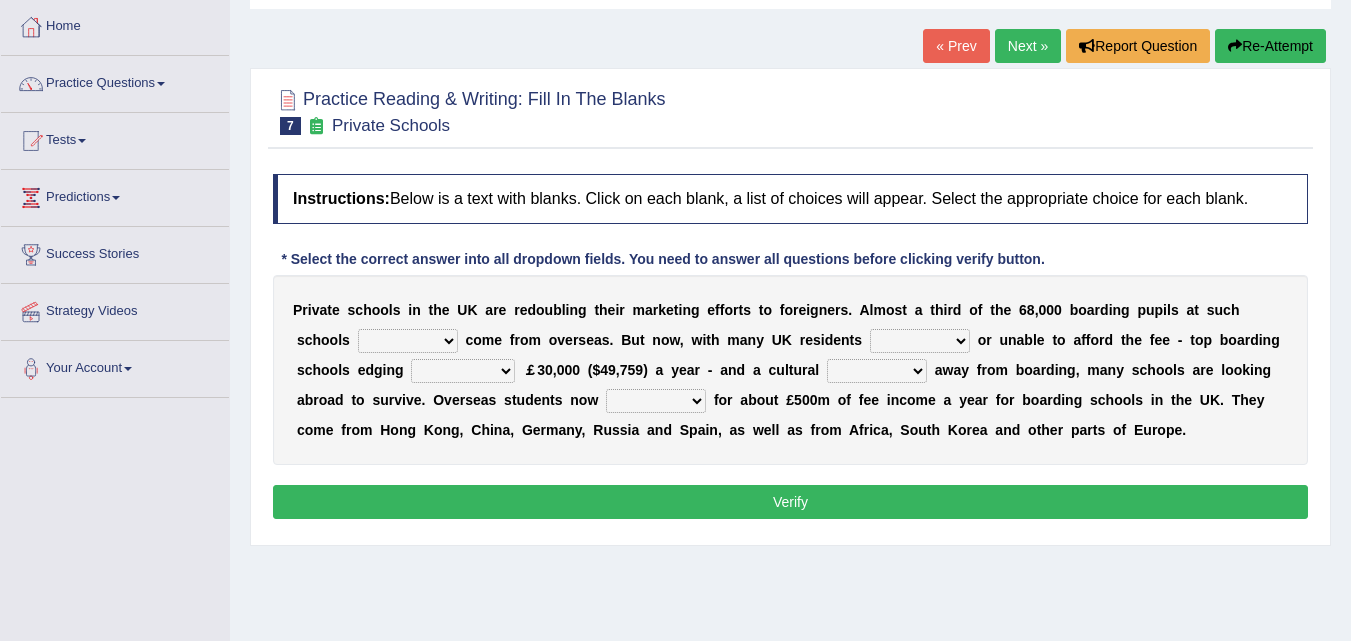 scroll, scrollTop: 0, scrollLeft: 0, axis: both 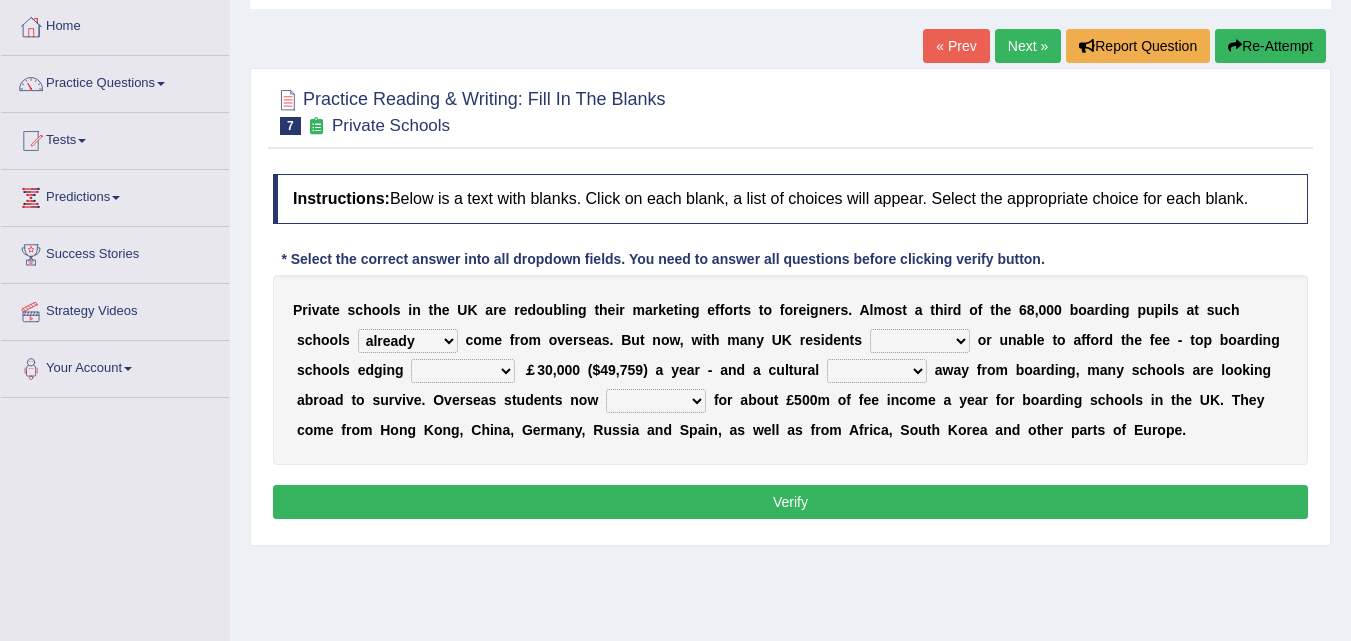 click on "answering unwilling realising storing" at bounding box center (920, 341) 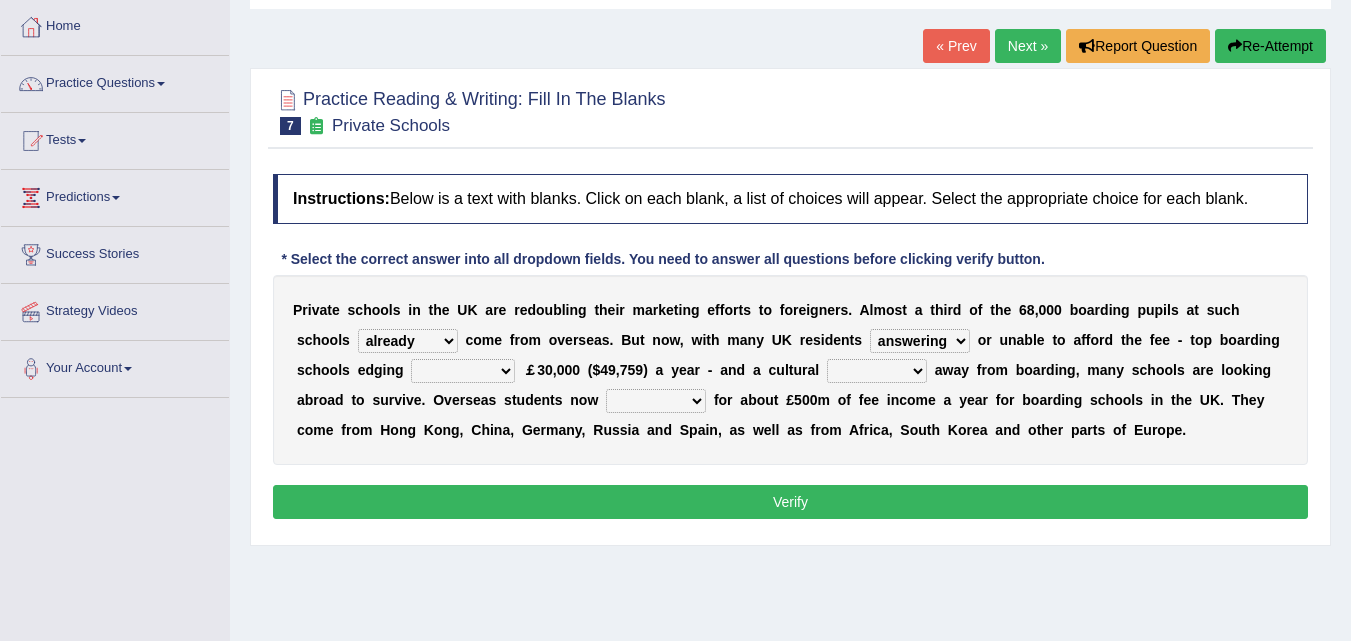click on "answering unwilling realising storing" at bounding box center (920, 341) 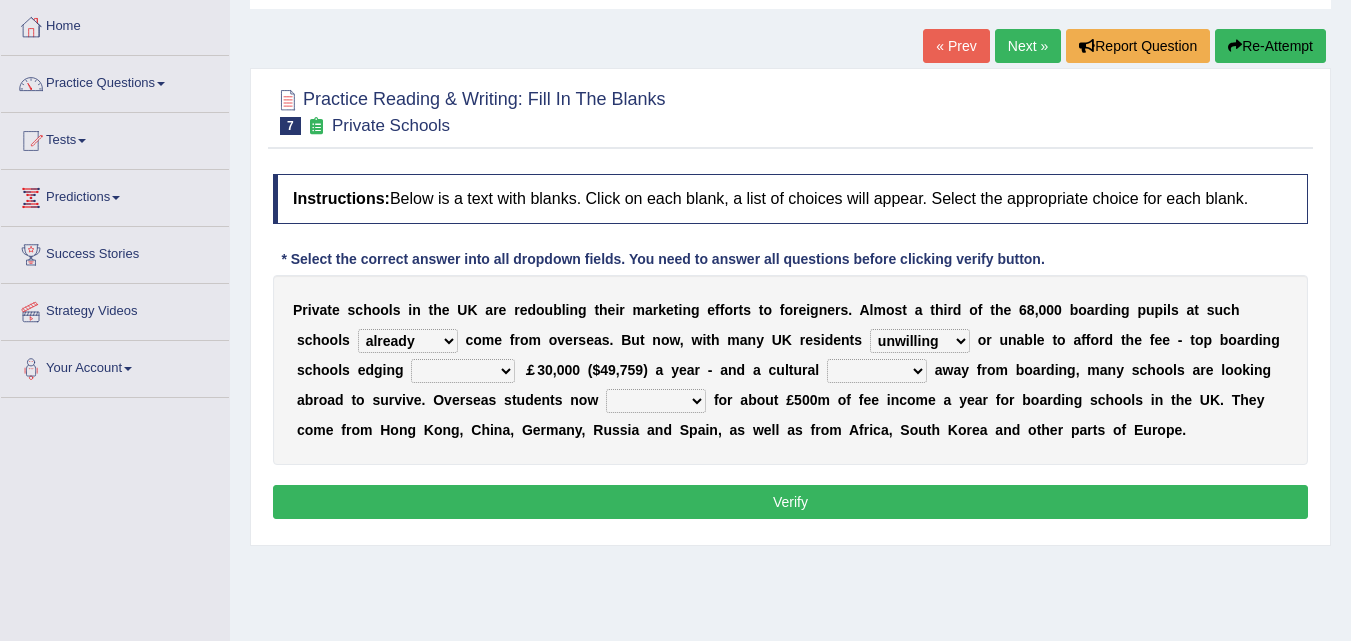 click on "rewards towards notification amounting" at bounding box center [463, 371] 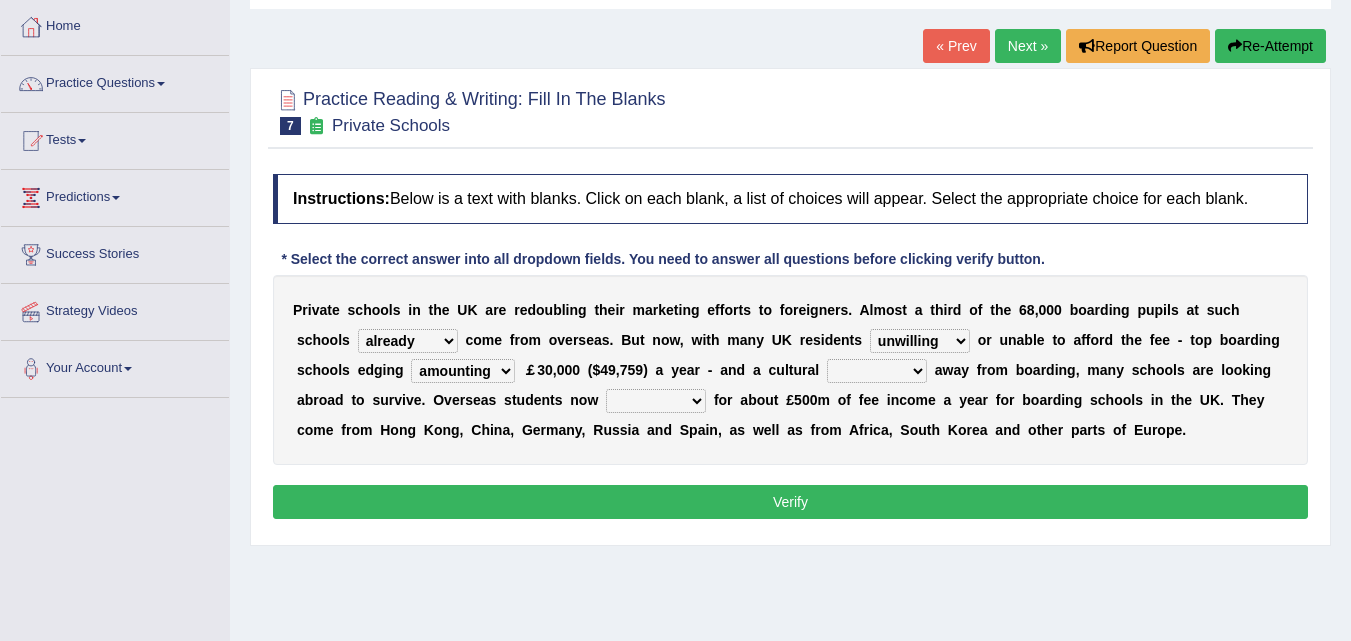 click on "rewards towards notification amounting" at bounding box center [463, 371] 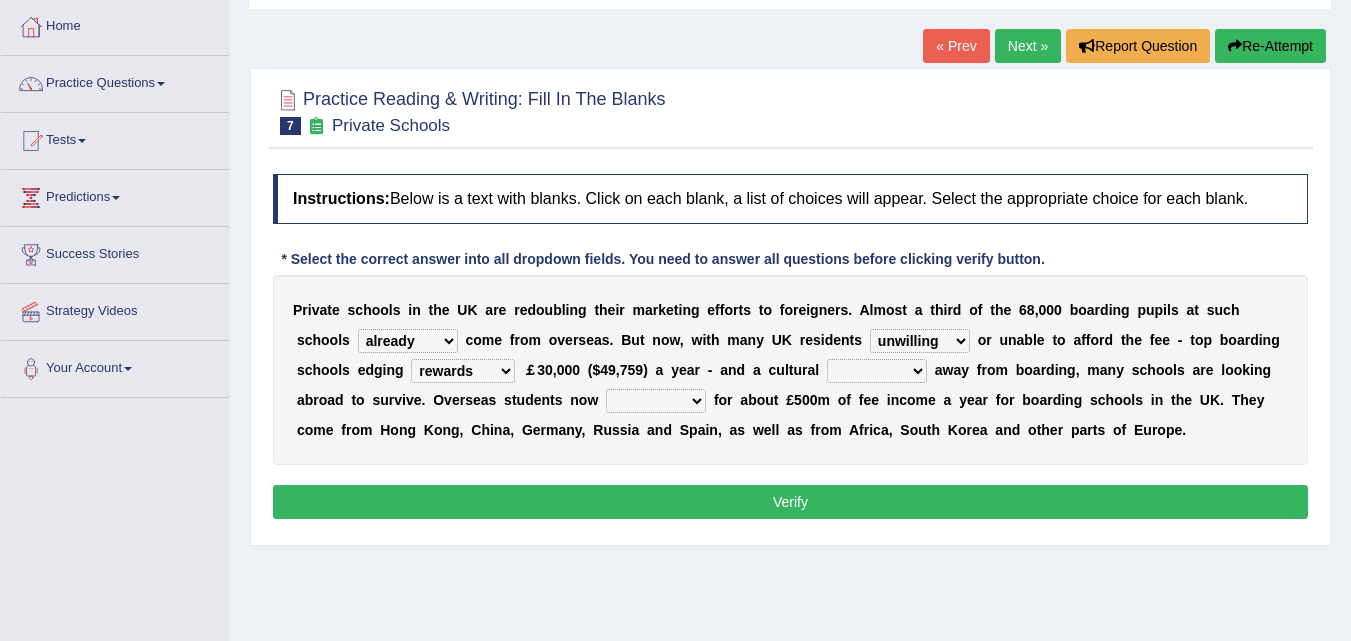 click on "rewards towards notification amounting" at bounding box center [463, 371] 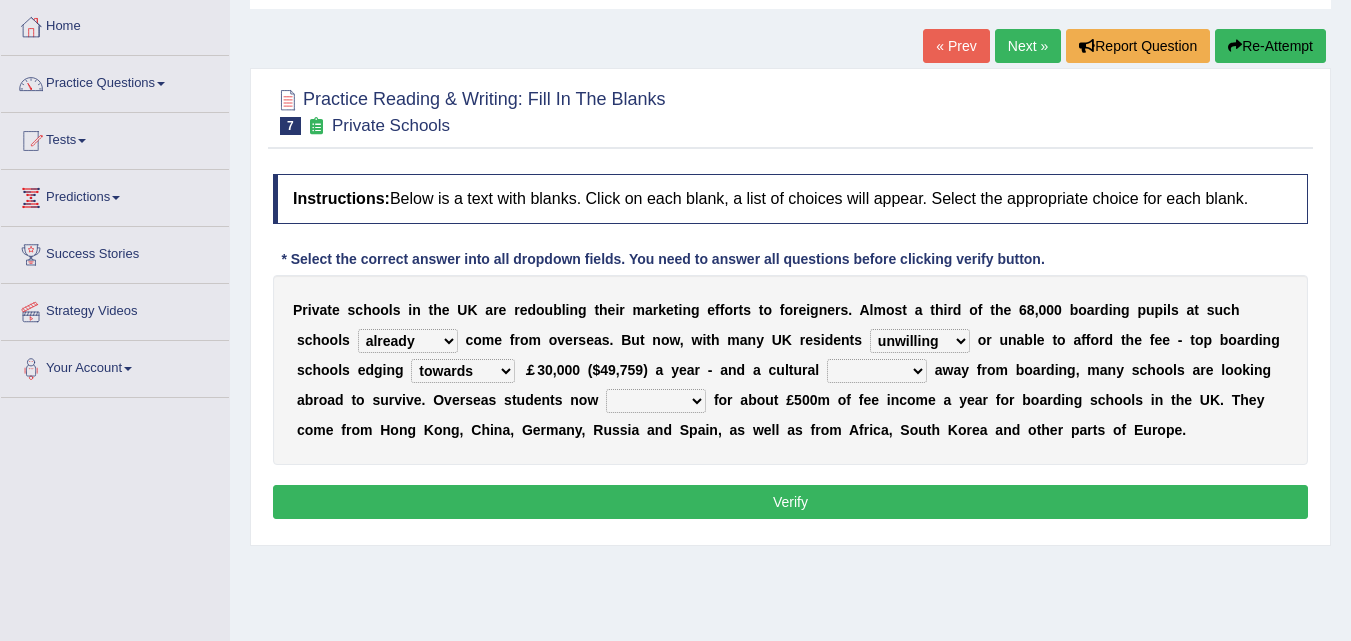 click on "rewards towards notification amounting" at bounding box center [463, 371] 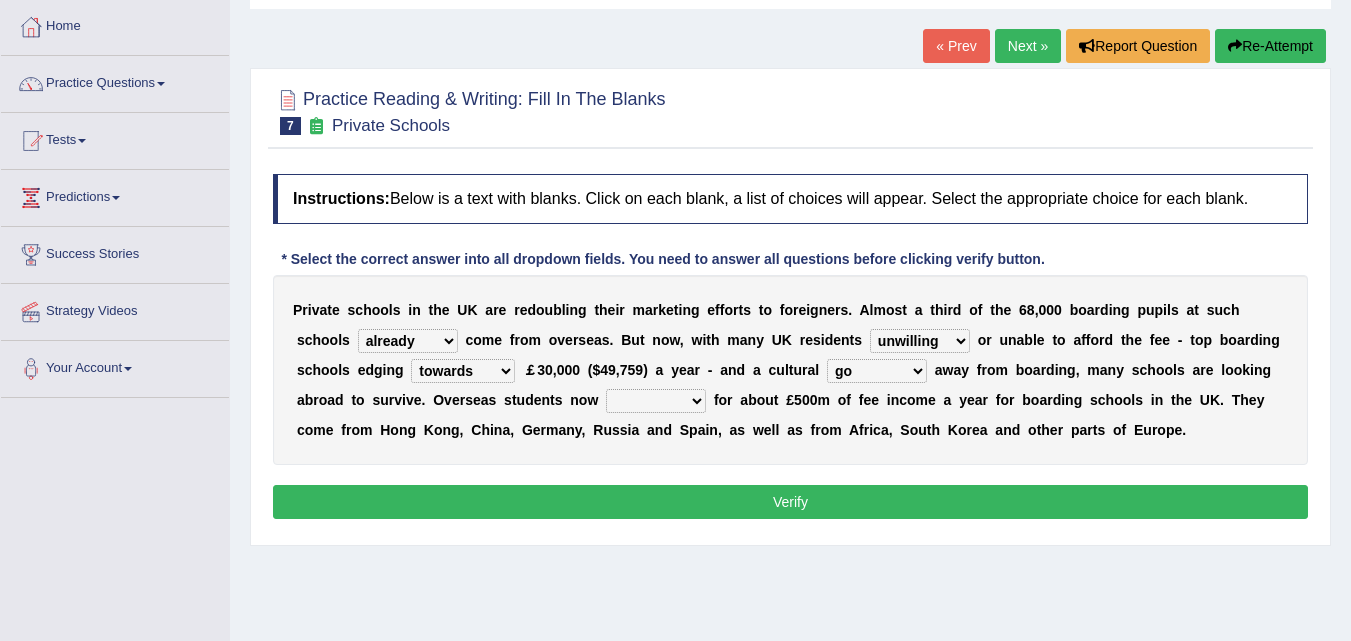 click on "go rattle shatter shift" at bounding box center (877, 371) 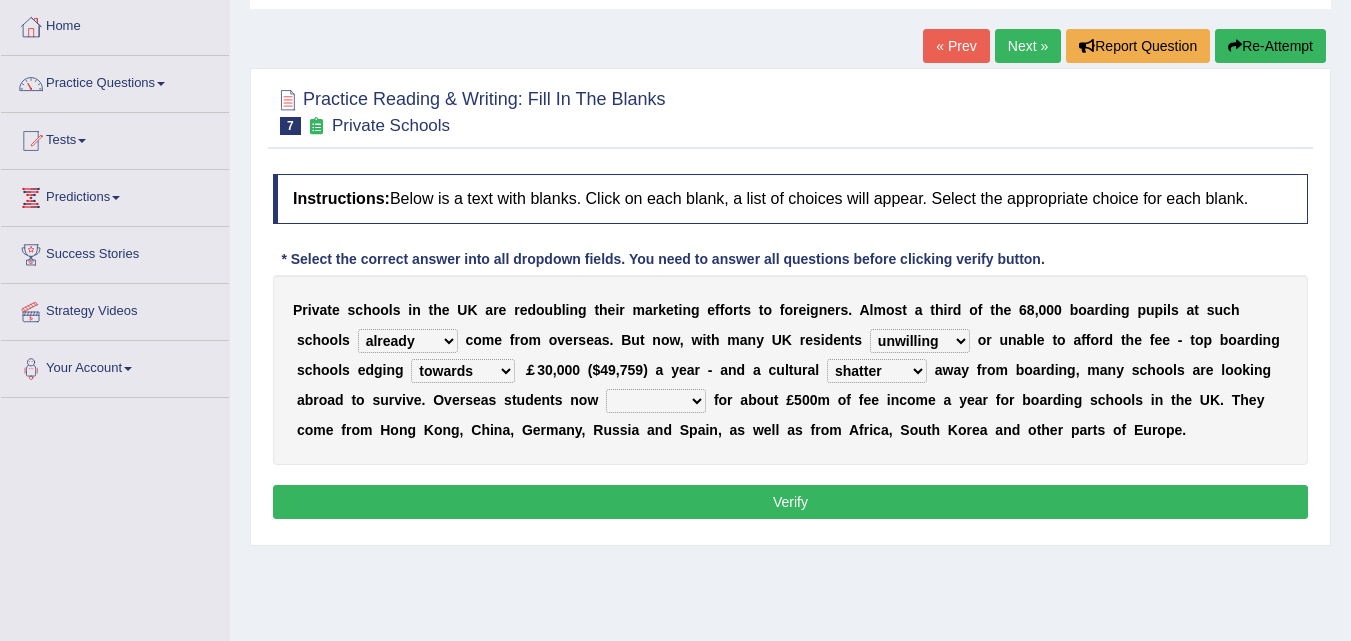 drag, startPoint x: 874, startPoint y: 366, endPoint x: 881, endPoint y: 374, distance: 10.630146 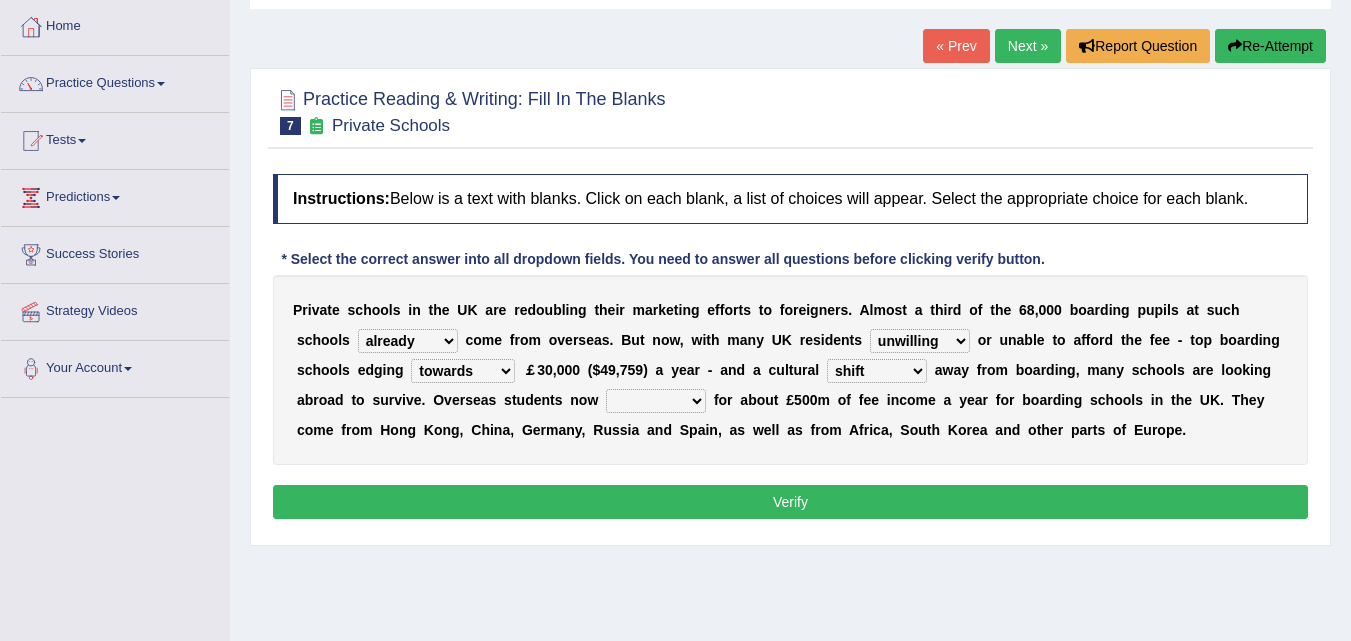 click on "hold think account say" at bounding box center (656, 401) 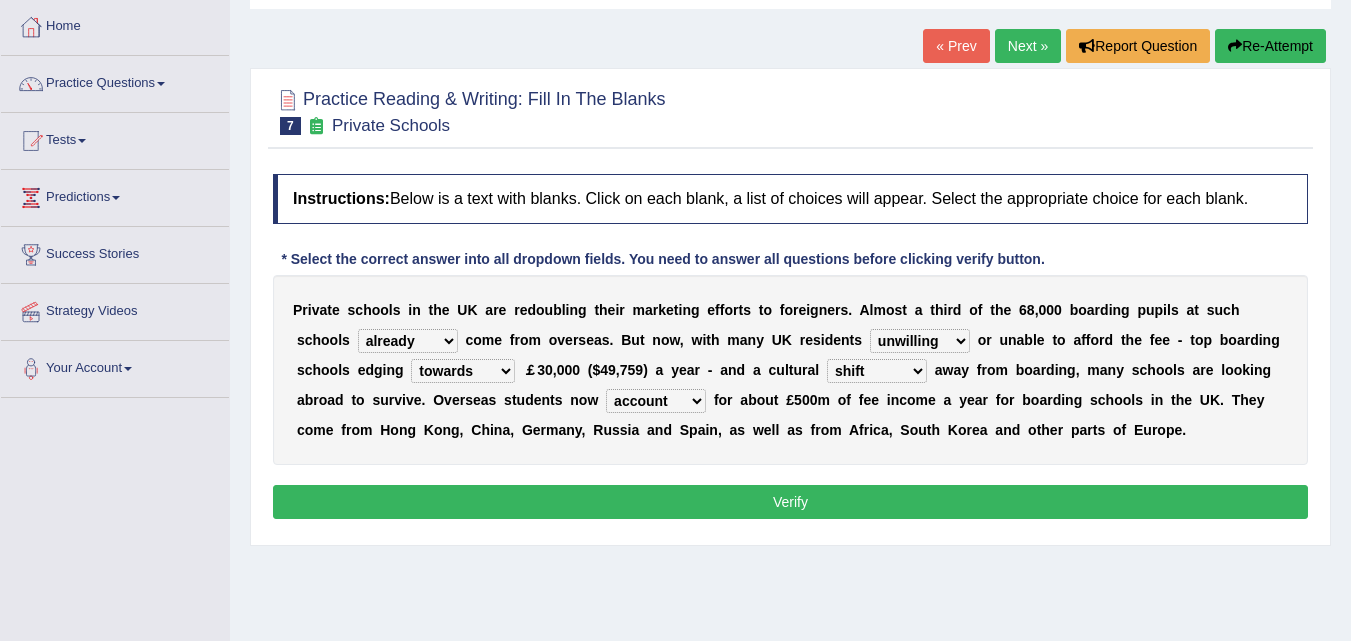 click on "Verify" at bounding box center [790, 502] 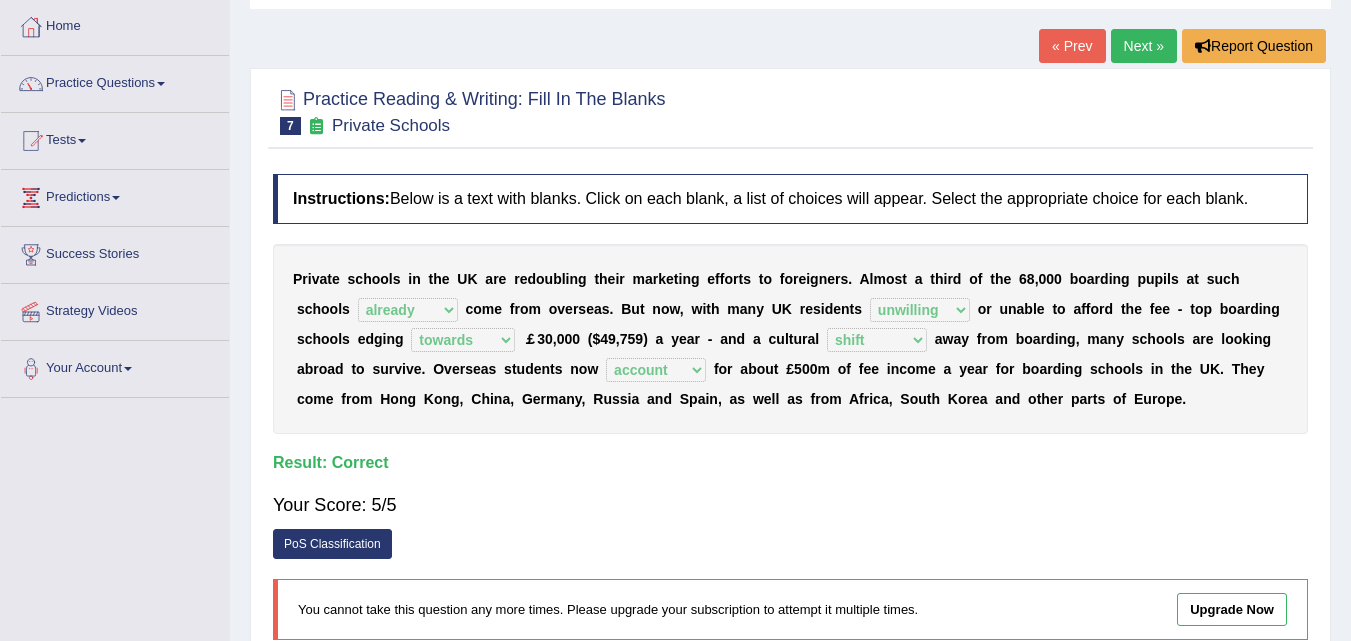 click on "Next »" at bounding box center (1144, 46) 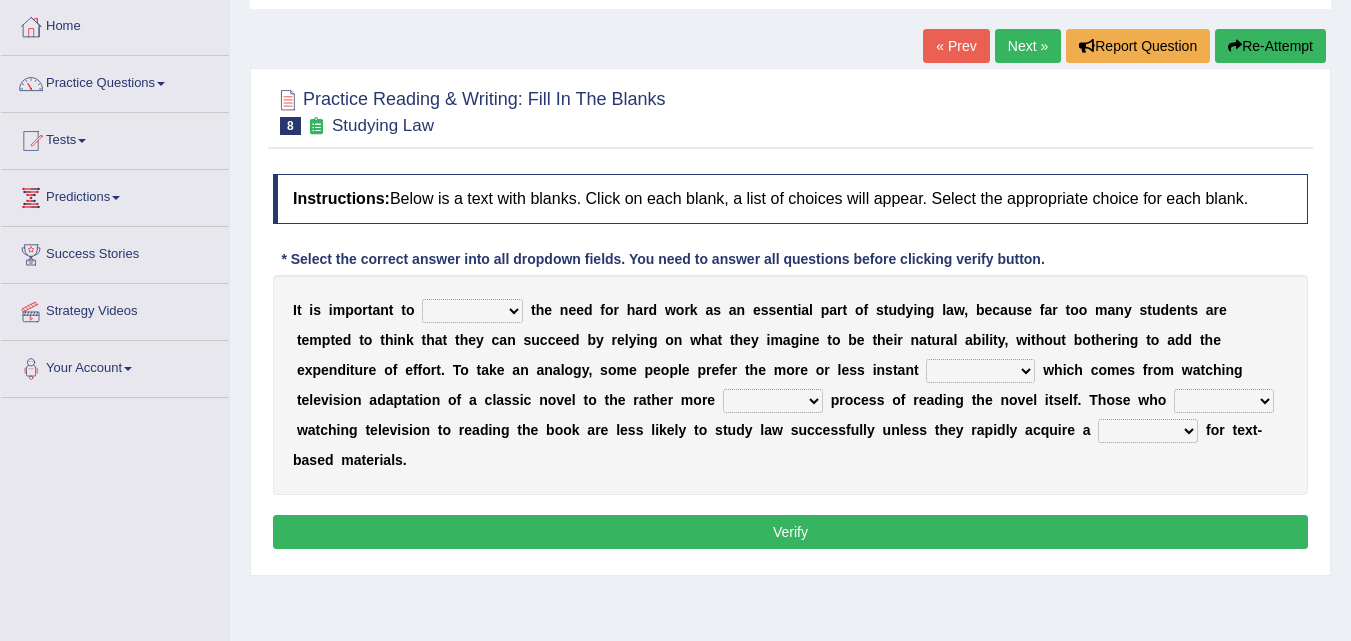 scroll, scrollTop: 0, scrollLeft: 0, axis: both 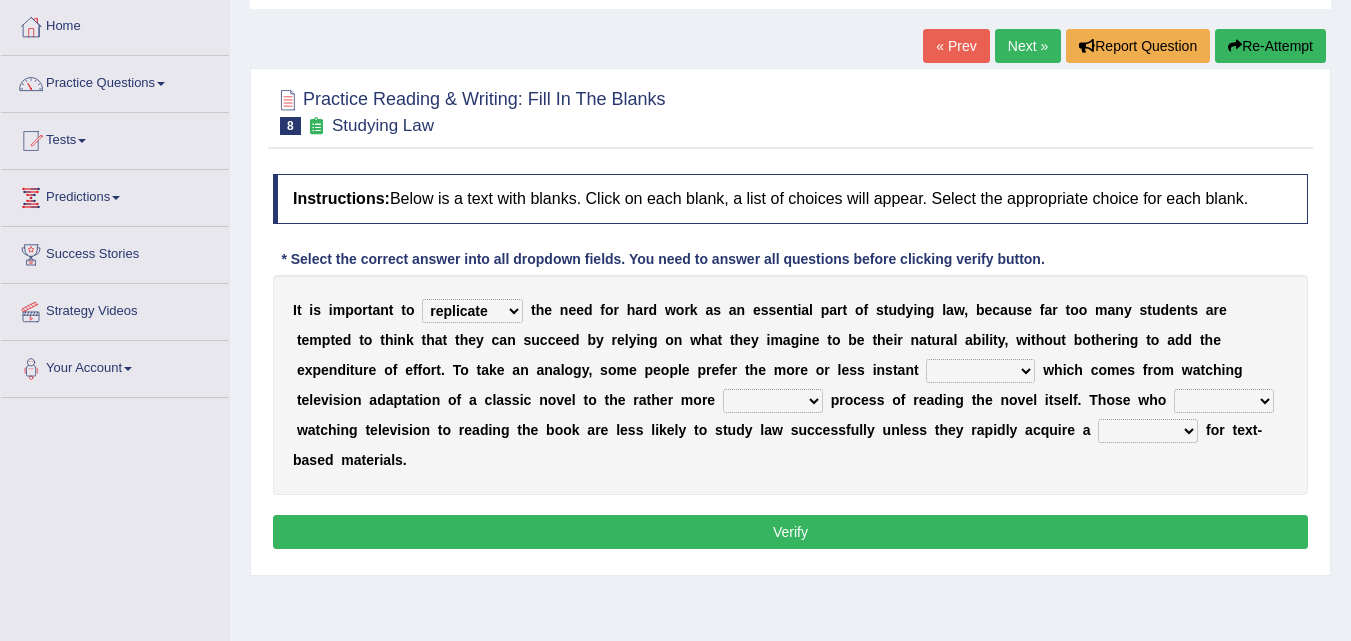 click on "emphasise criticise adjust replicate" at bounding box center [472, 311] 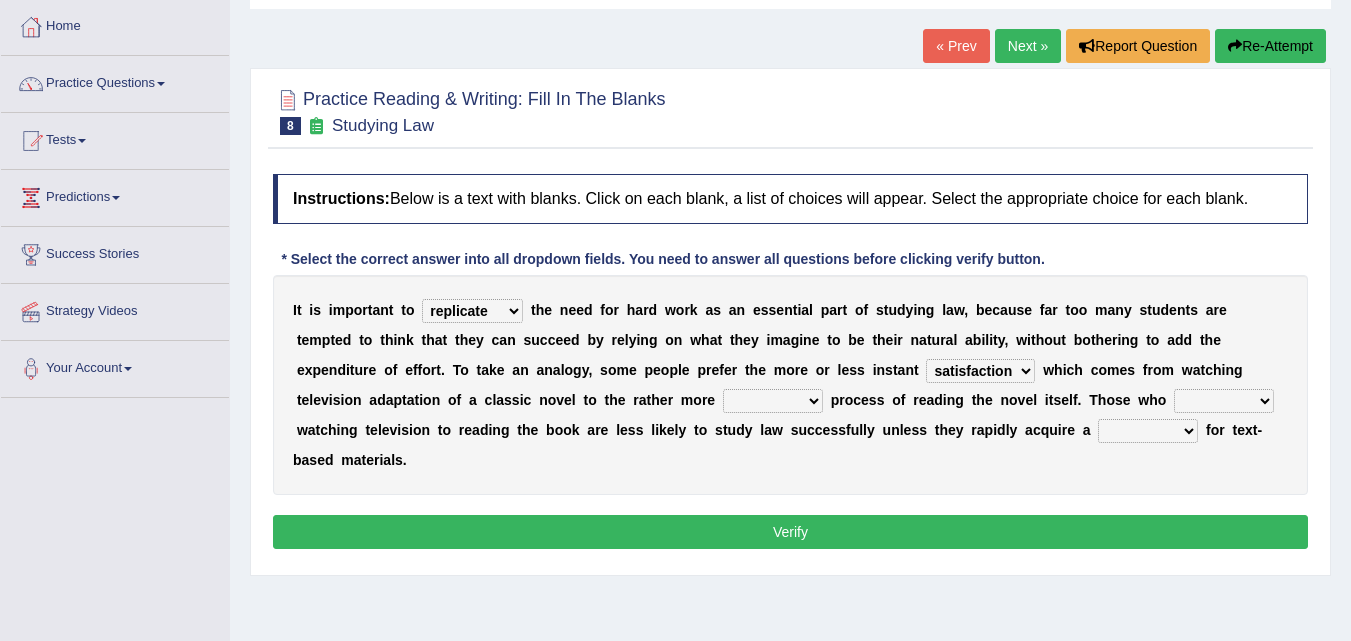 click on "satisfaction reaction gratification adjusted" at bounding box center (980, 371) 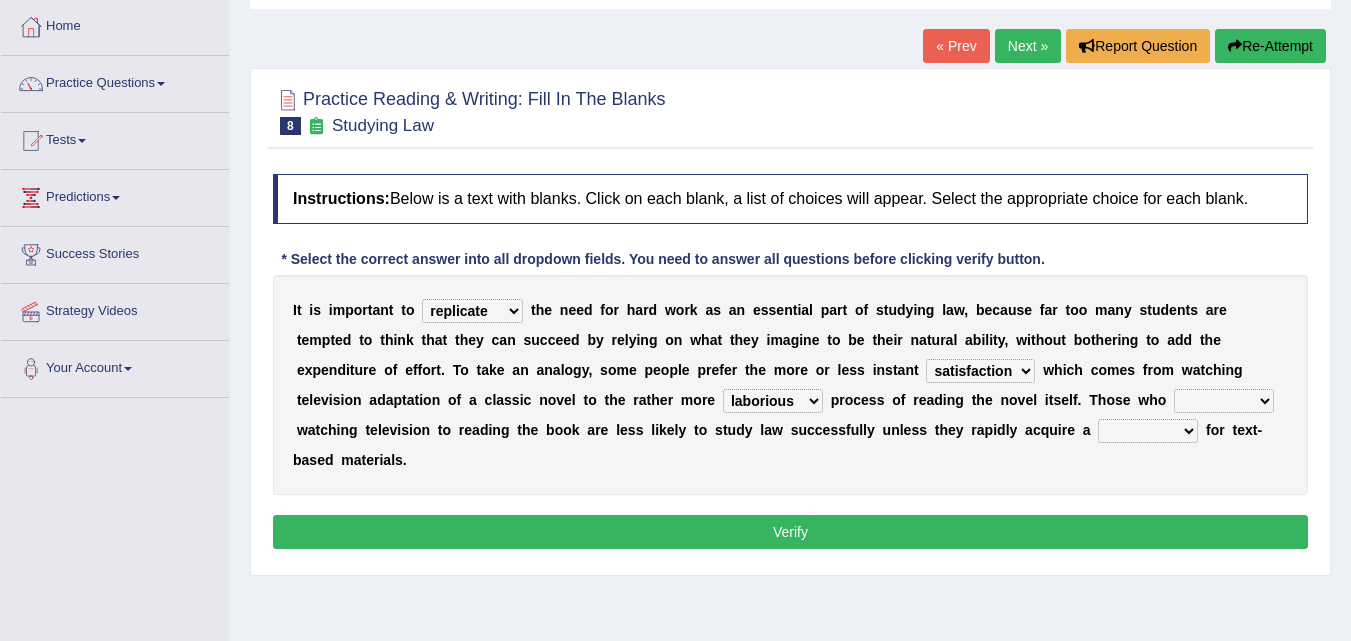click on "judgement waste taste set" at bounding box center [1148, 431] 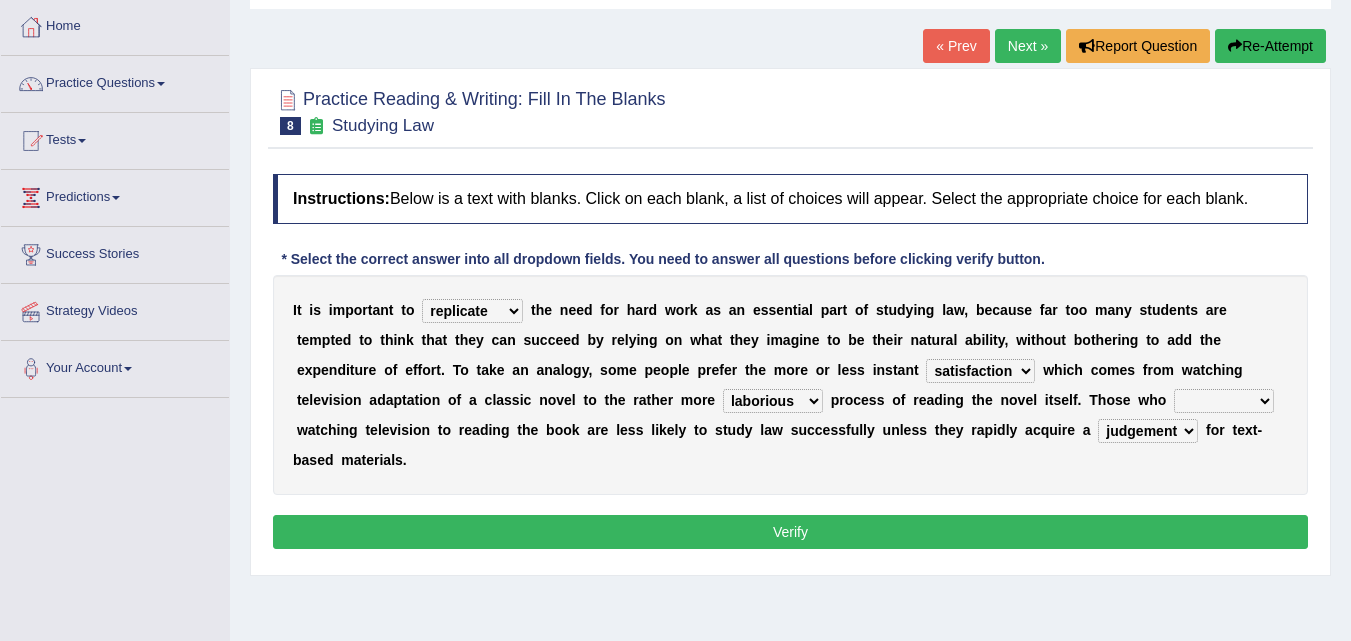 click on "judgement waste taste set" at bounding box center [1148, 431] 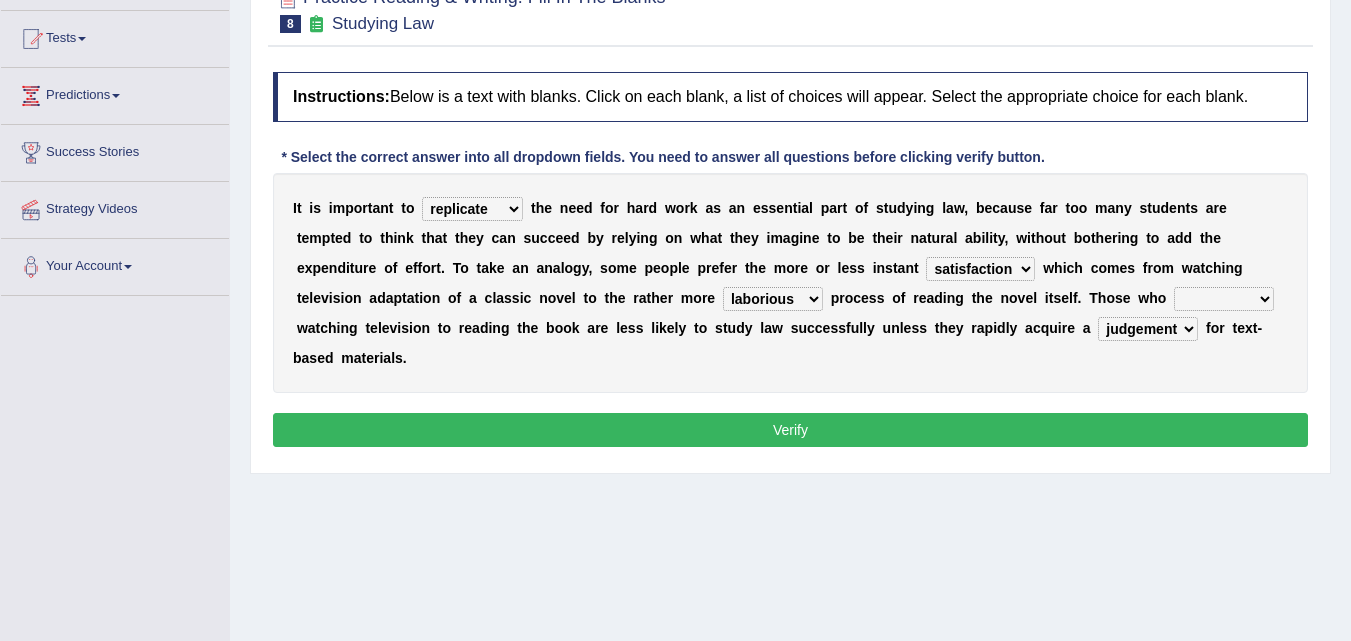 scroll, scrollTop: 200, scrollLeft: 0, axis: vertical 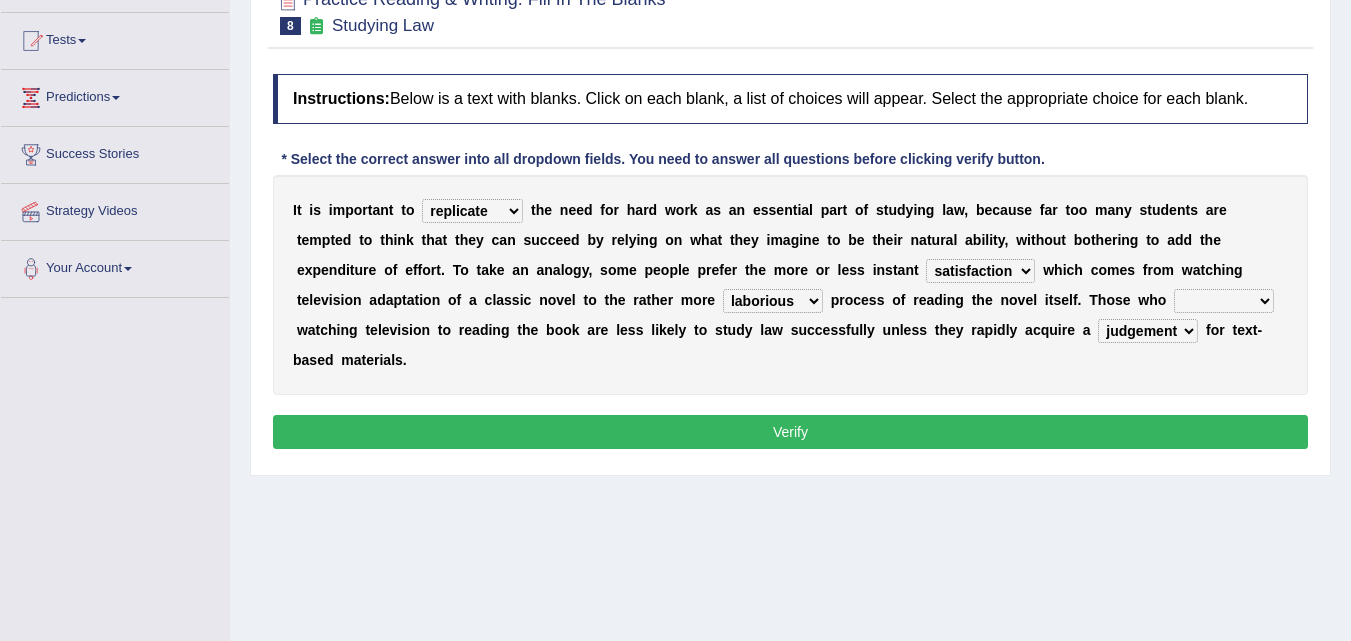click on "refer prefer stuff knot" at bounding box center (1224, 301) 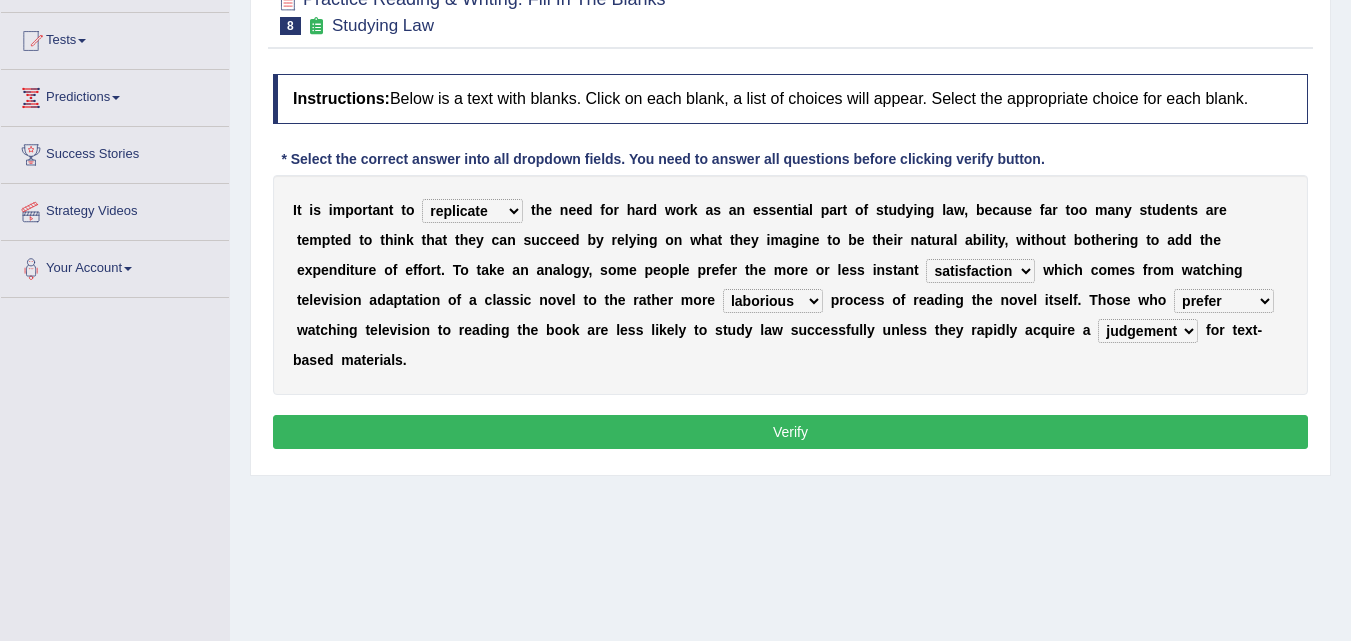 click on "Verify" at bounding box center (790, 432) 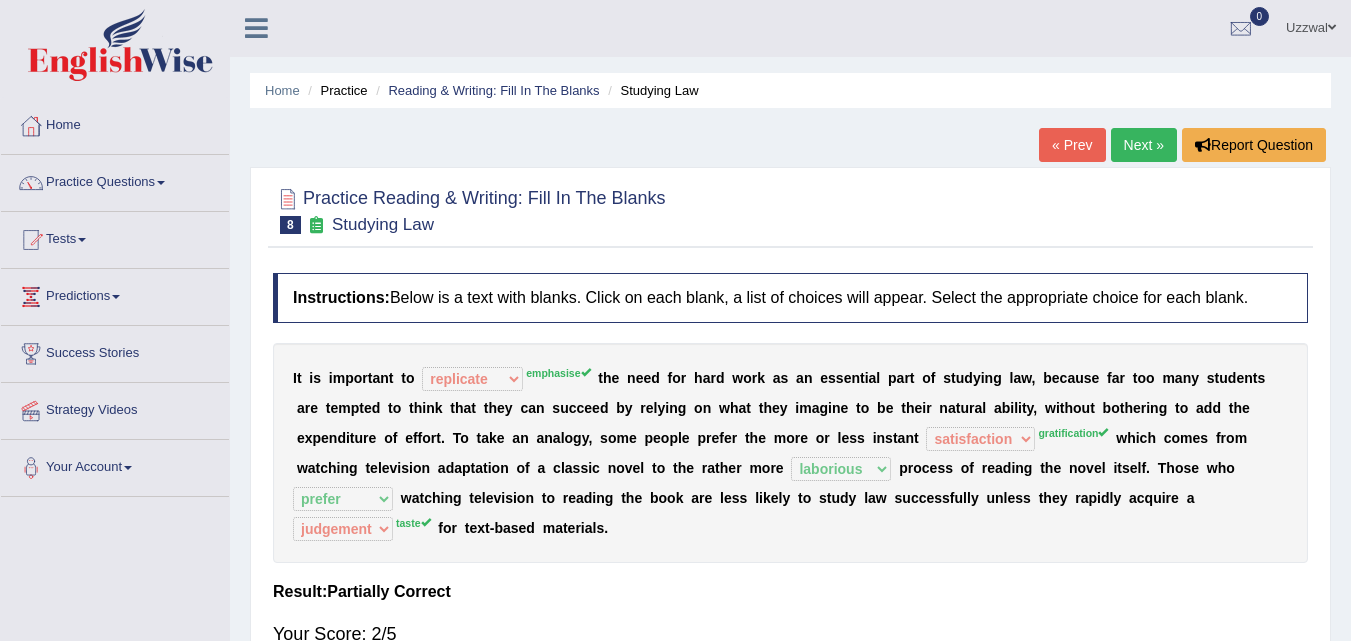 scroll, scrollTop: 0, scrollLeft: 0, axis: both 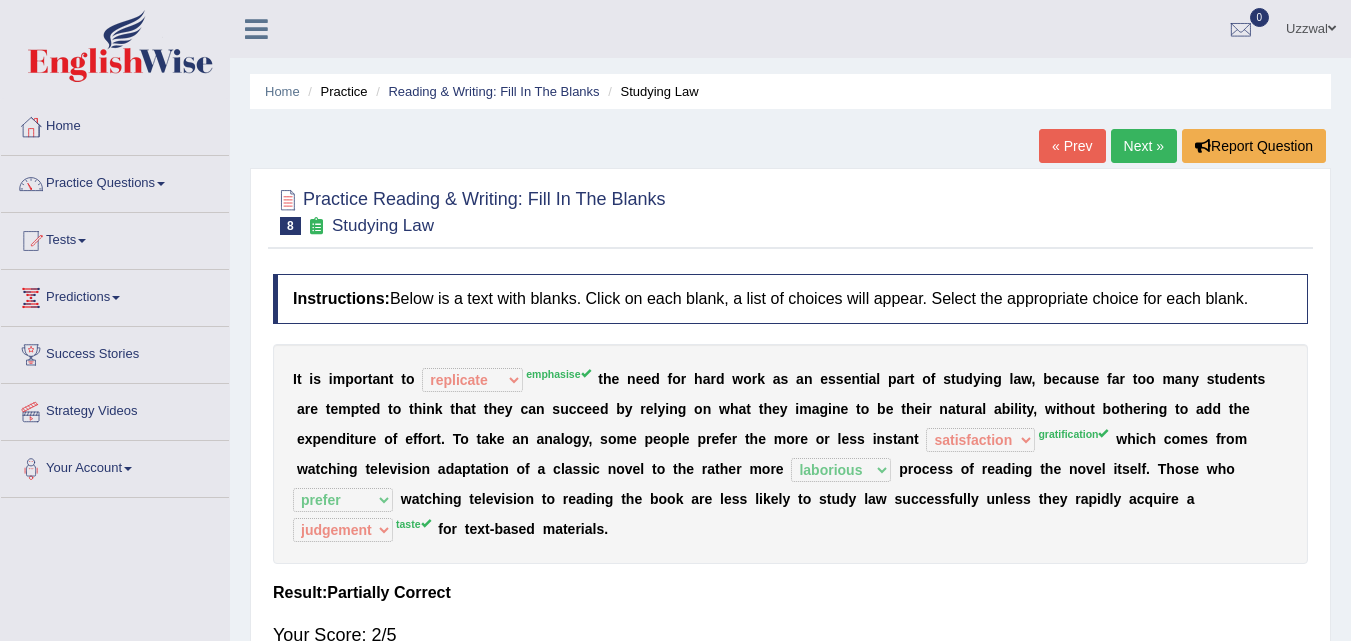 click on "Next »" at bounding box center [1144, 146] 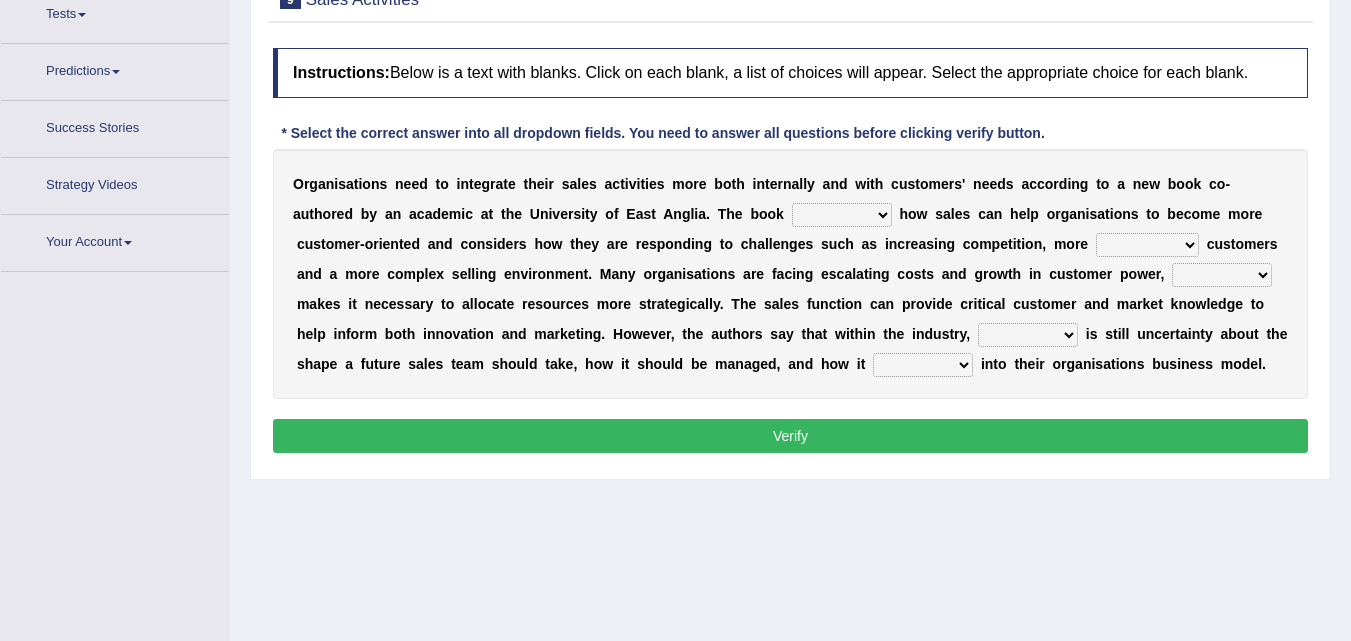 scroll, scrollTop: 226, scrollLeft: 0, axis: vertical 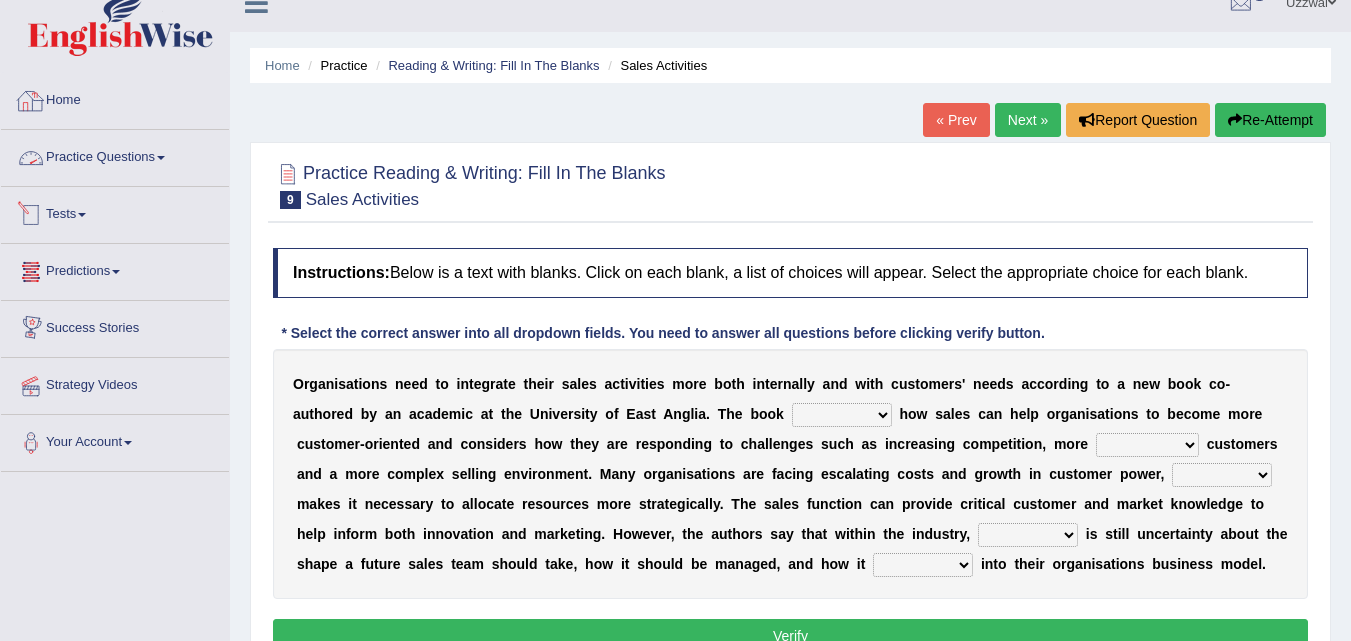 click on "Practice Questions" at bounding box center (115, 155) 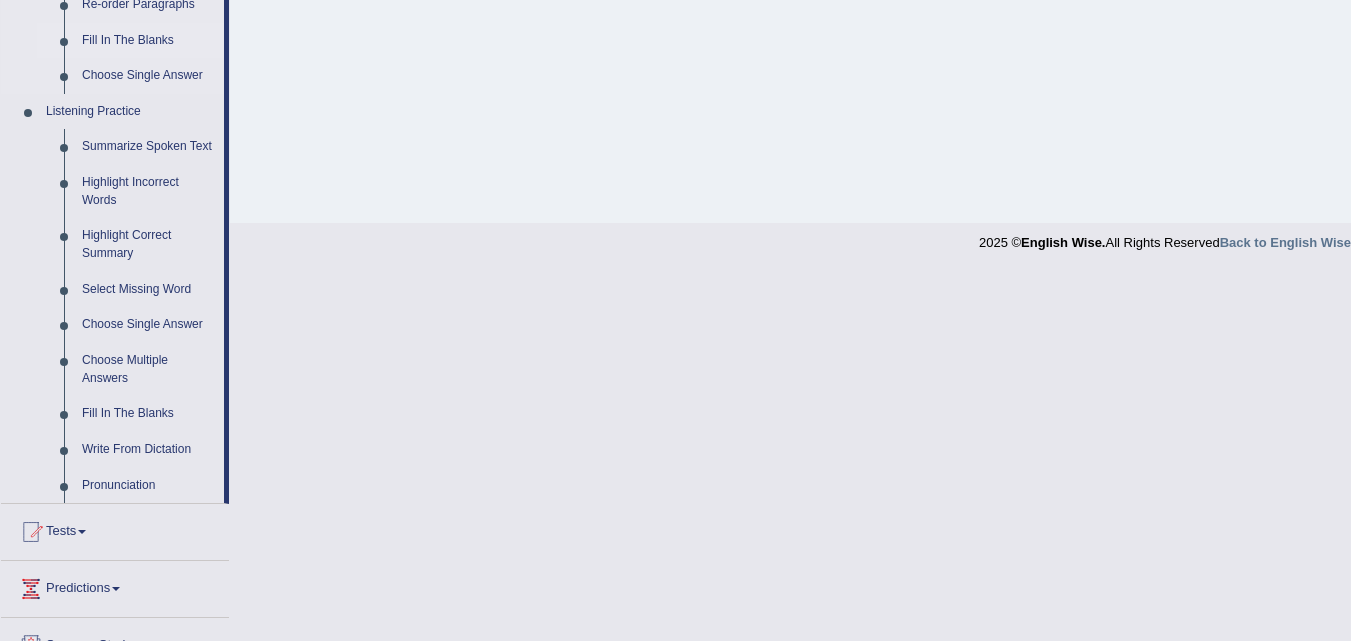 scroll, scrollTop: 826, scrollLeft: 0, axis: vertical 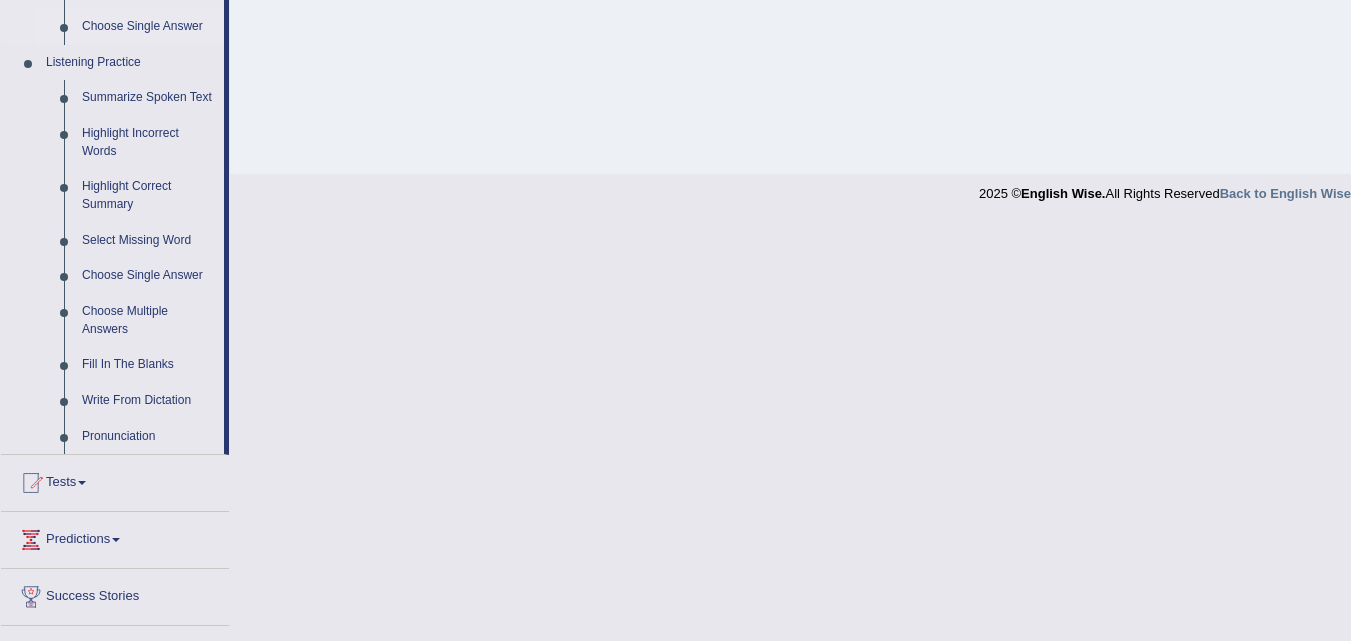 click on "Choose Single Answer" at bounding box center (148, 27) 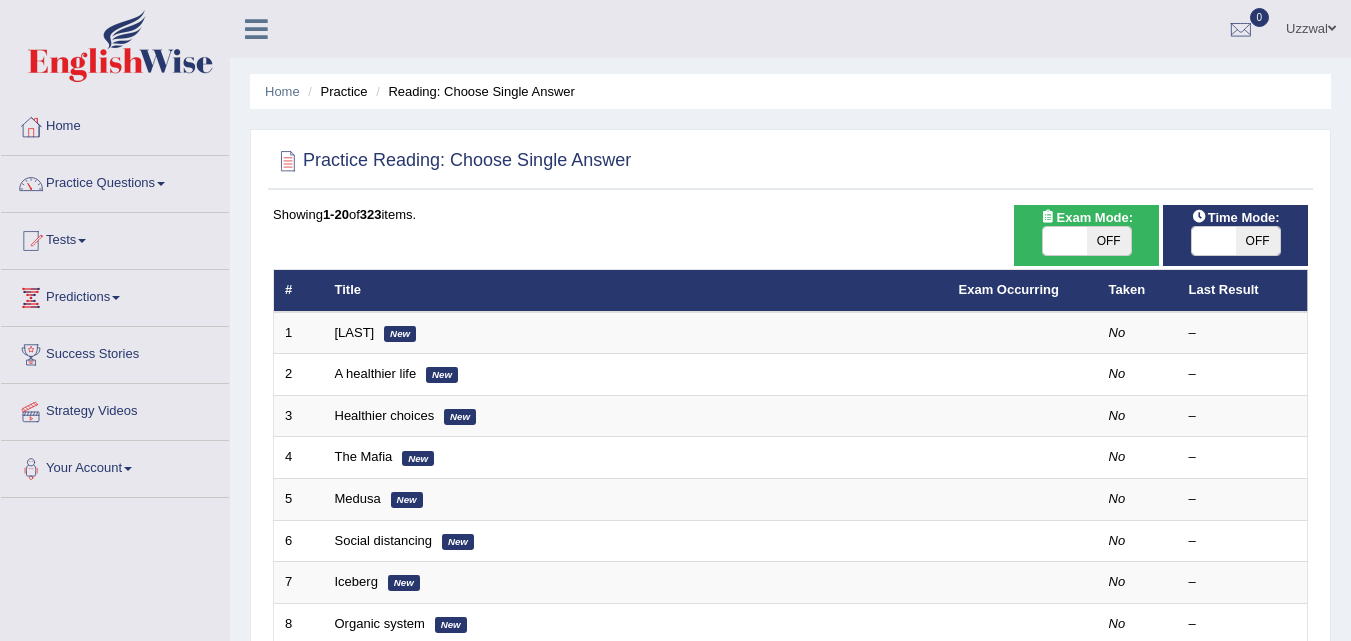 click on "[LAST]" at bounding box center [355, 332] 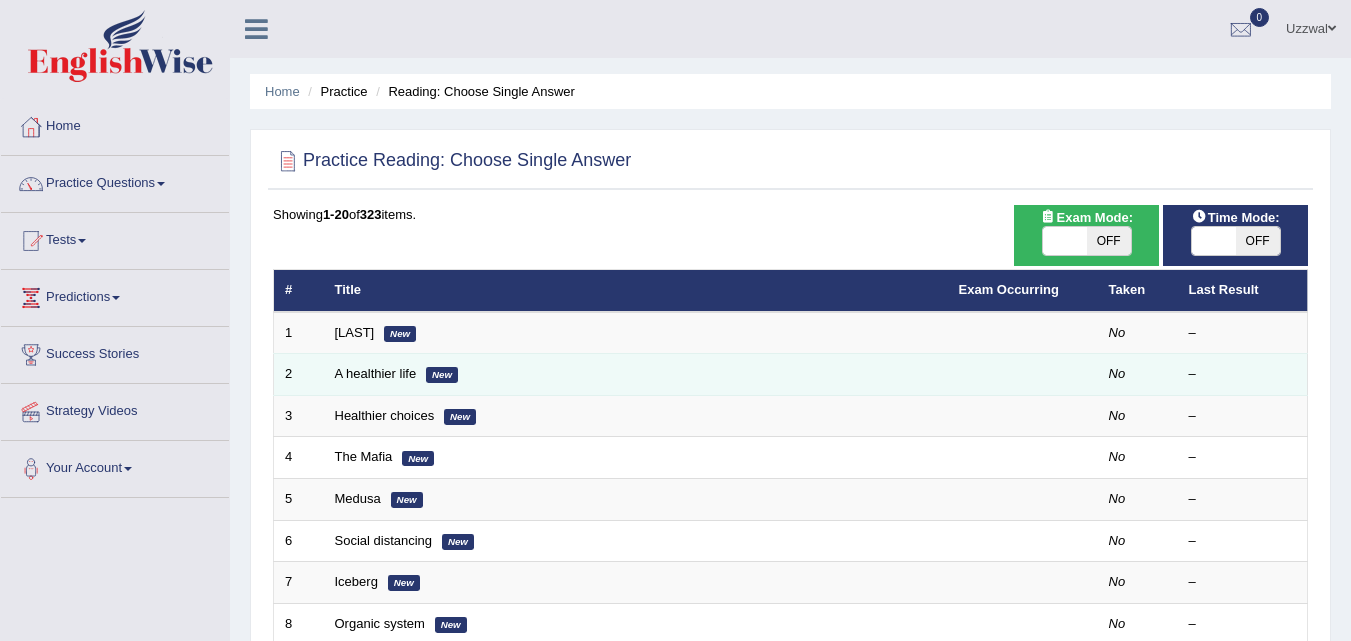 scroll, scrollTop: 200, scrollLeft: 0, axis: vertical 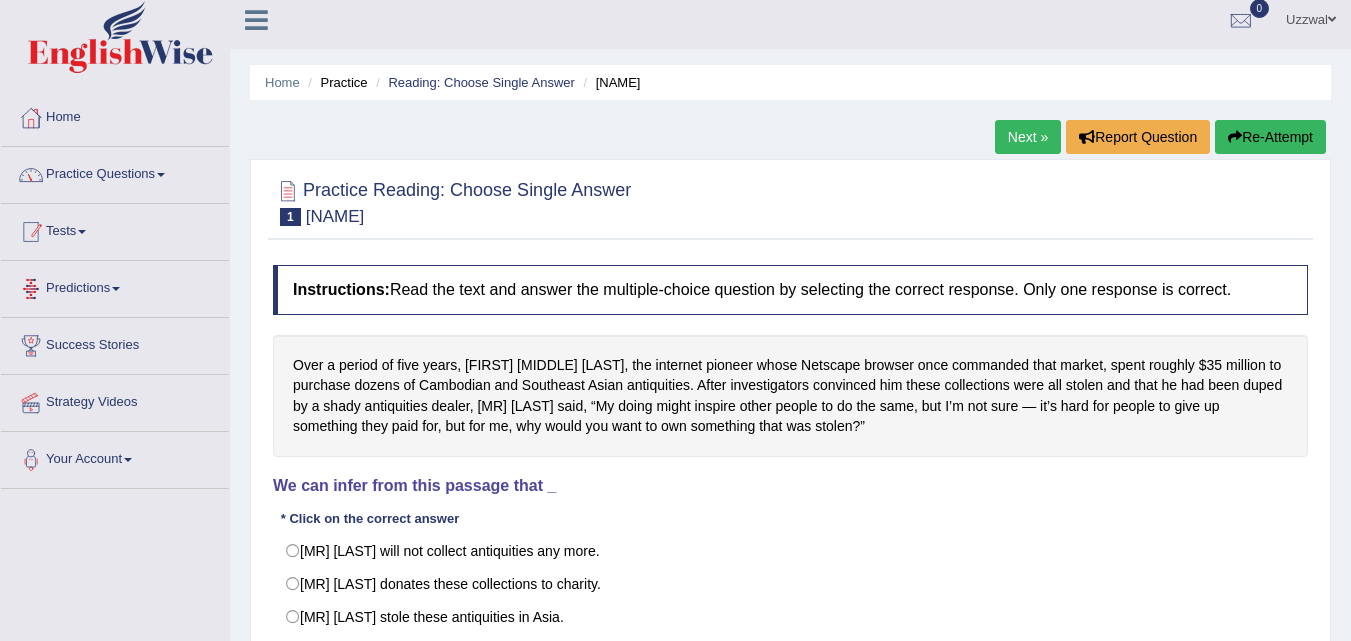 click on "Practice Questions" at bounding box center (115, 172) 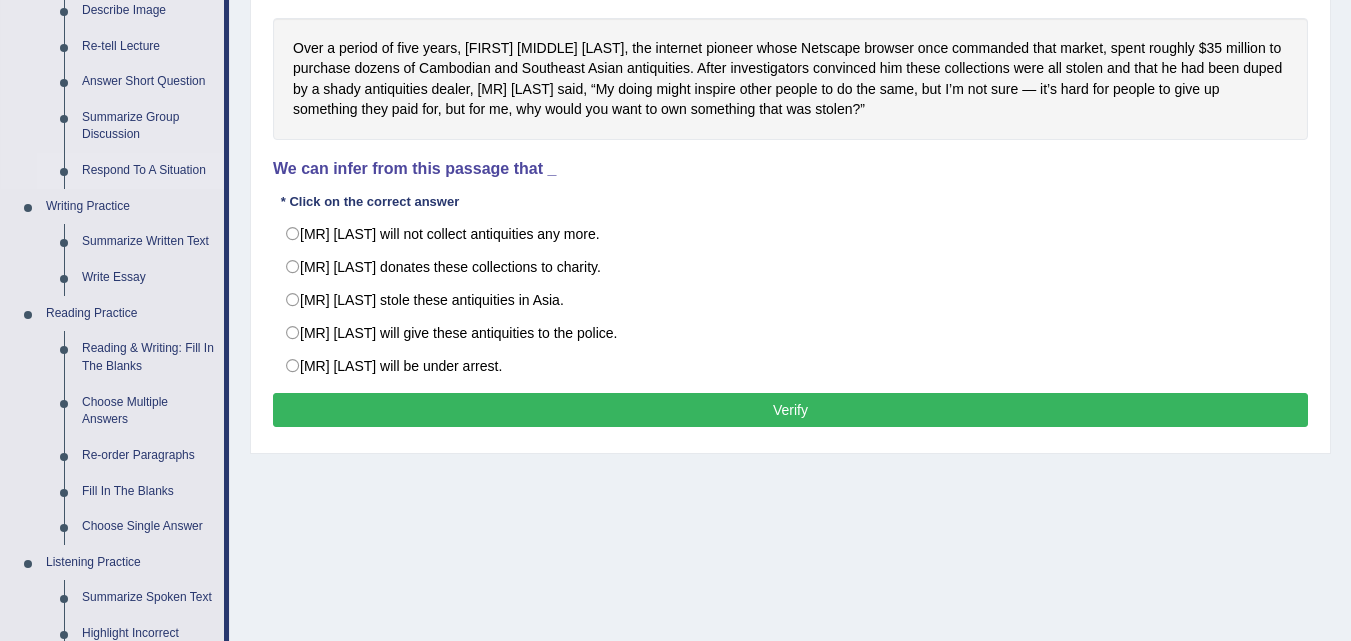 scroll, scrollTop: 309, scrollLeft: 0, axis: vertical 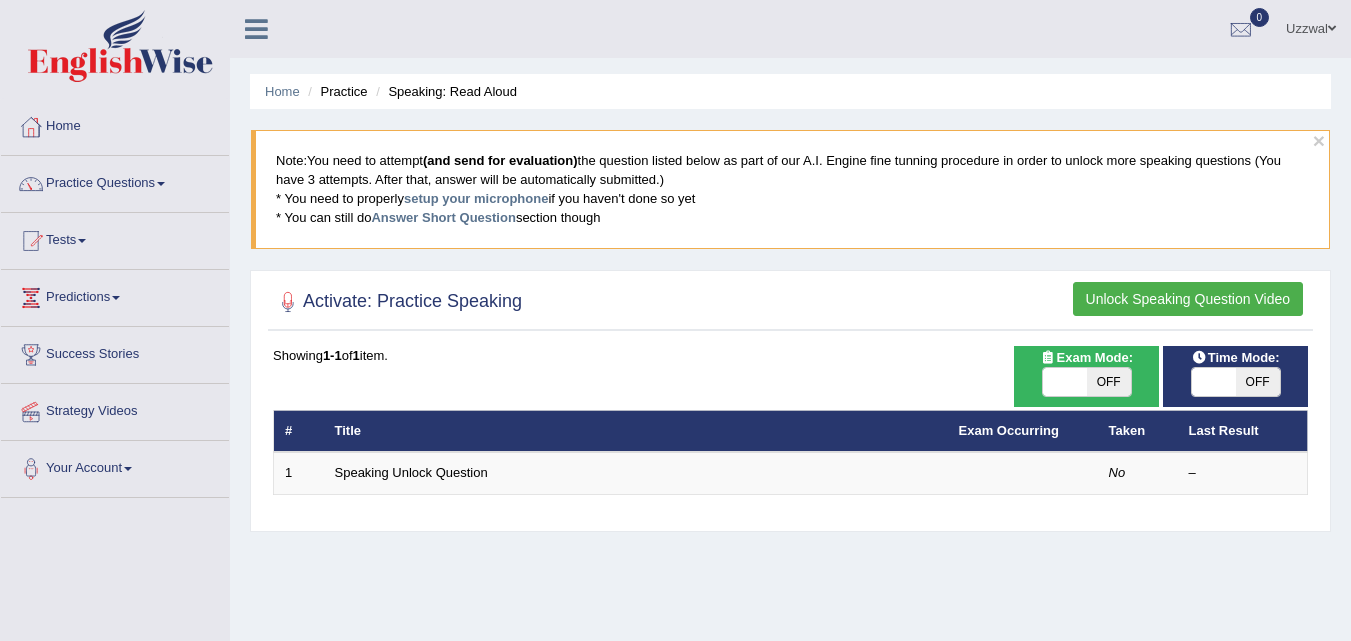 click on "Speaking Unlock Question" at bounding box center [411, 472] 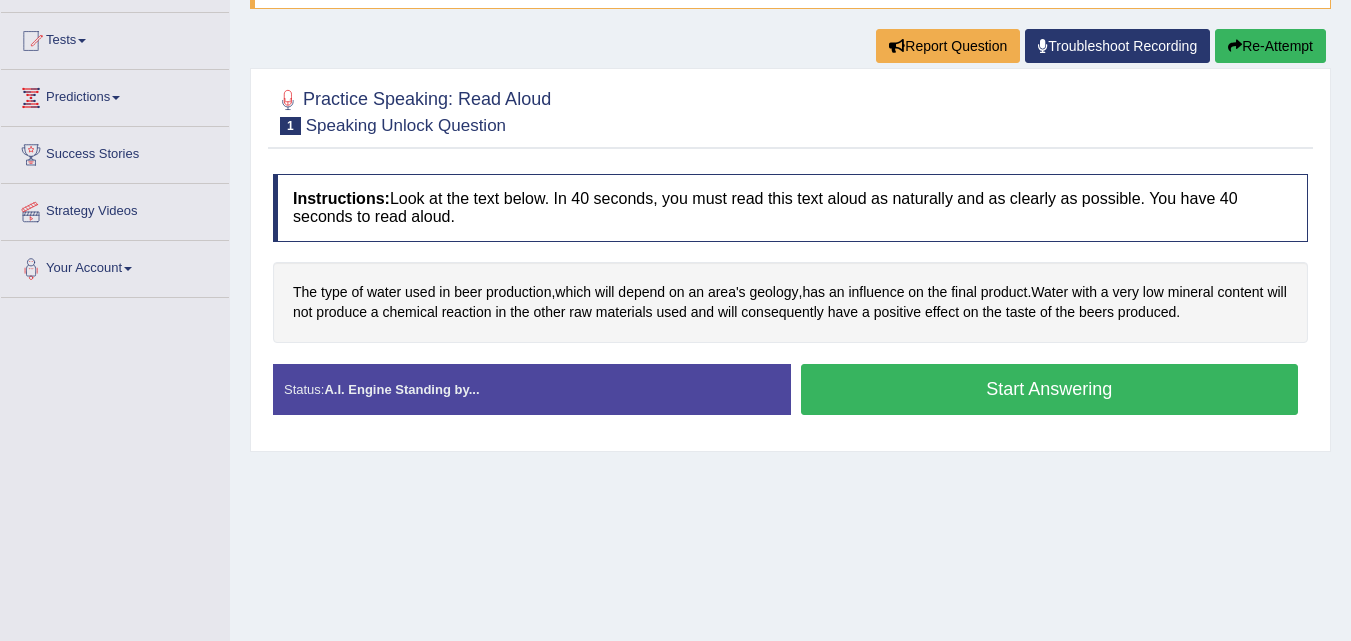 scroll, scrollTop: 200, scrollLeft: 0, axis: vertical 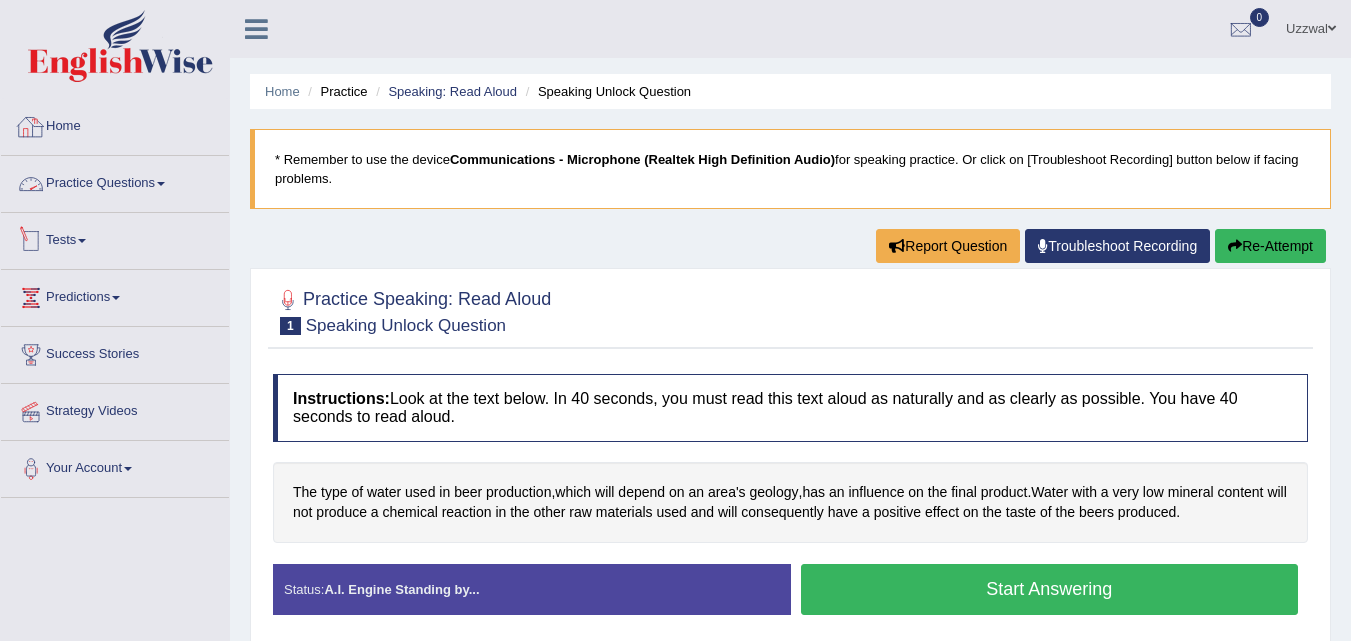 click on "Practice Questions" at bounding box center (115, 181) 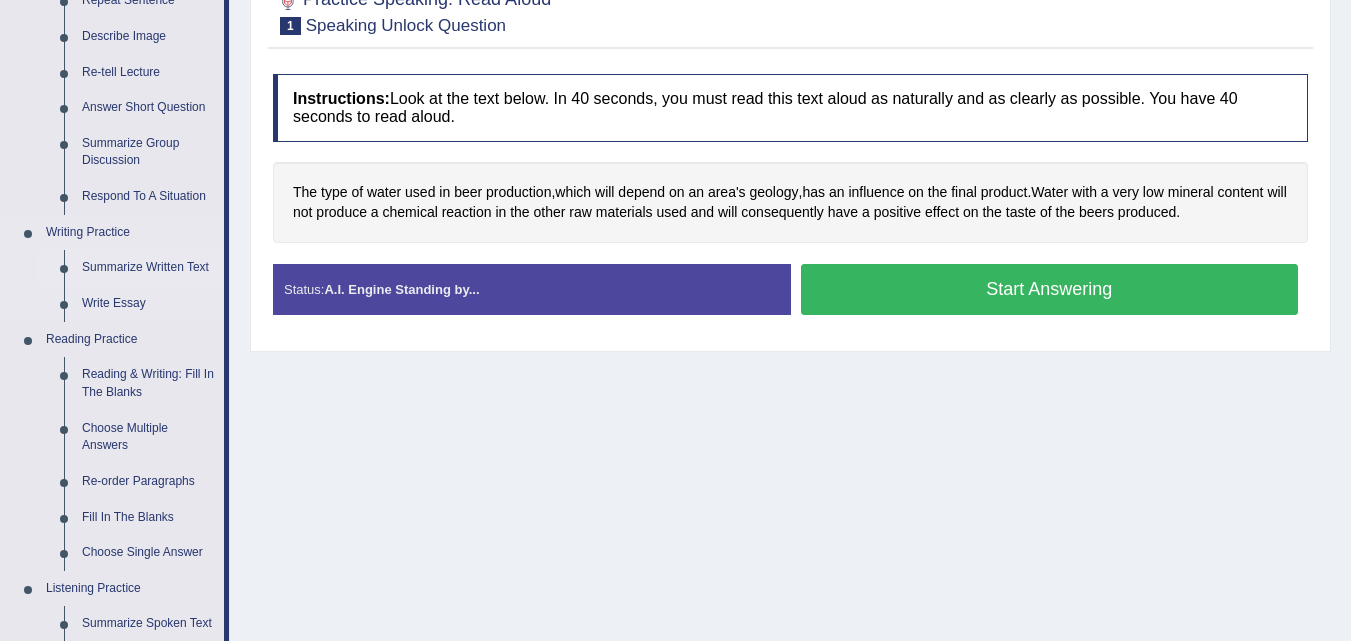 scroll, scrollTop: 500, scrollLeft: 0, axis: vertical 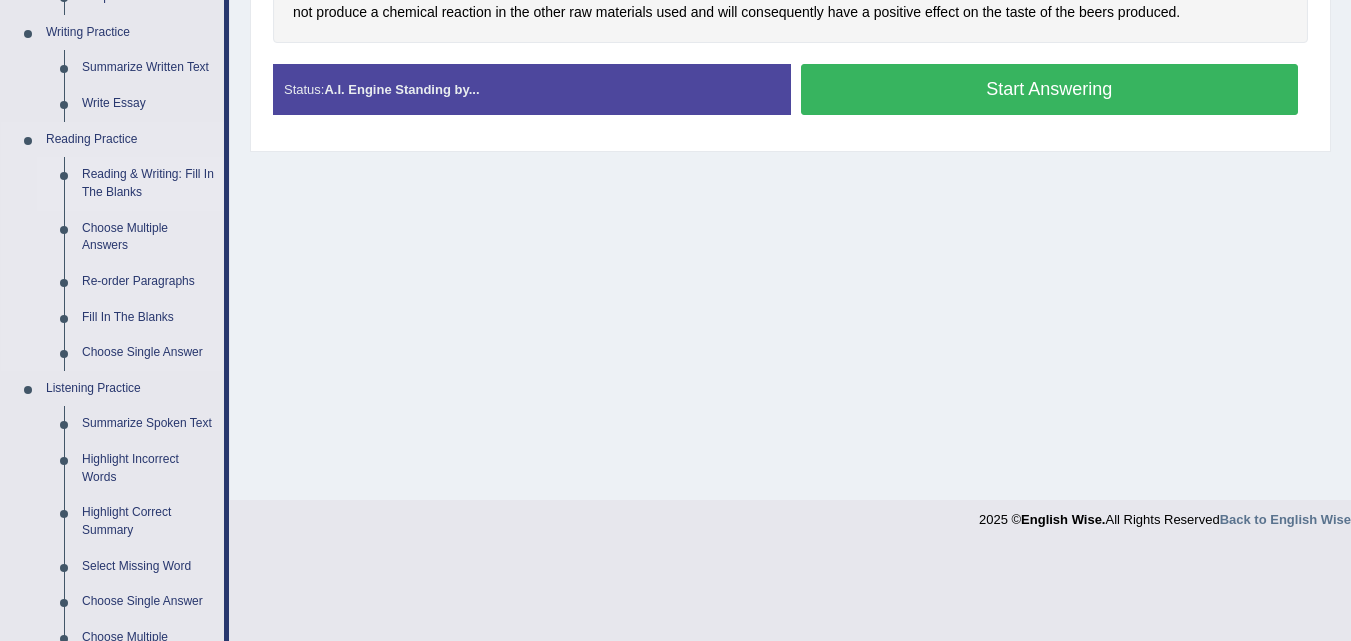 click on "Reading & Writing: Fill In The Blanks" at bounding box center [148, 183] 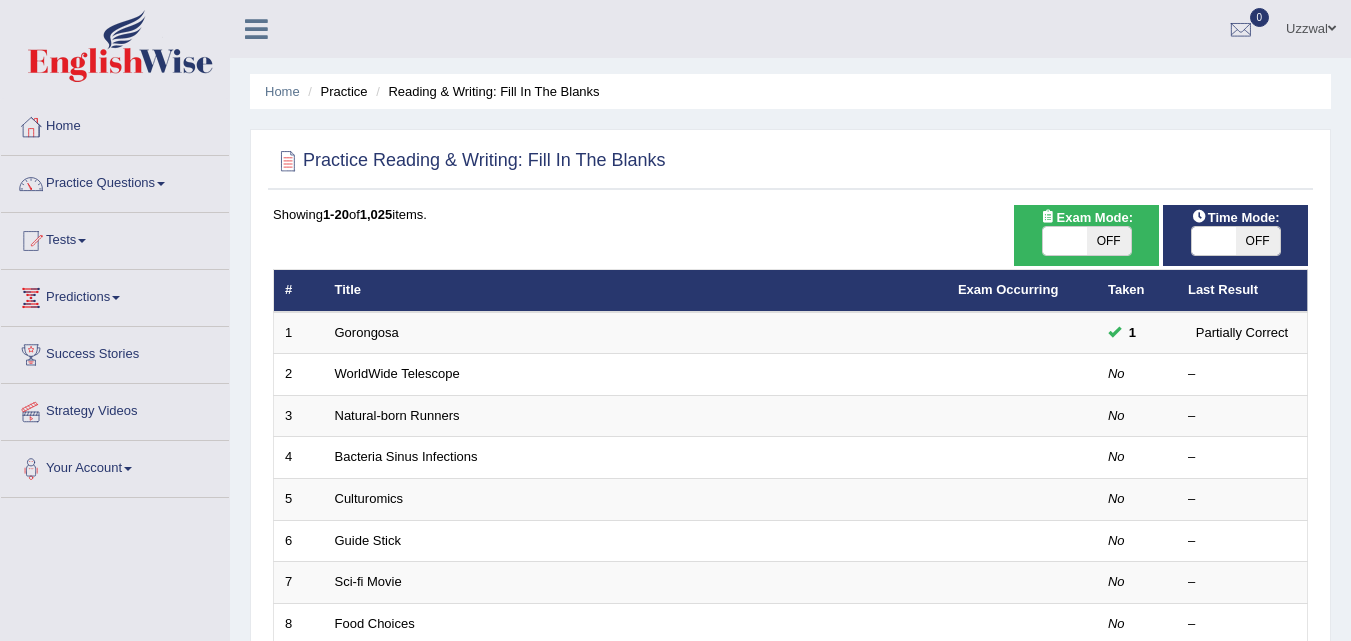 scroll, scrollTop: 0, scrollLeft: 0, axis: both 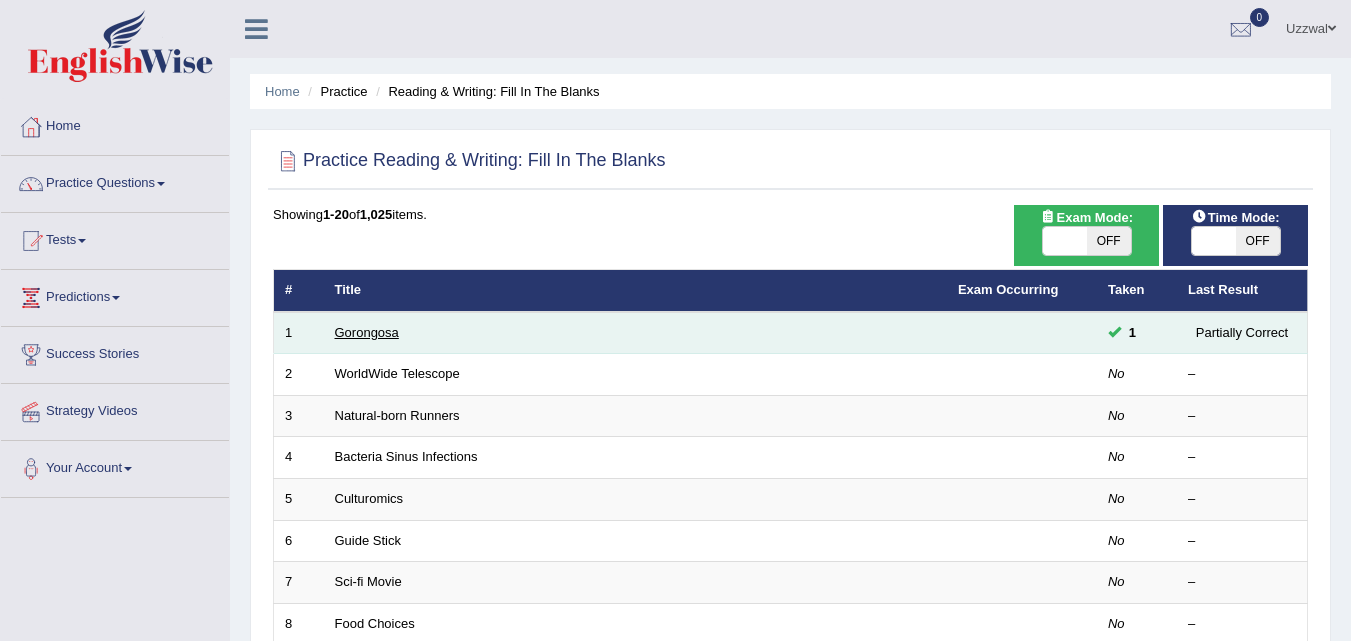 click on "Gorongosa" at bounding box center (367, 332) 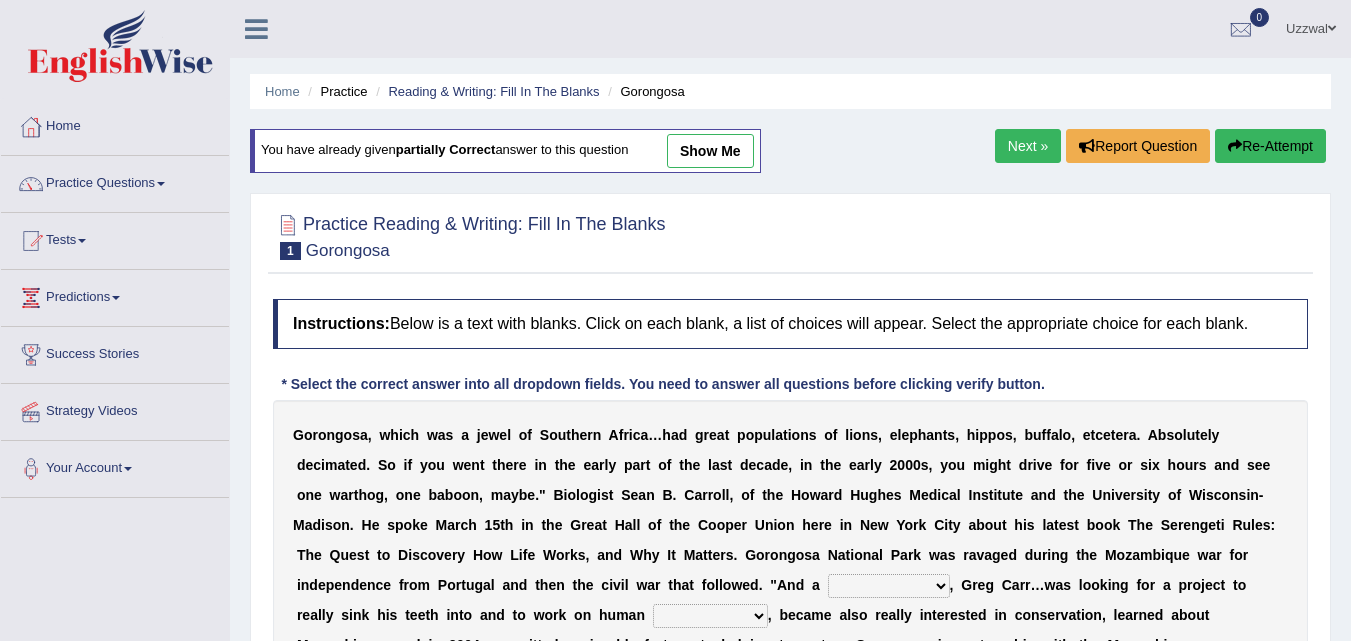scroll, scrollTop: 300, scrollLeft: 0, axis: vertical 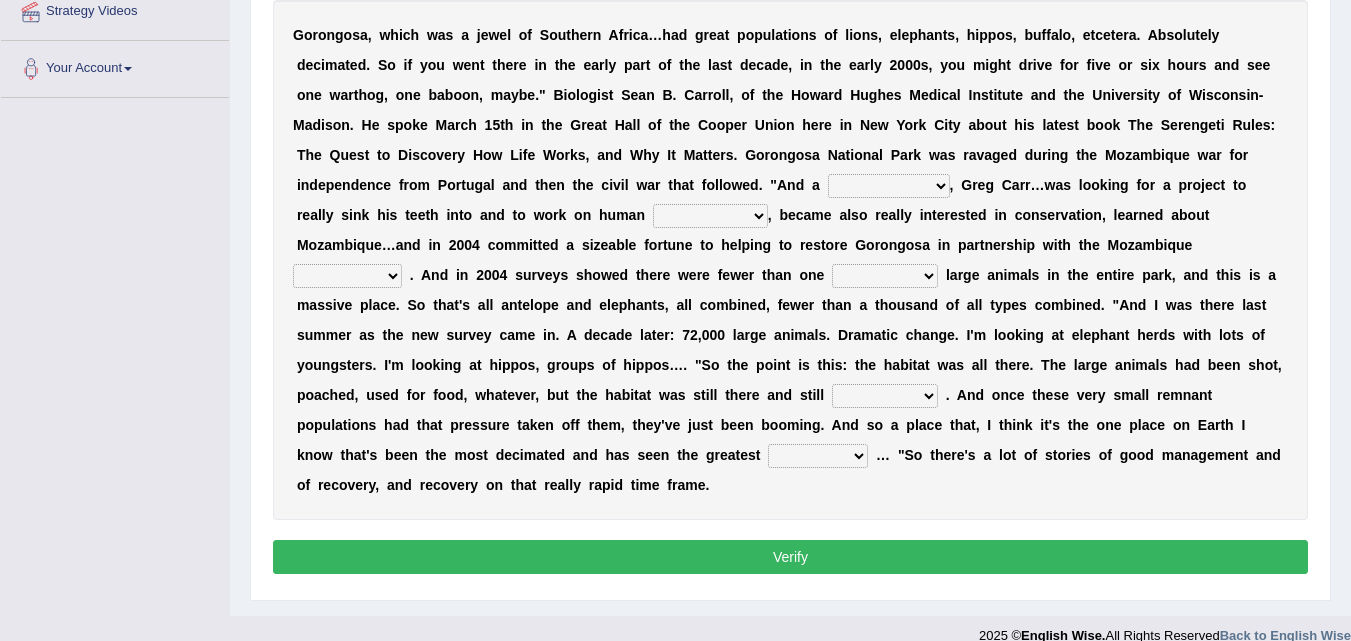 click on "passion solstice ballast philanthropist" at bounding box center [889, 186] 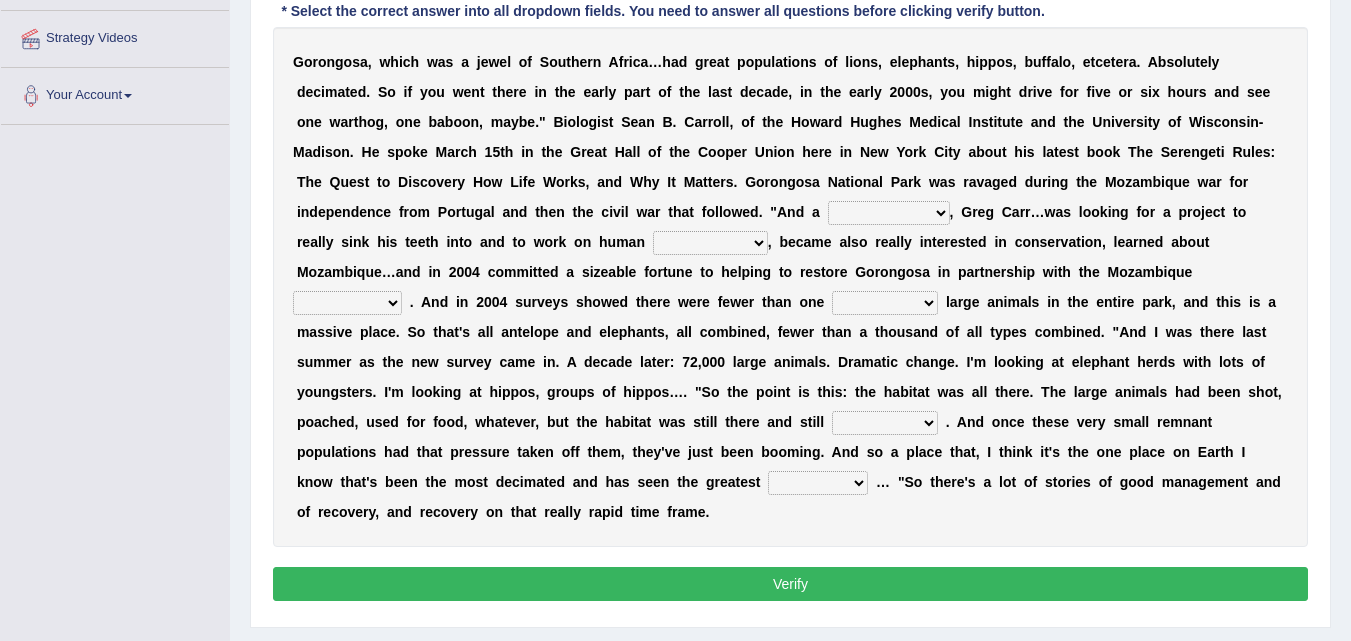 scroll, scrollTop: 400, scrollLeft: 0, axis: vertical 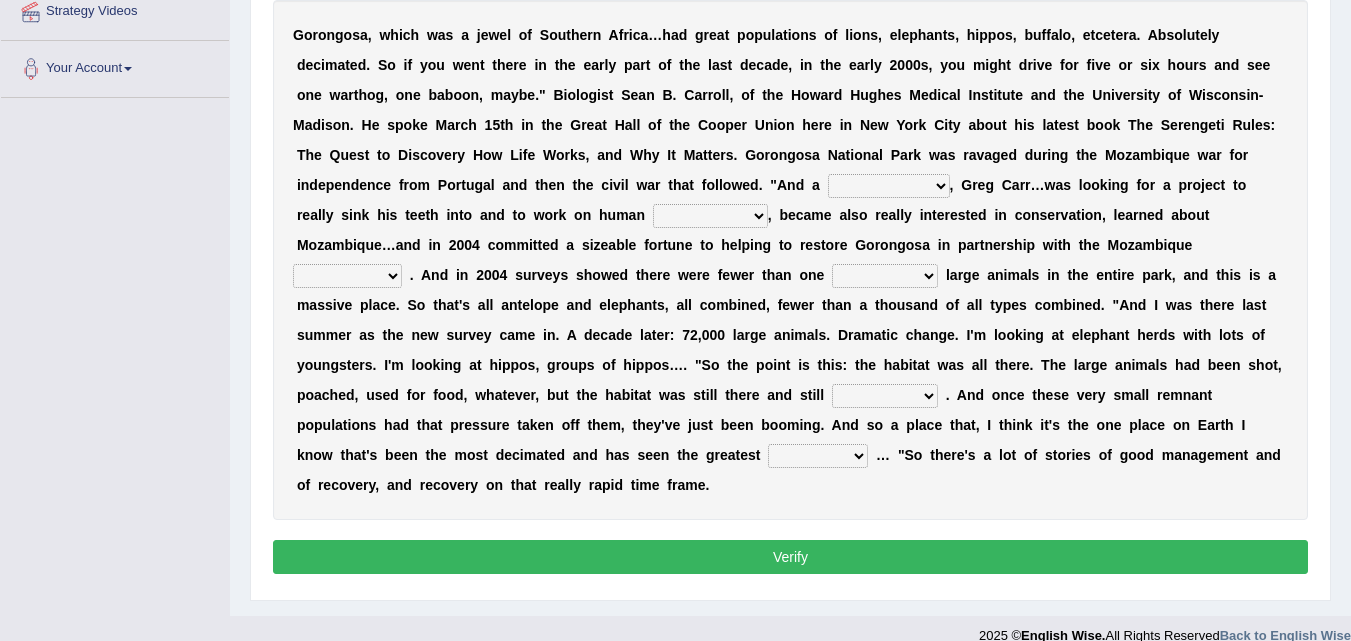 click on "passion solstice ballast philanthropist" at bounding box center [889, 186] 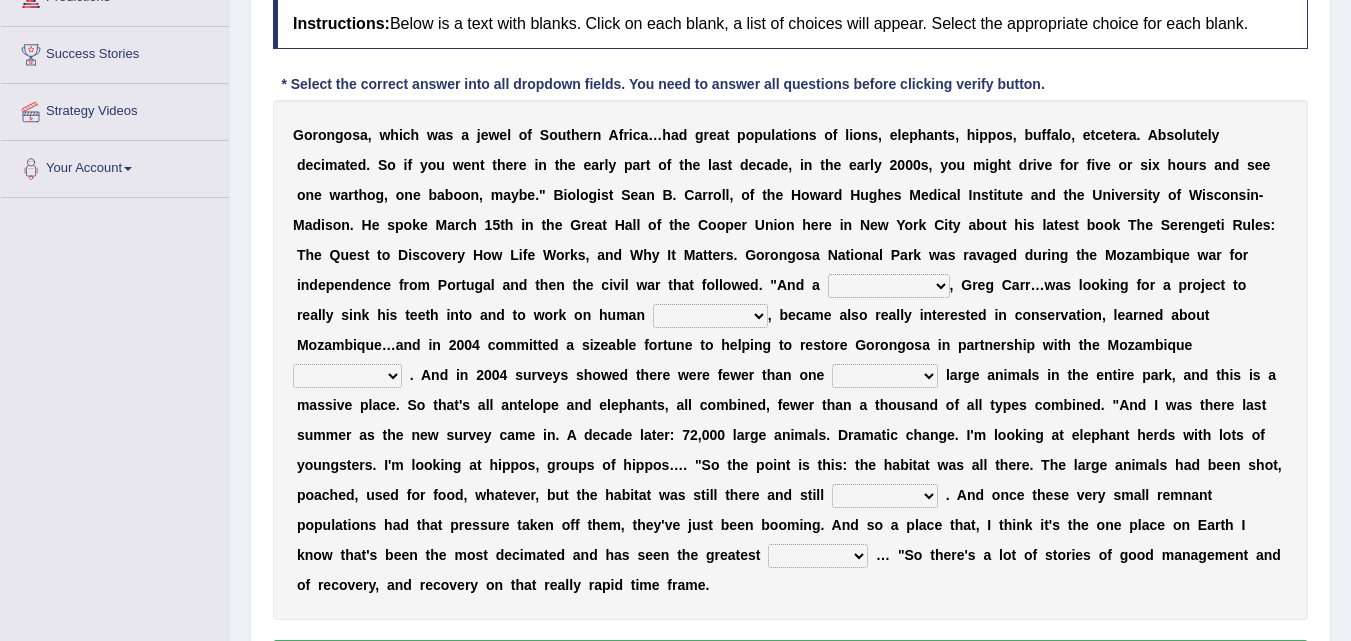 scroll, scrollTop: 400, scrollLeft: 0, axis: vertical 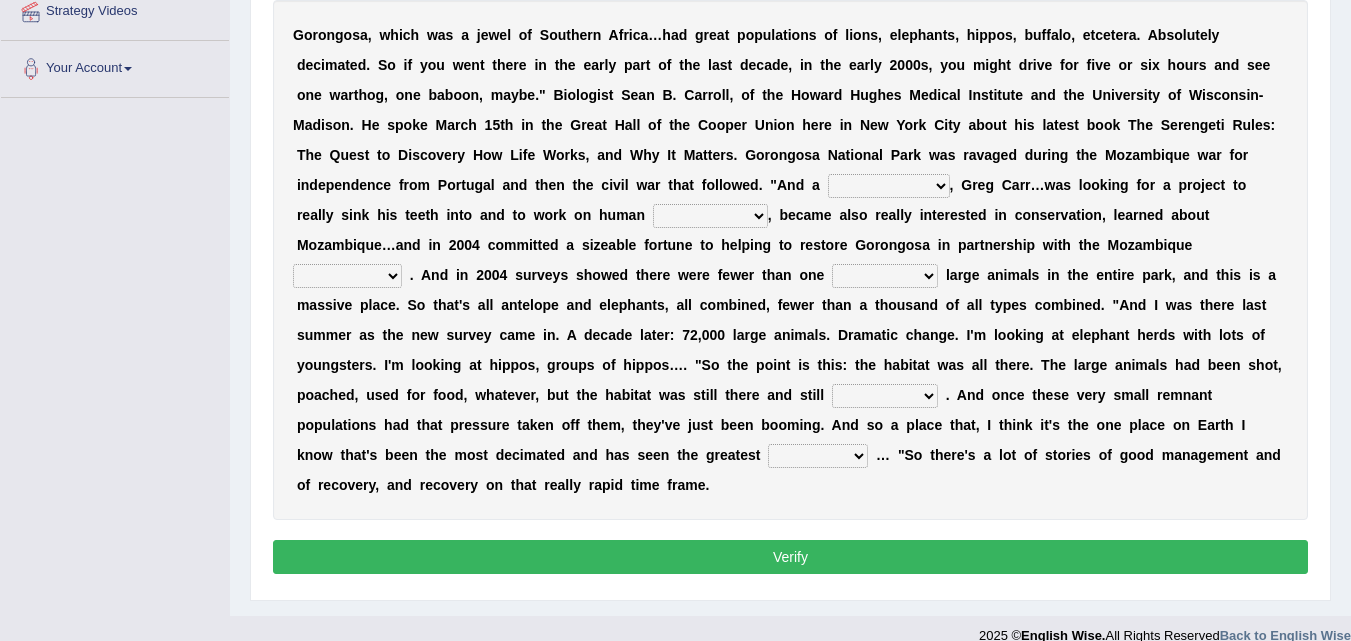click on "passion solstice ballast philanthropist" at bounding box center [889, 186] 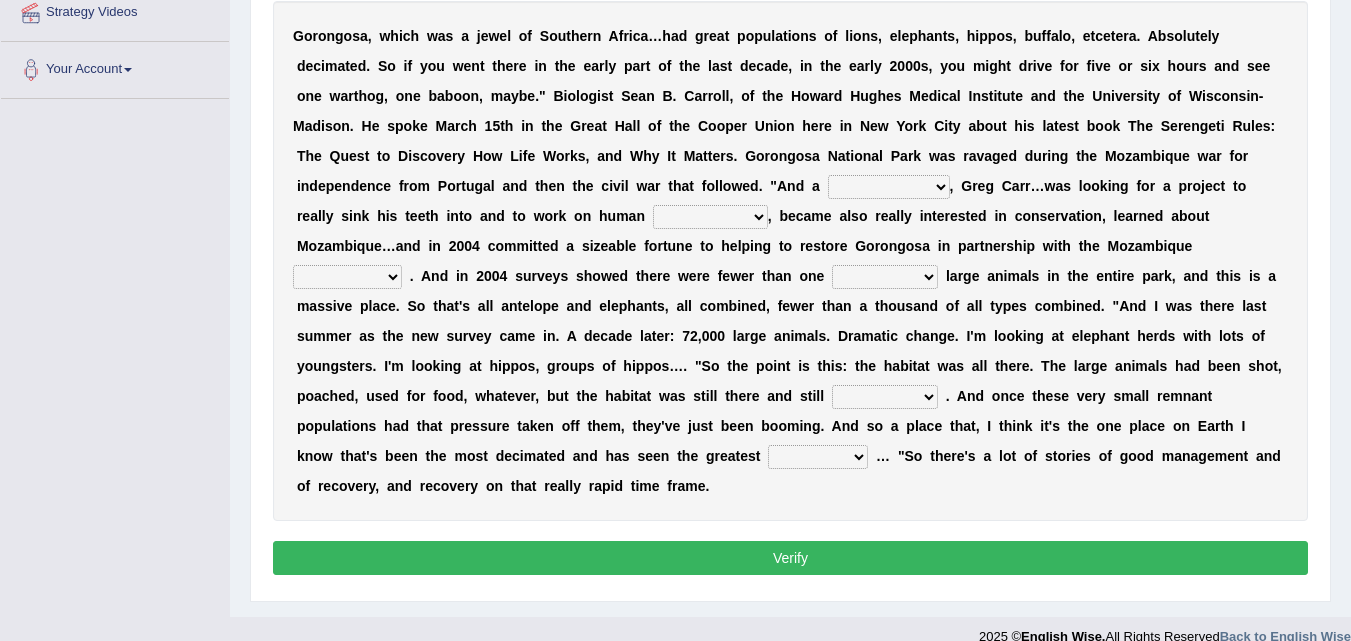 scroll, scrollTop: 400, scrollLeft: 0, axis: vertical 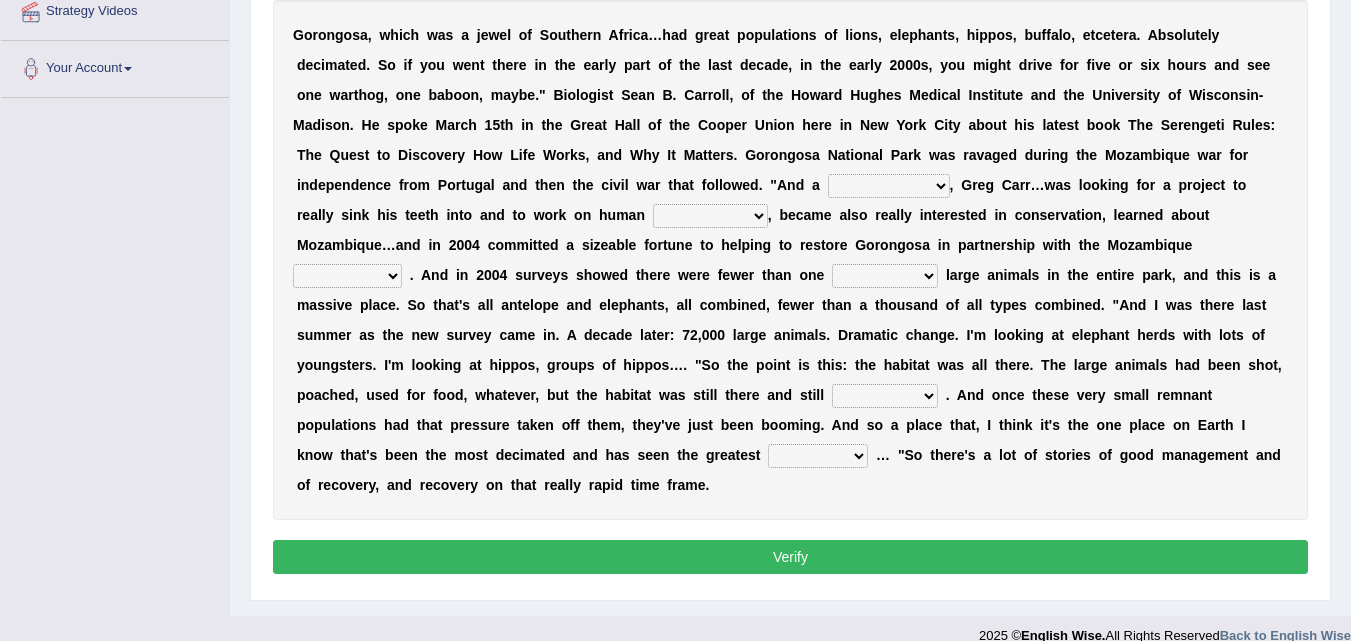 click on "passion solstice ballast philanthropist" at bounding box center (889, 186) 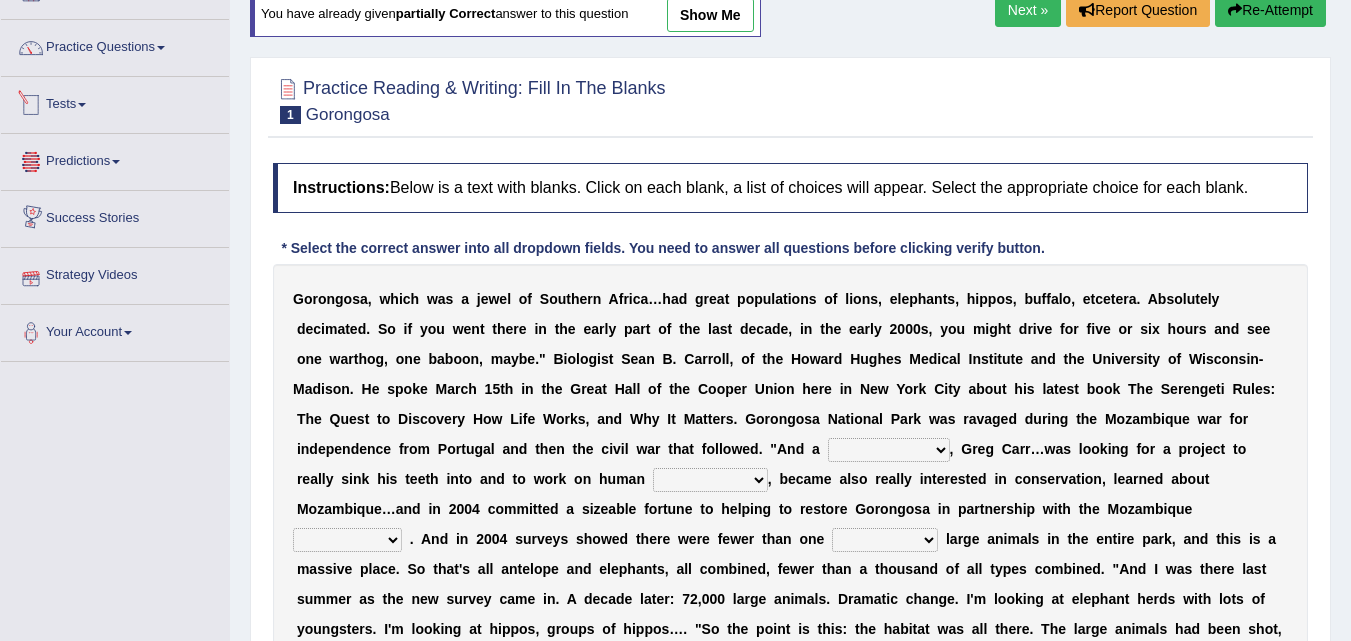 scroll, scrollTop: 100, scrollLeft: 0, axis: vertical 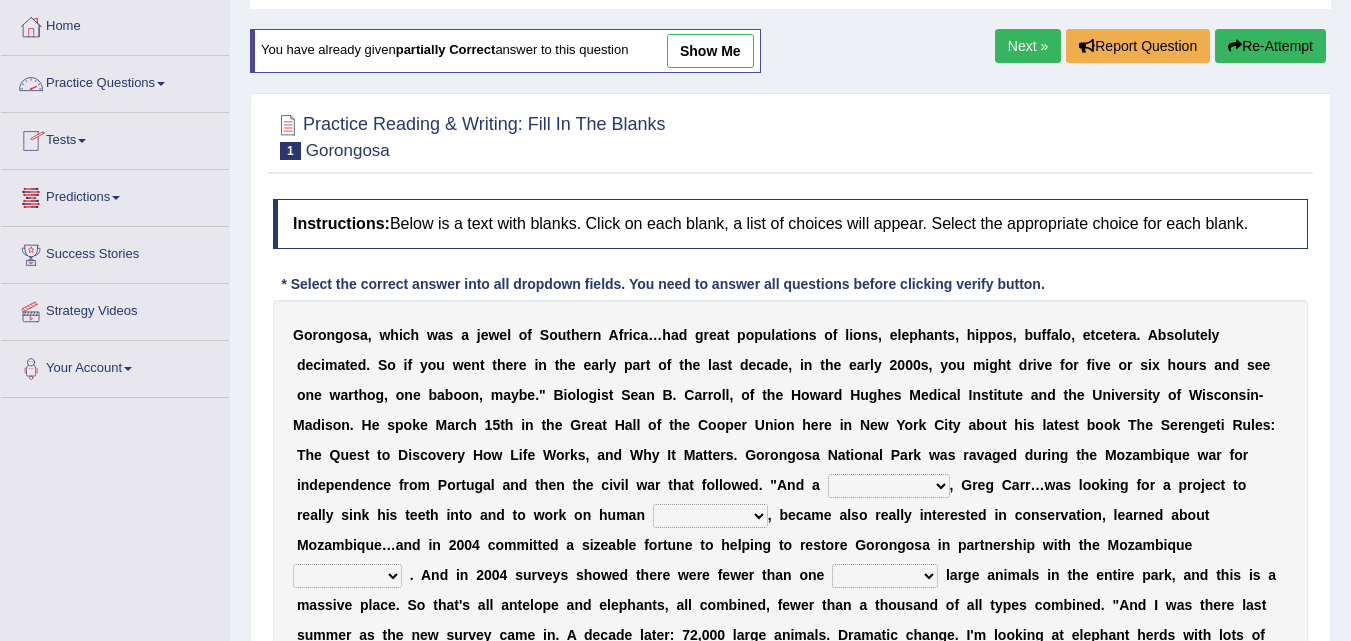 click on "Practice Questions" at bounding box center [115, 81] 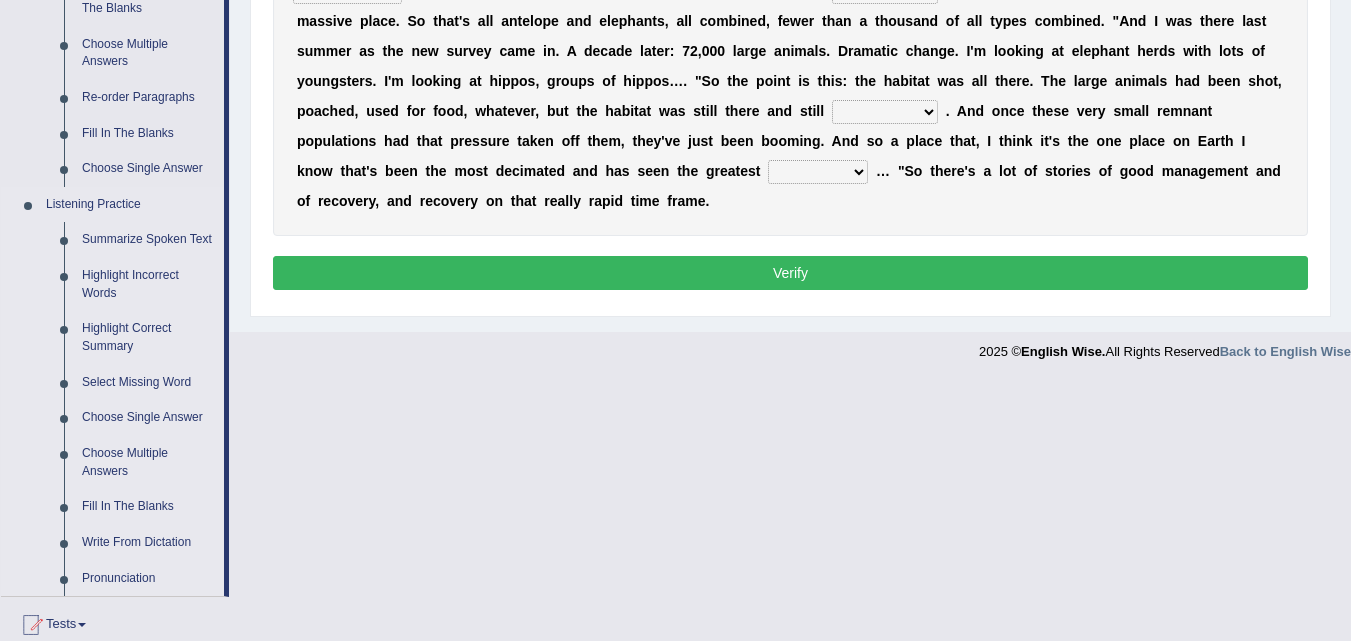 scroll, scrollTop: 700, scrollLeft: 0, axis: vertical 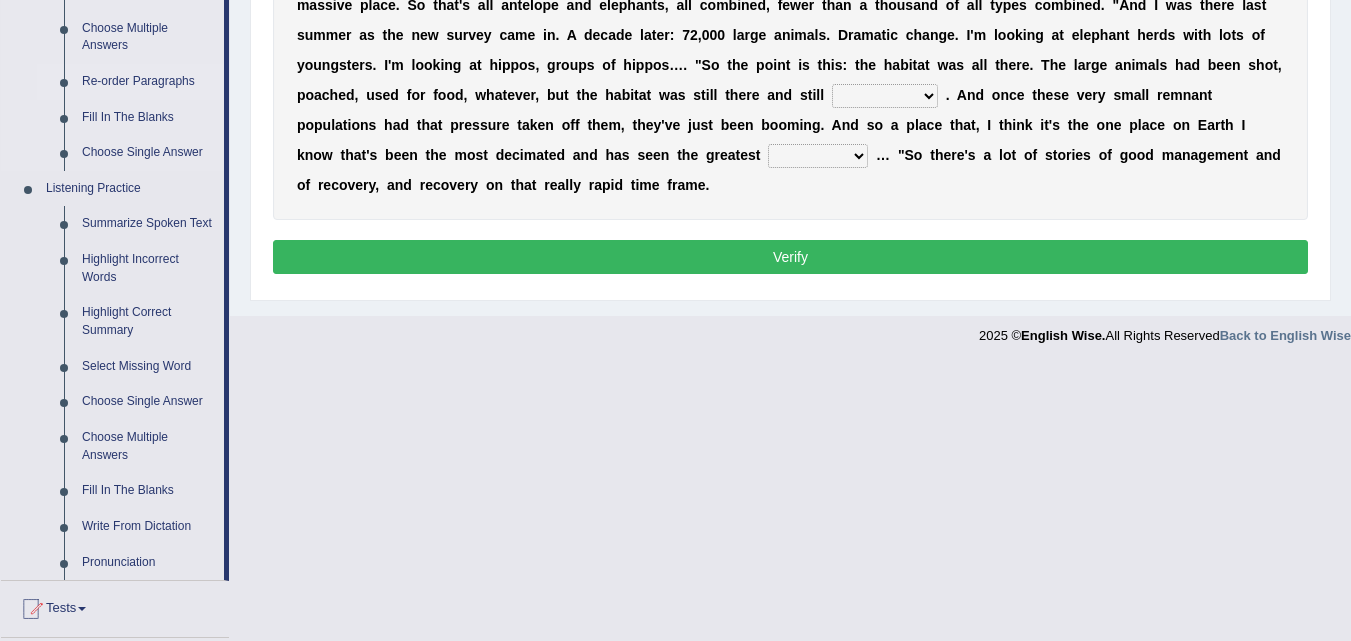 click on "Re-order Paragraphs" at bounding box center (148, 82) 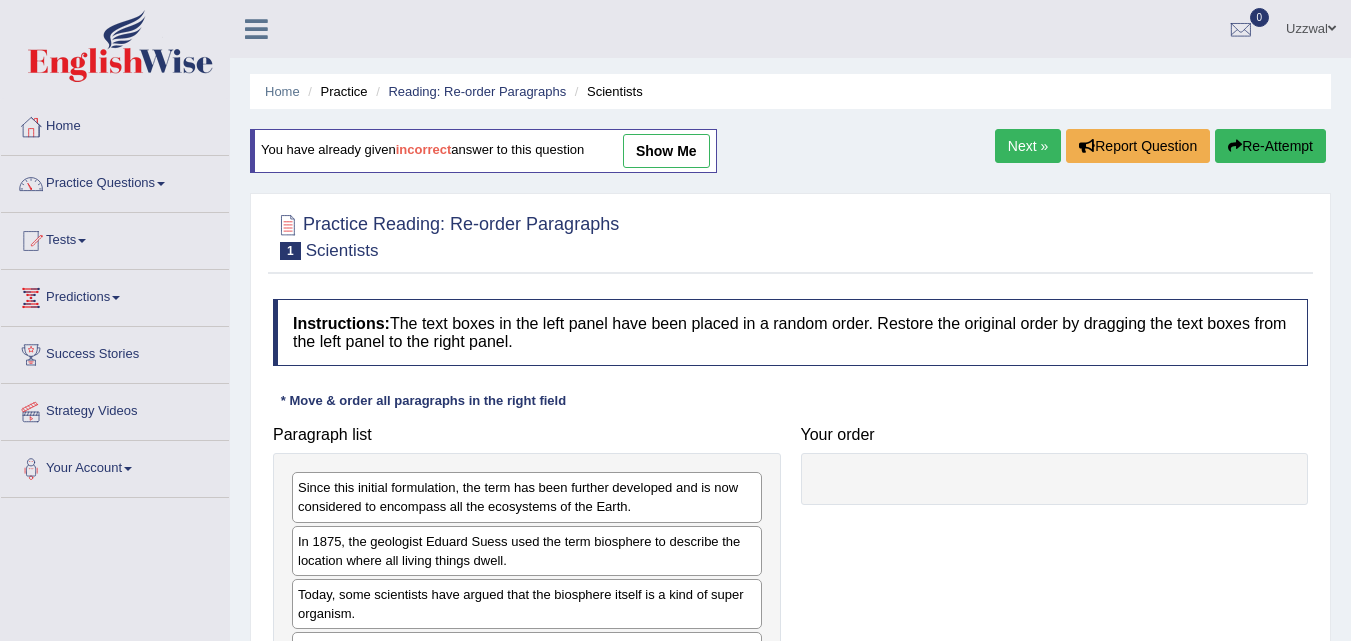 scroll, scrollTop: 0, scrollLeft: 0, axis: both 